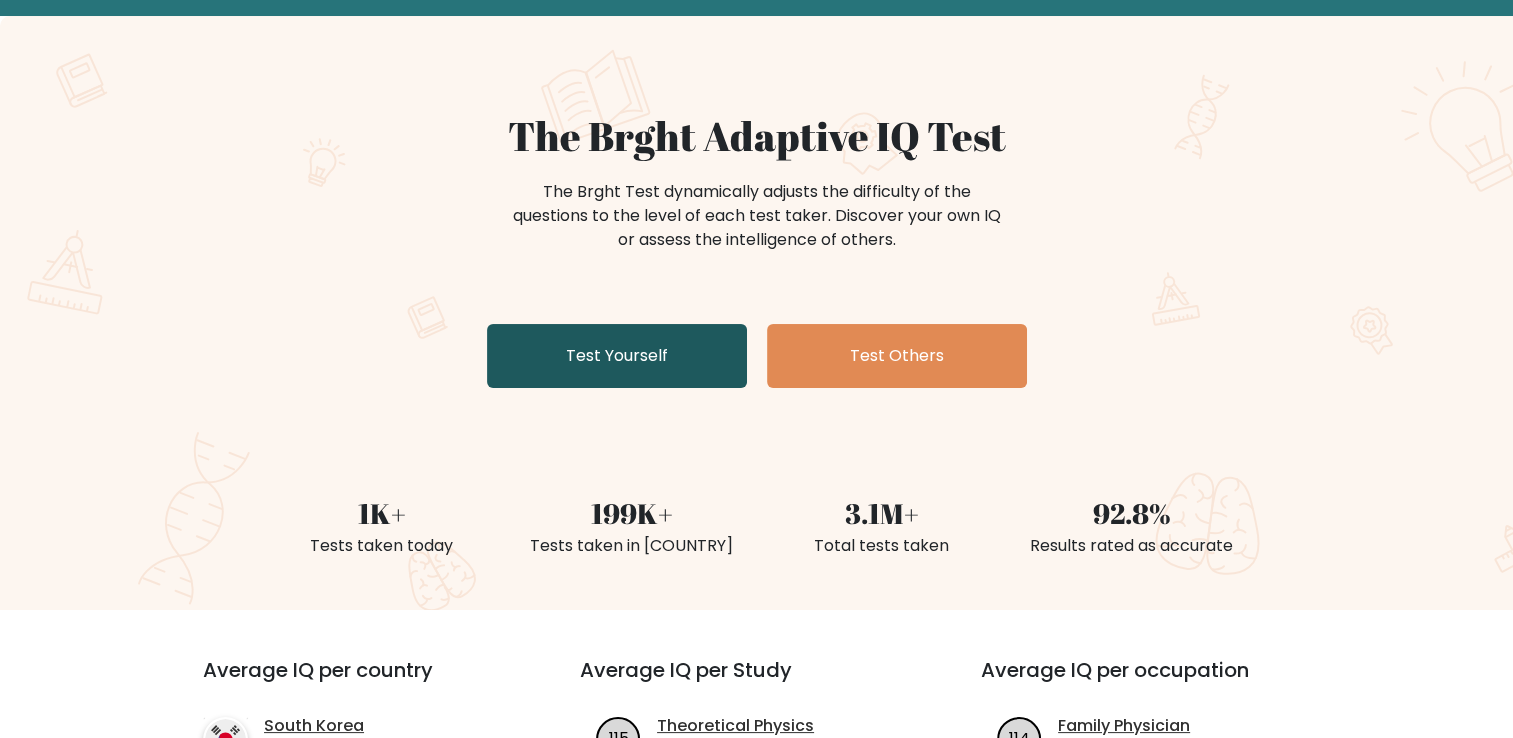 scroll, scrollTop: 300, scrollLeft: 0, axis: vertical 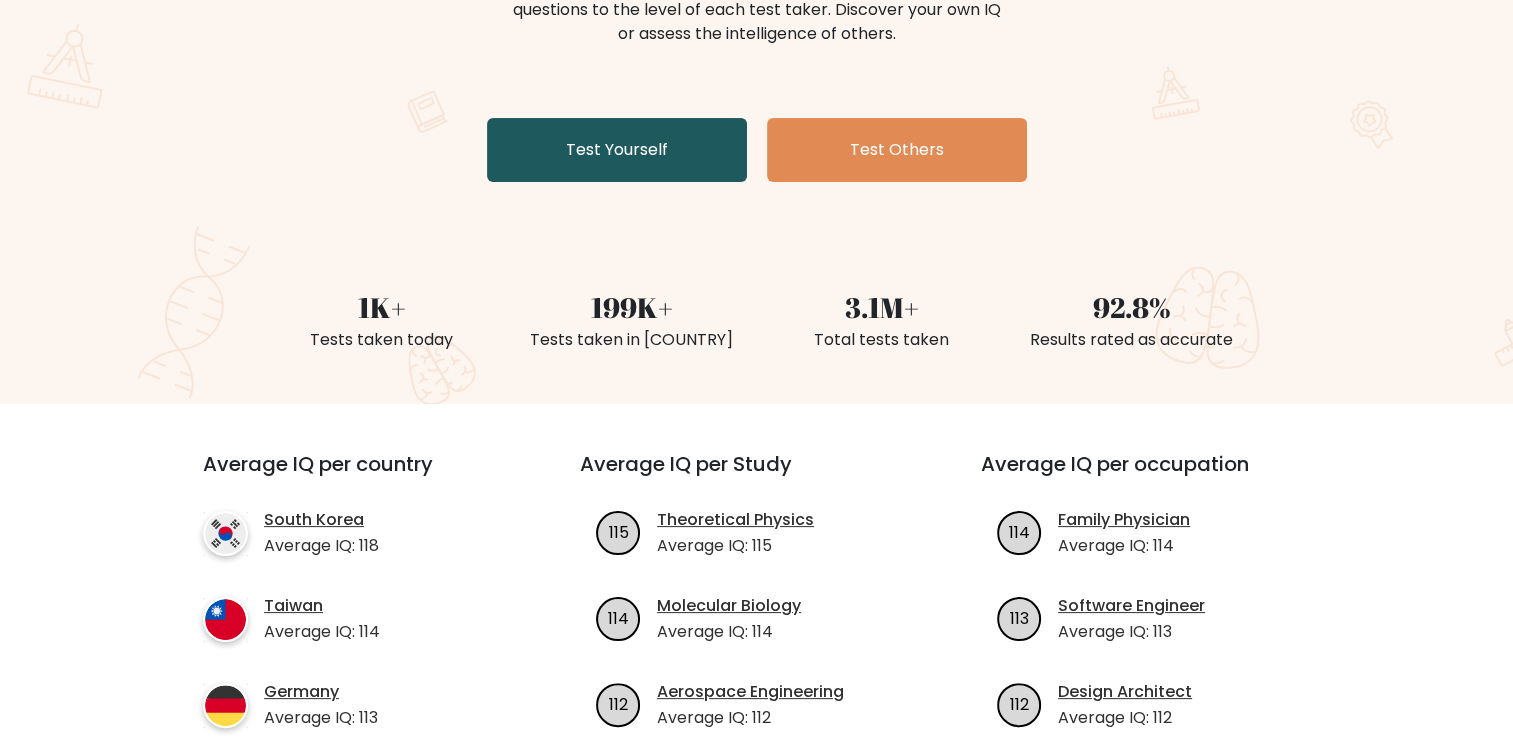 click on "Test Yourself" at bounding box center (617, 150) 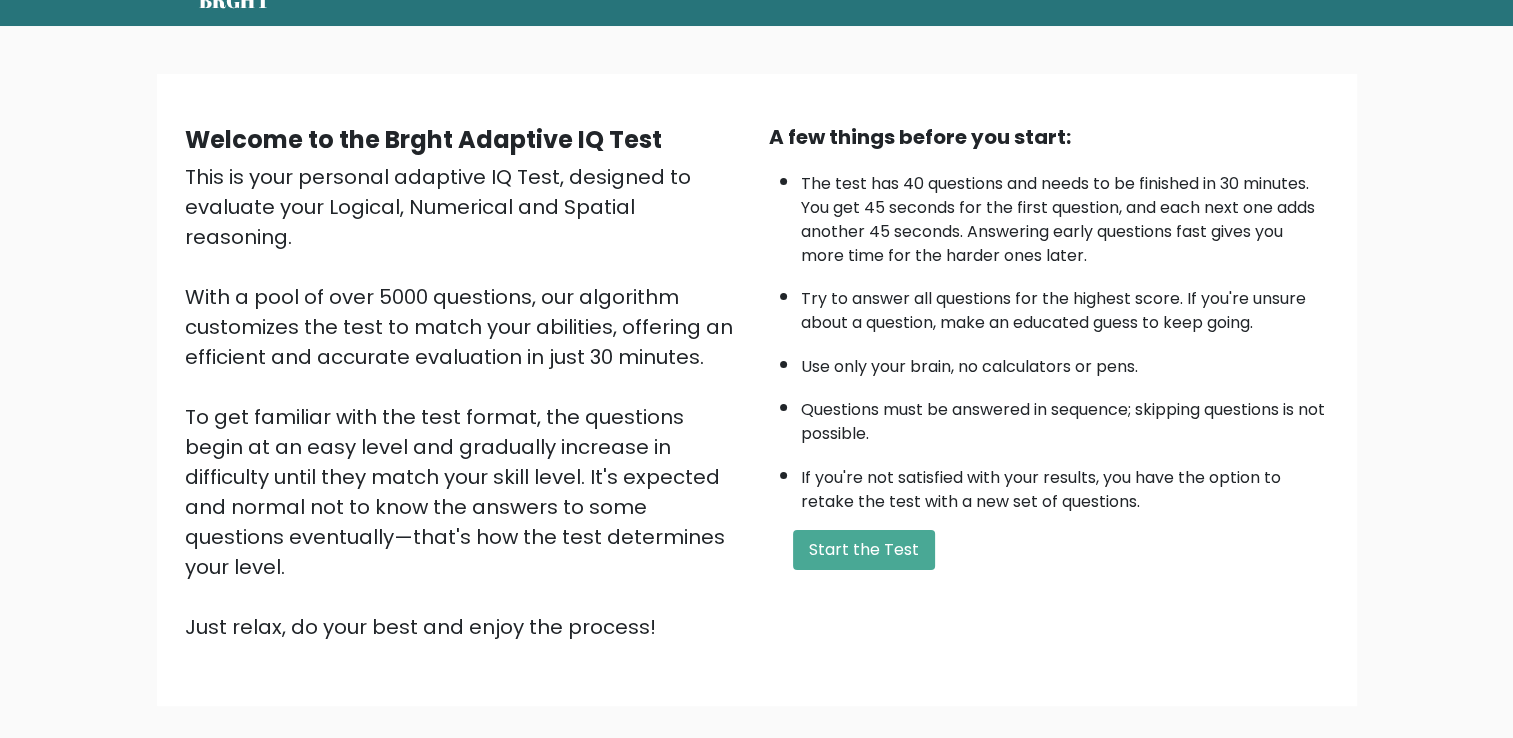 scroll, scrollTop: 177, scrollLeft: 0, axis: vertical 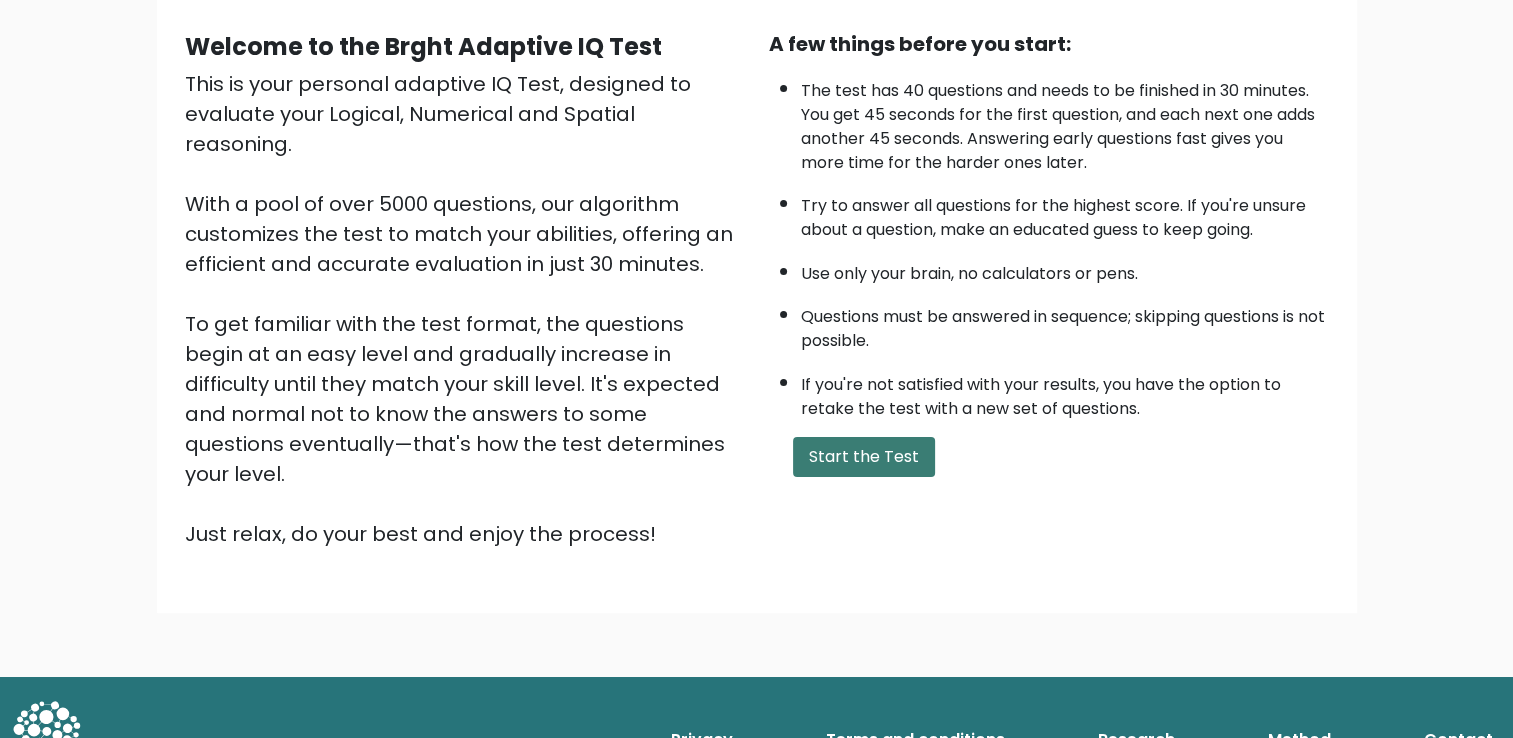 click on "Start the Test" at bounding box center [864, 457] 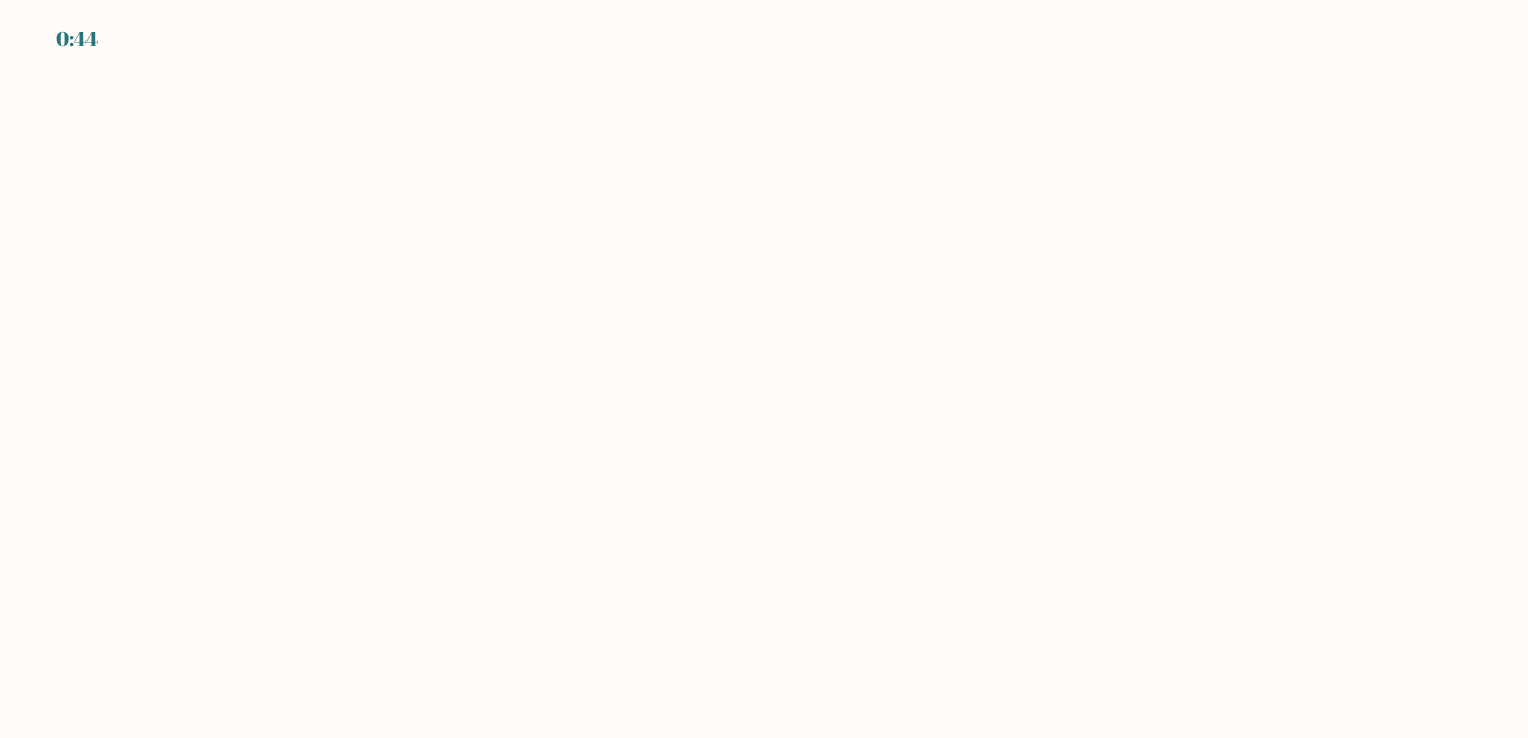 scroll, scrollTop: 0, scrollLeft: 0, axis: both 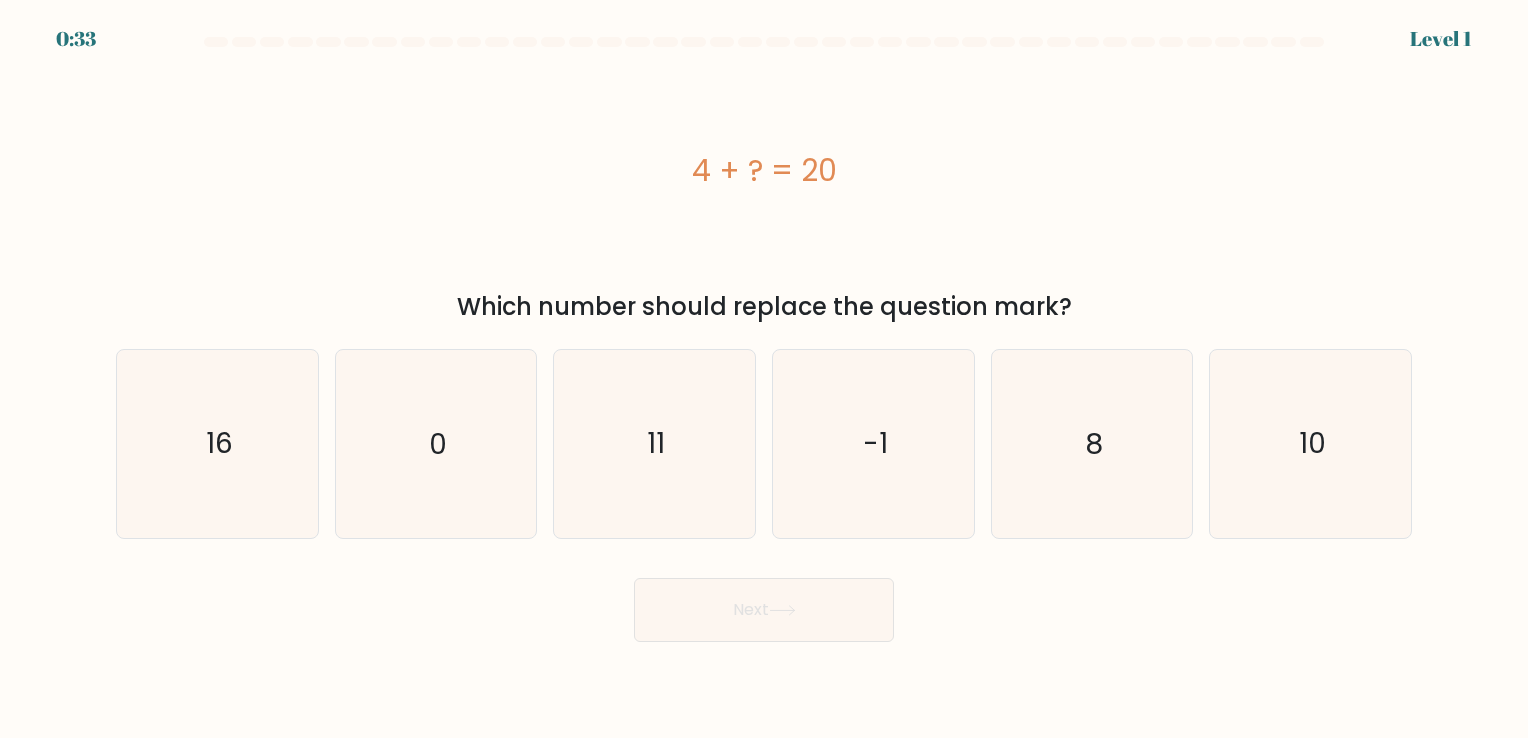 drag, startPoint x: 680, startPoint y: 170, endPoint x: 1077, endPoint y: 306, distance: 419.64865 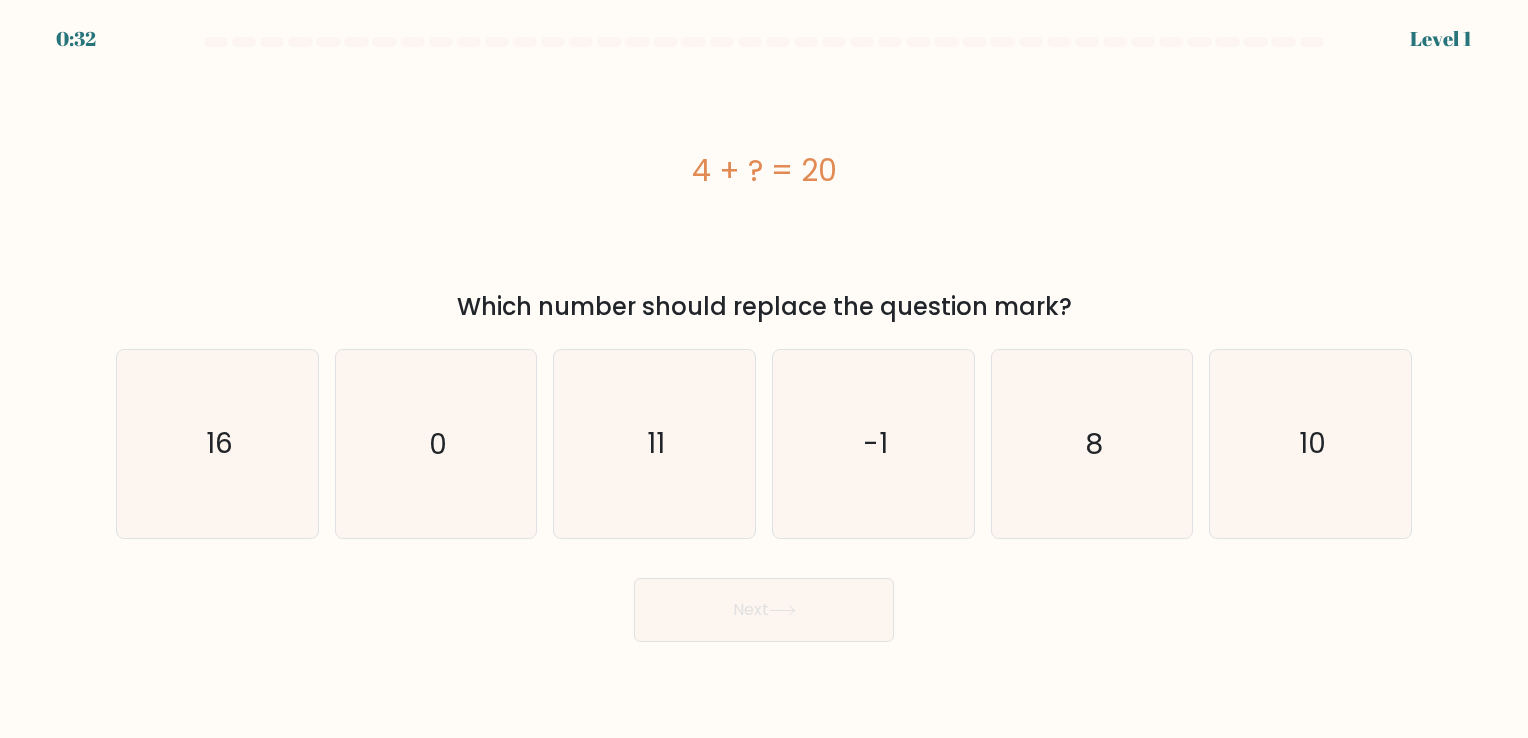 copy on "4 + ?  = 20
Which number should replace the question mark?" 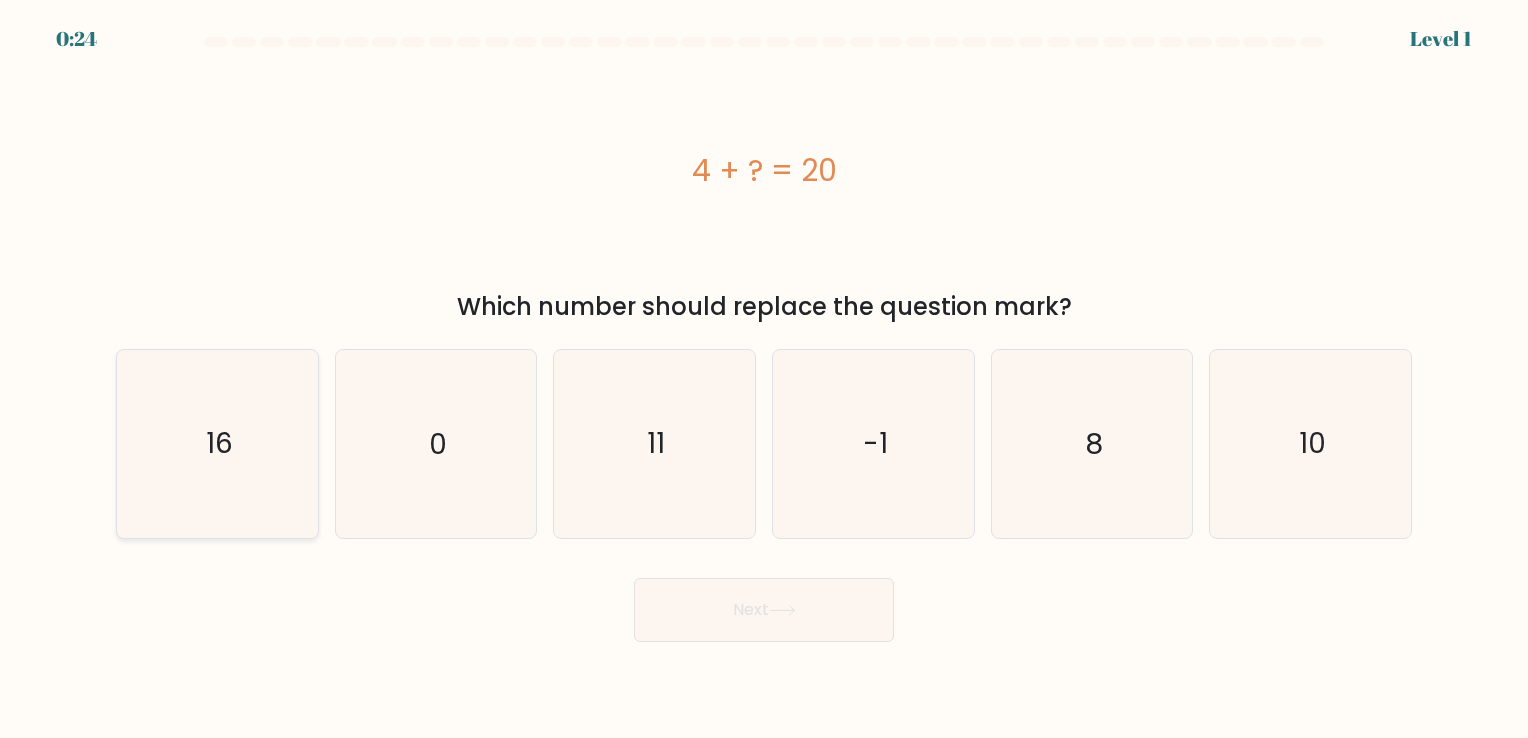 click on "16" 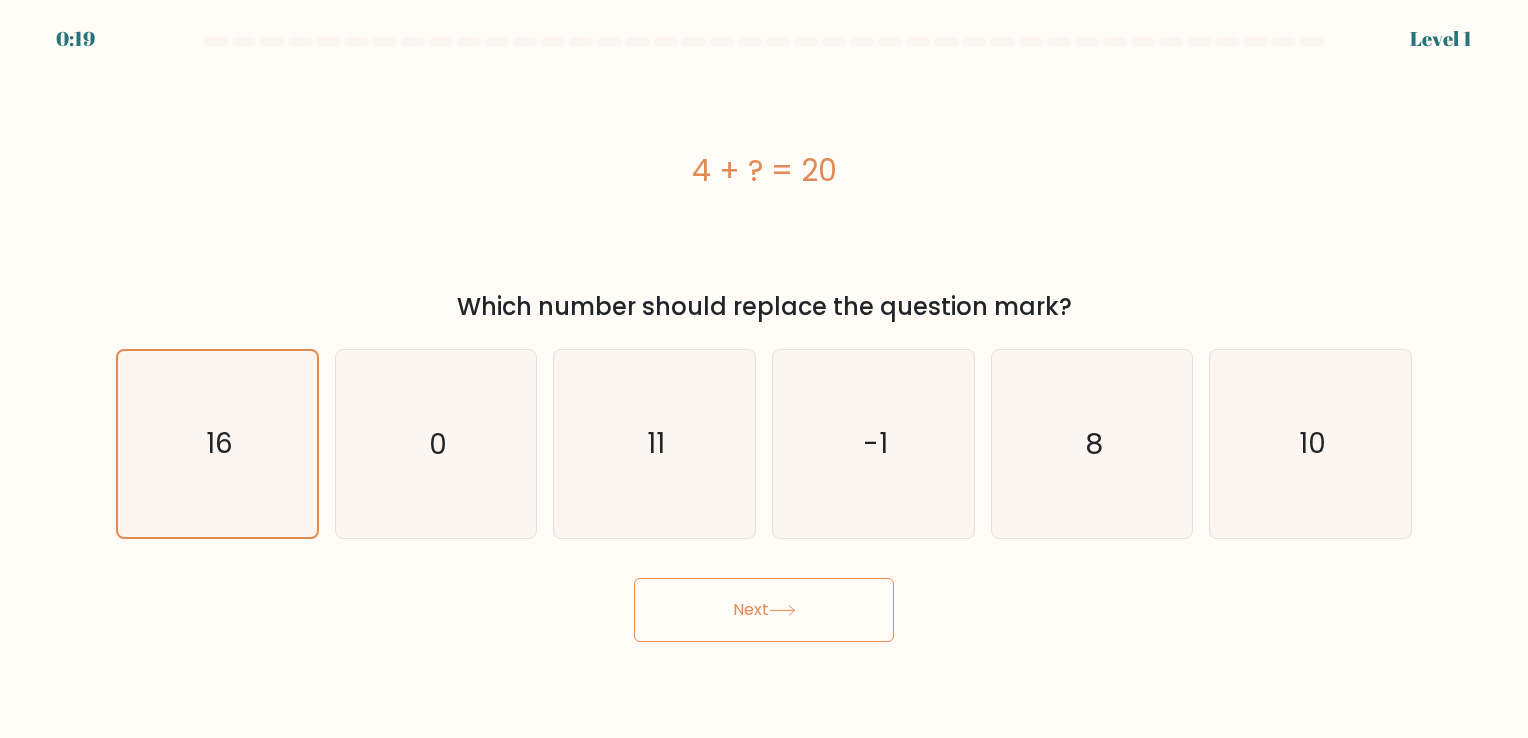 drag, startPoint x: 688, startPoint y: 169, endPoint x: 1077, endPoint y: 308, distance: 413.08838 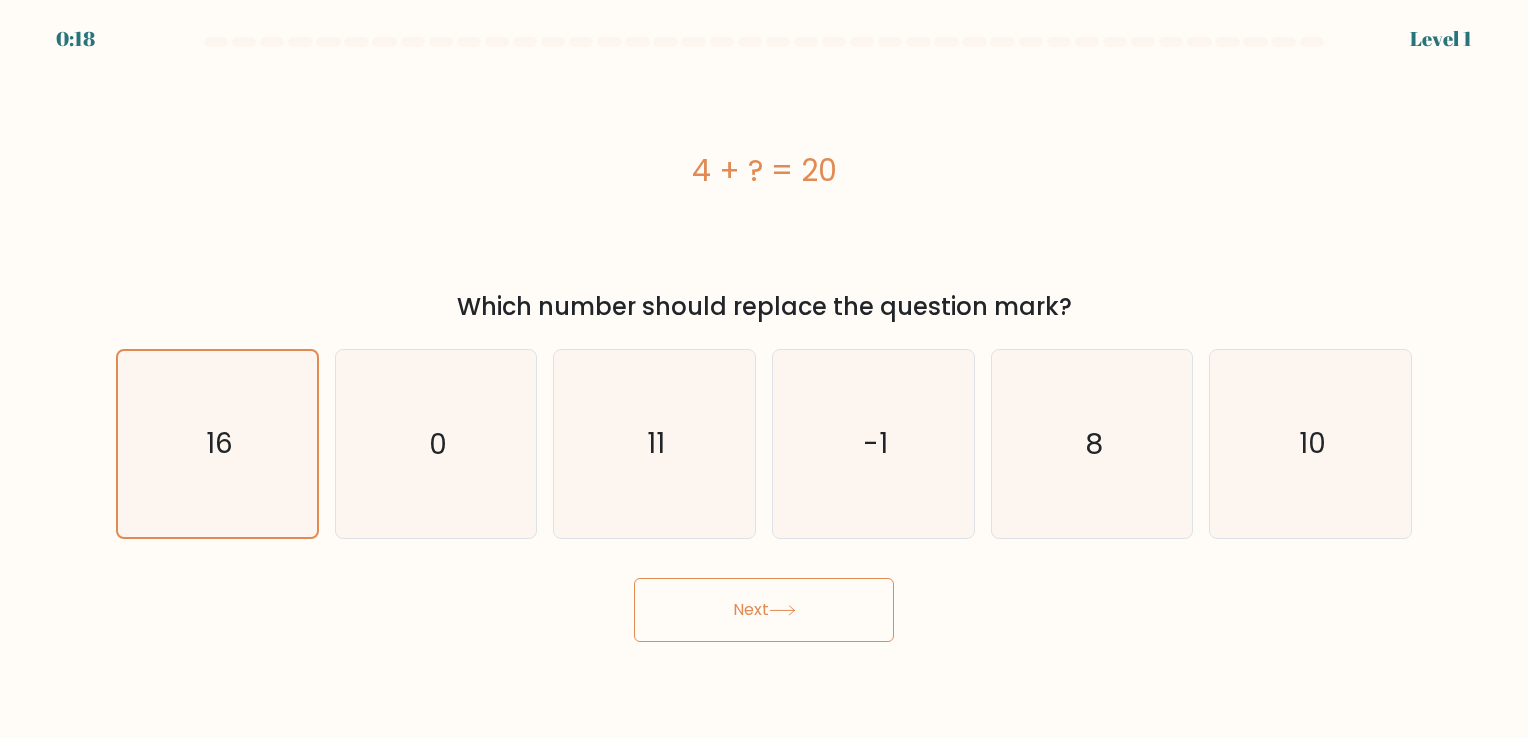 drag, startPoint x: 1077, startPoint y: 308, endPoint x: 954, endPoint y: 306, distance: 123.01626 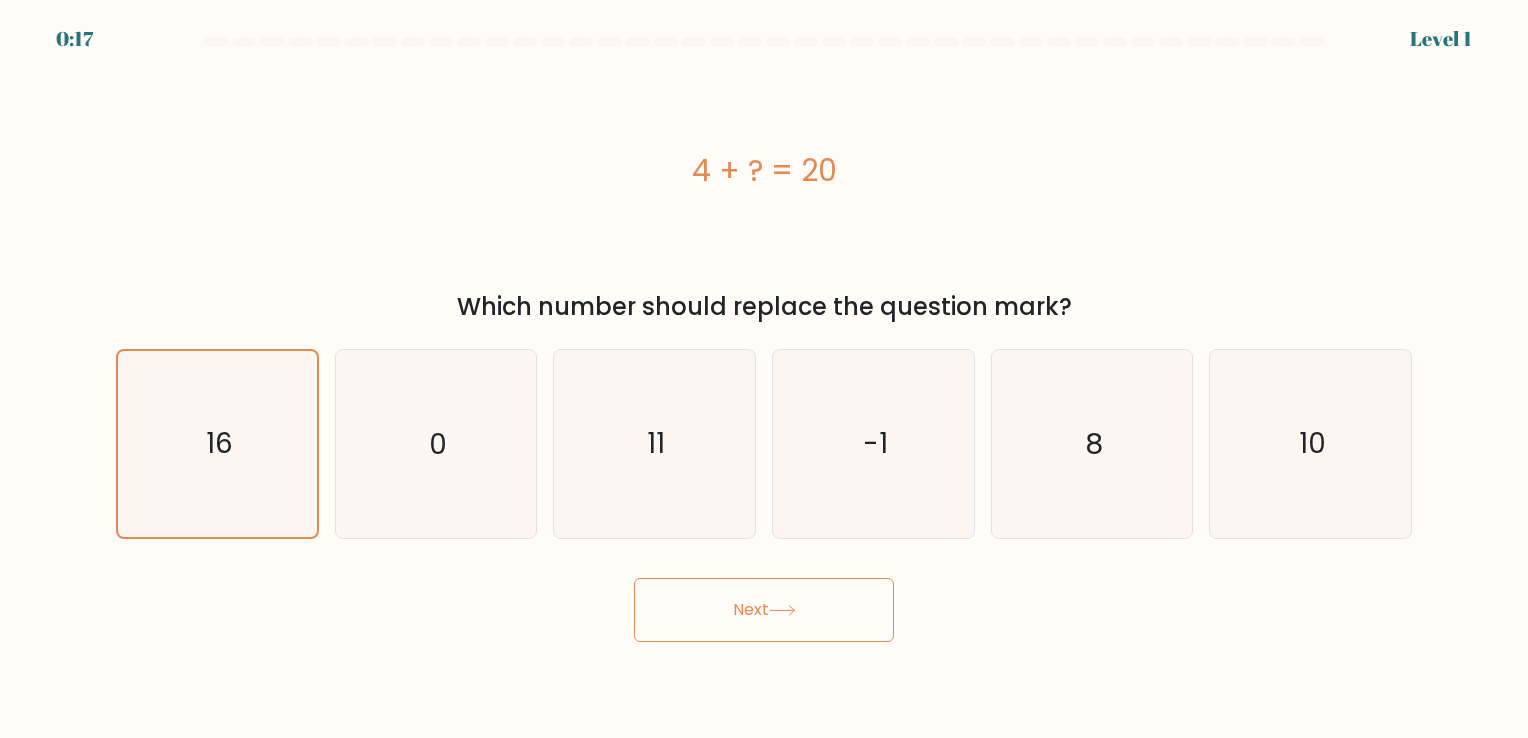 copy on "4 + ?  = 20
Which number should replace the question mark?" 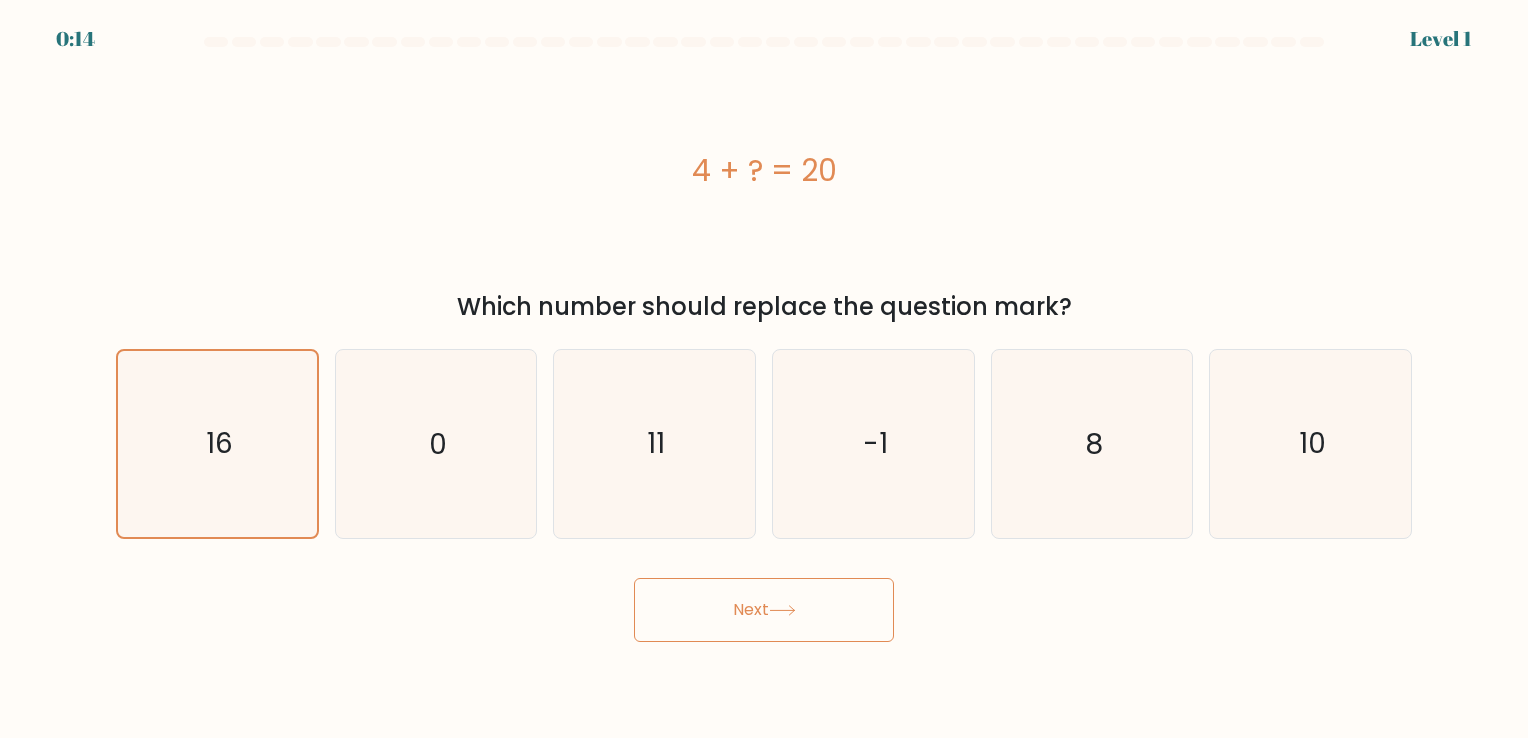 click on "Next" at bounding box center [764, 610] 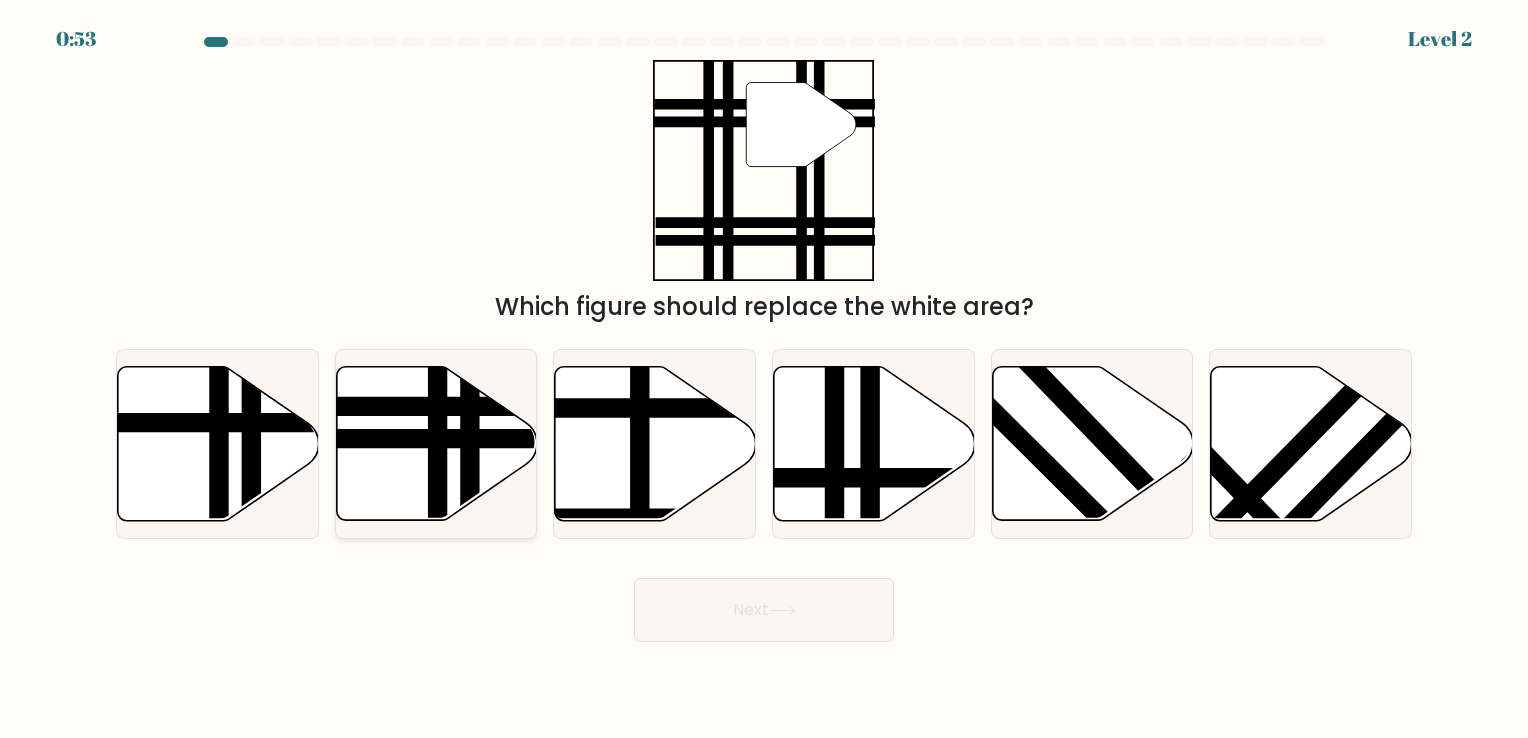 click 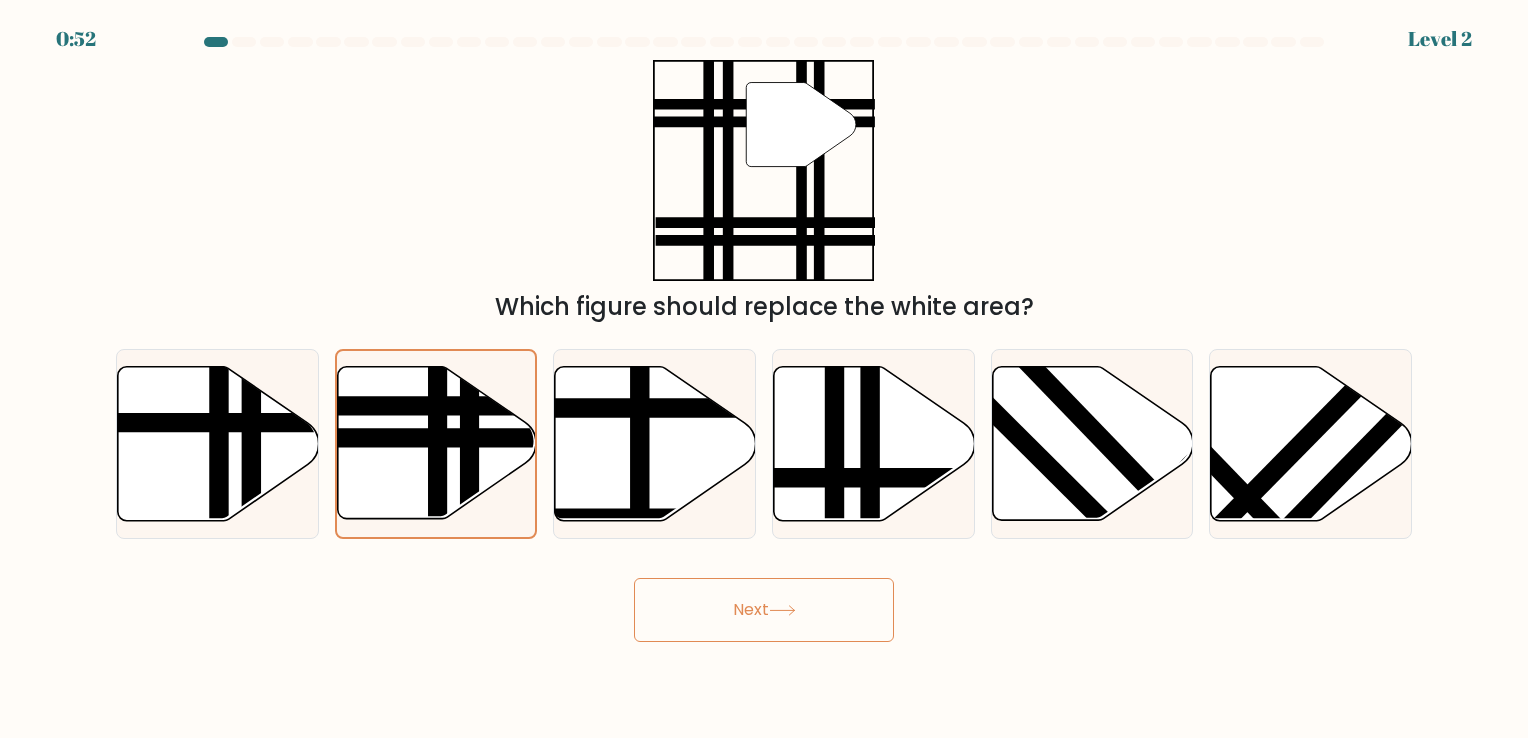 click 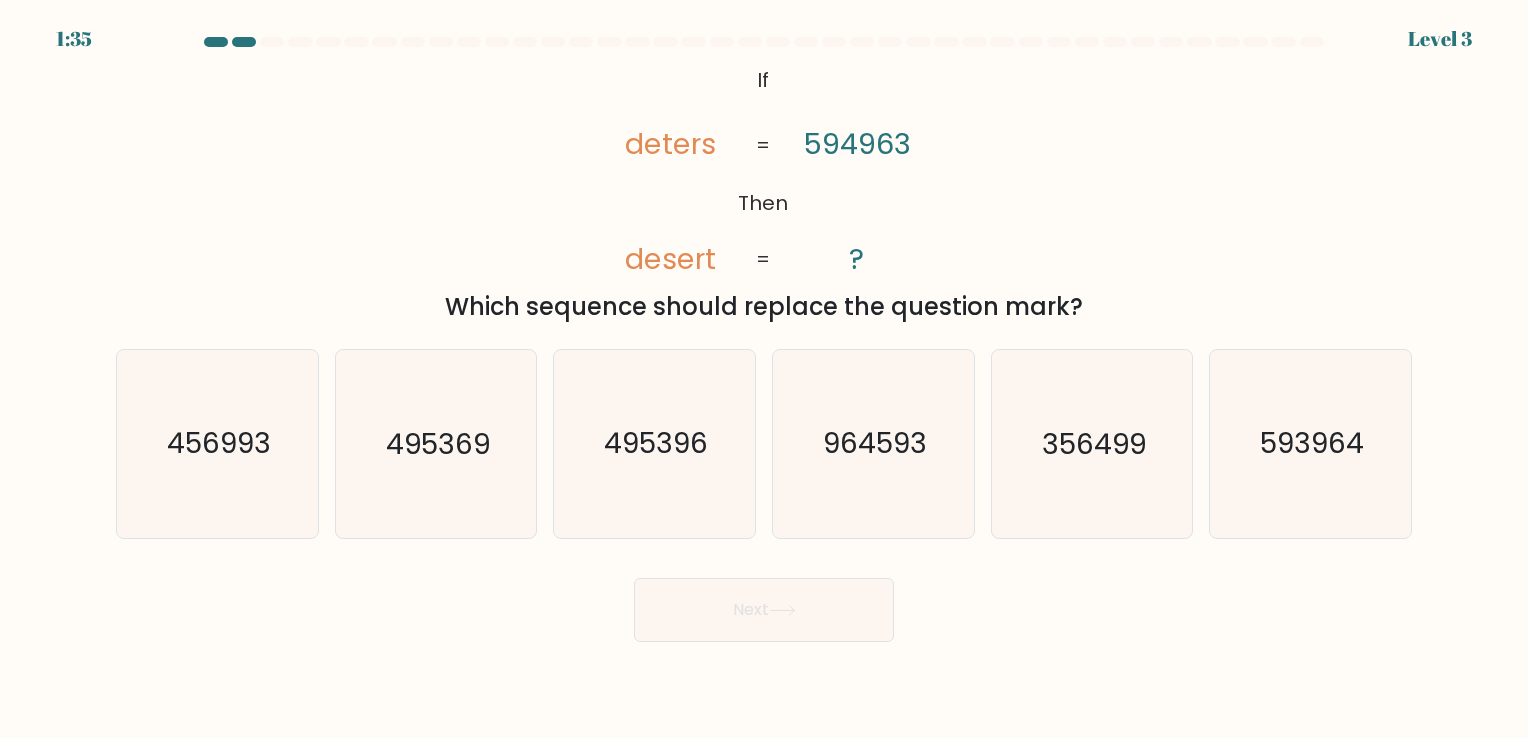 drag, startPoint x: 624, startPoint y: 142, endPoint x: 1102, endPoint y: 312, distance: 507.33026 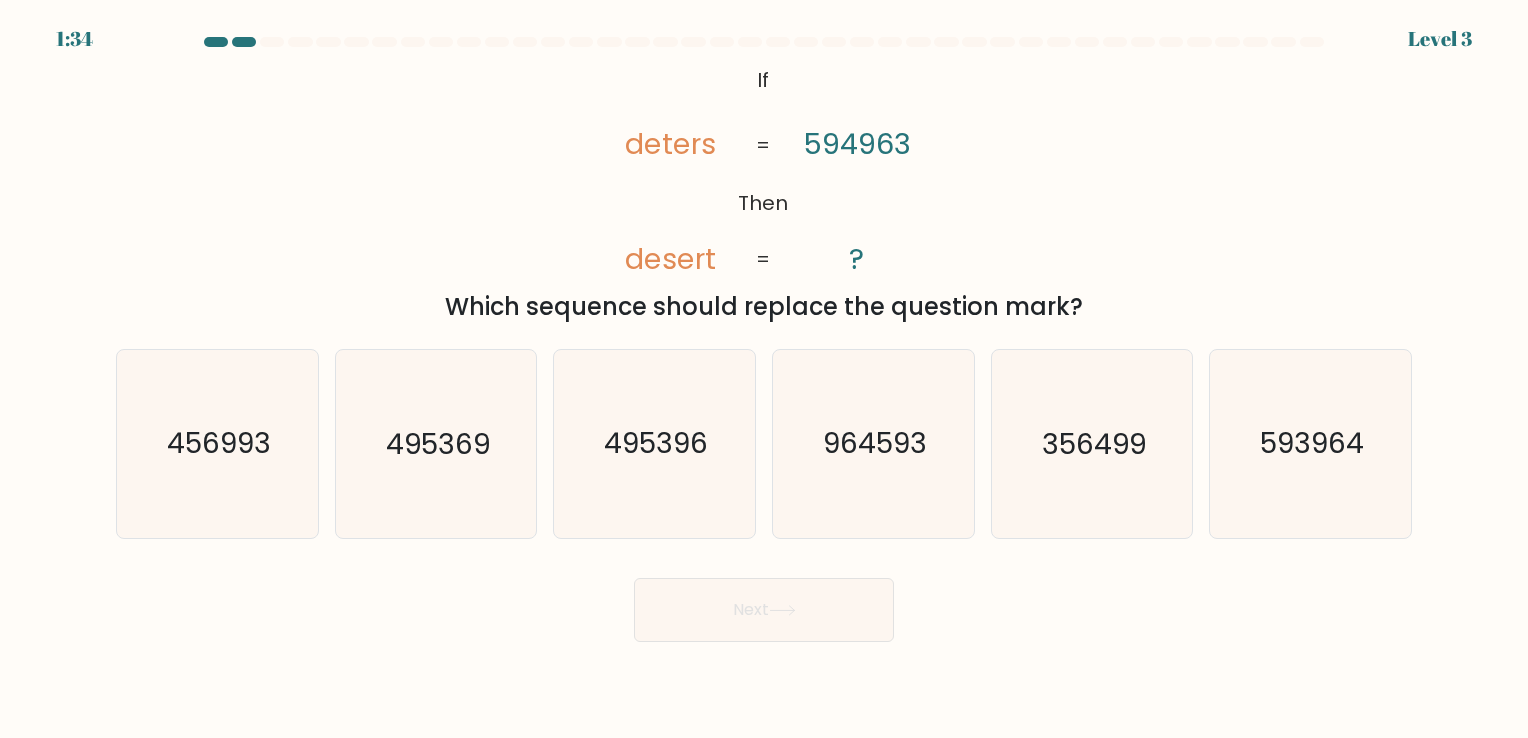 drag, startPoint x: 1102, startPoint y: 312, endPoint x: 1016, endPoint y: 299, distance: 86.977005 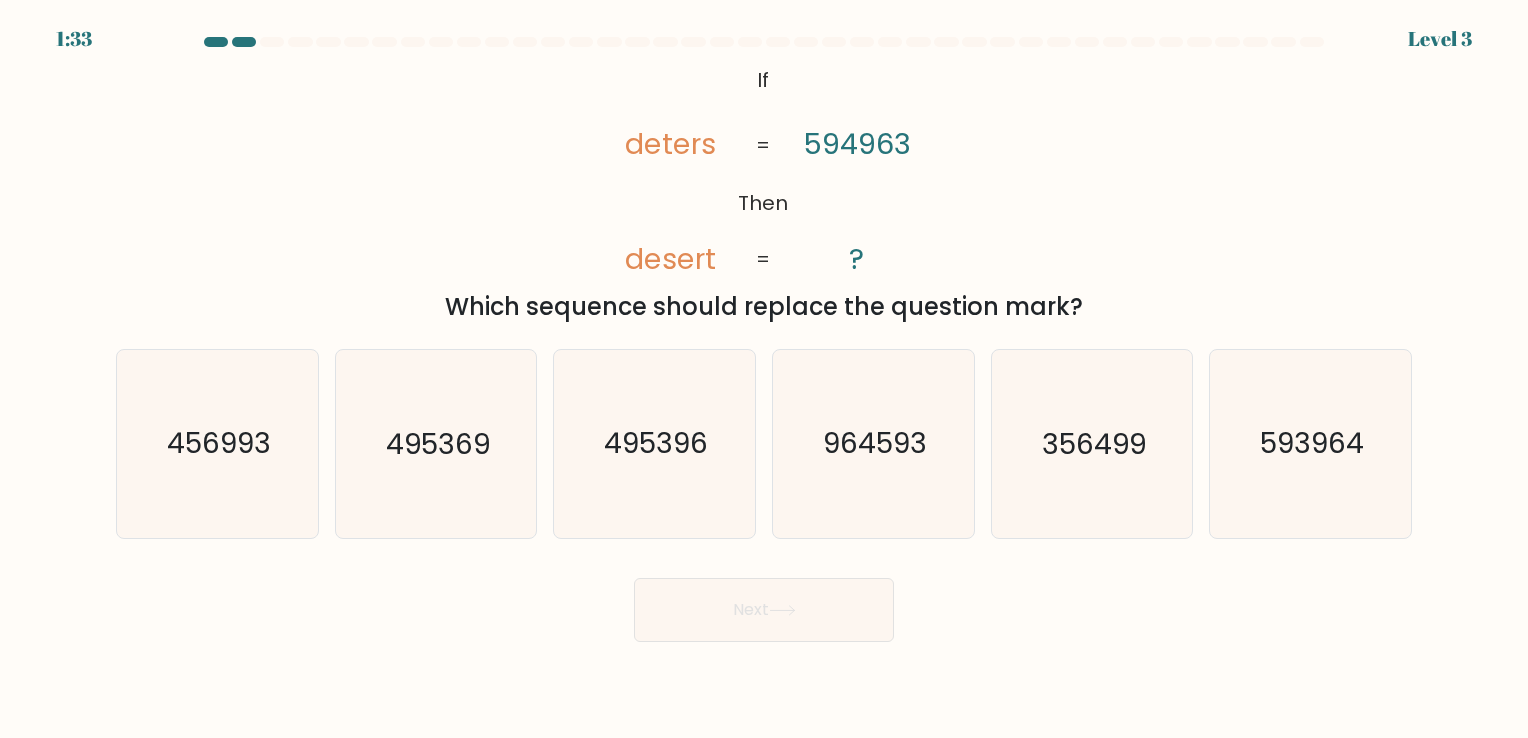 copy on "deters       desert       594963       ?       =       =
Which sequence should replace the question mark?" 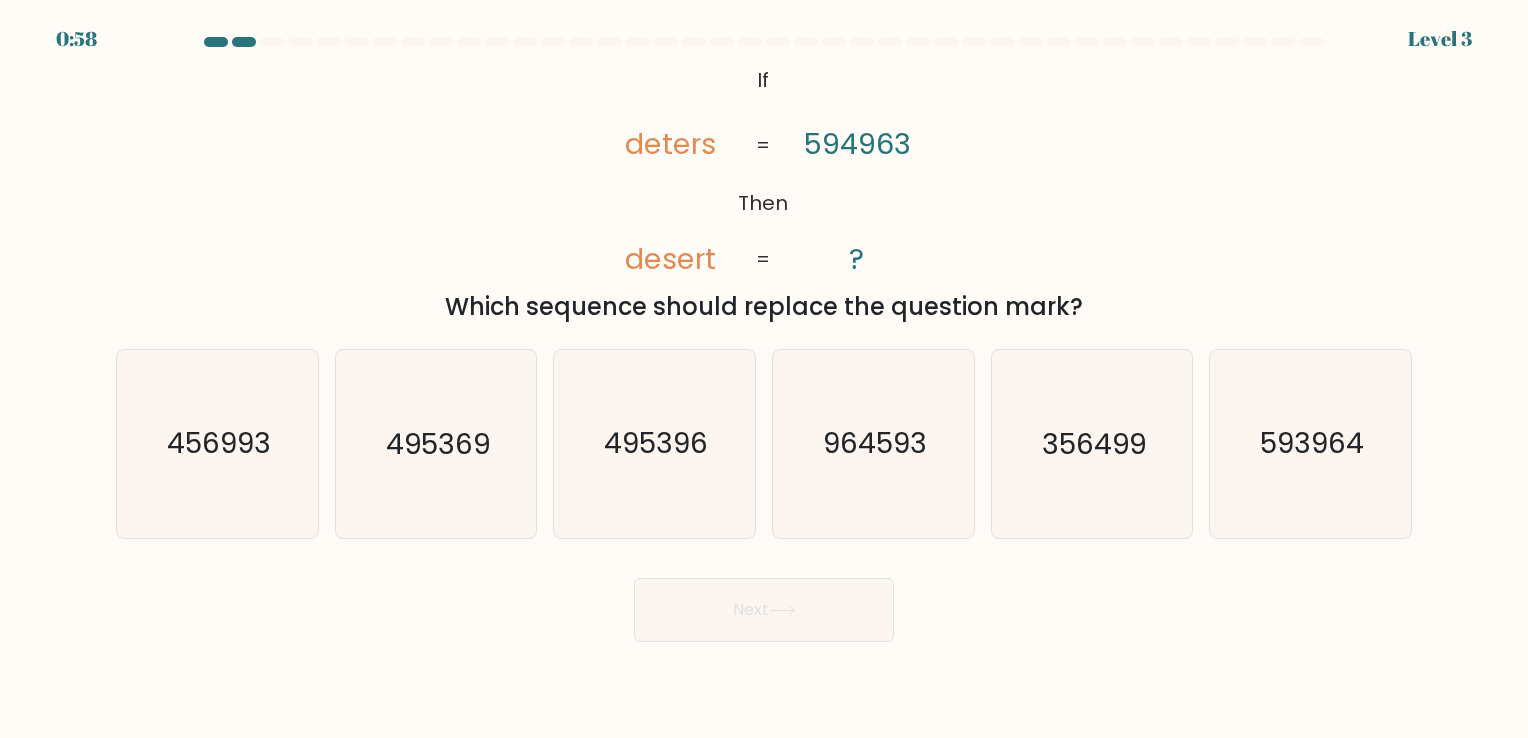 click on "Next" at bounding box center [764, 602] 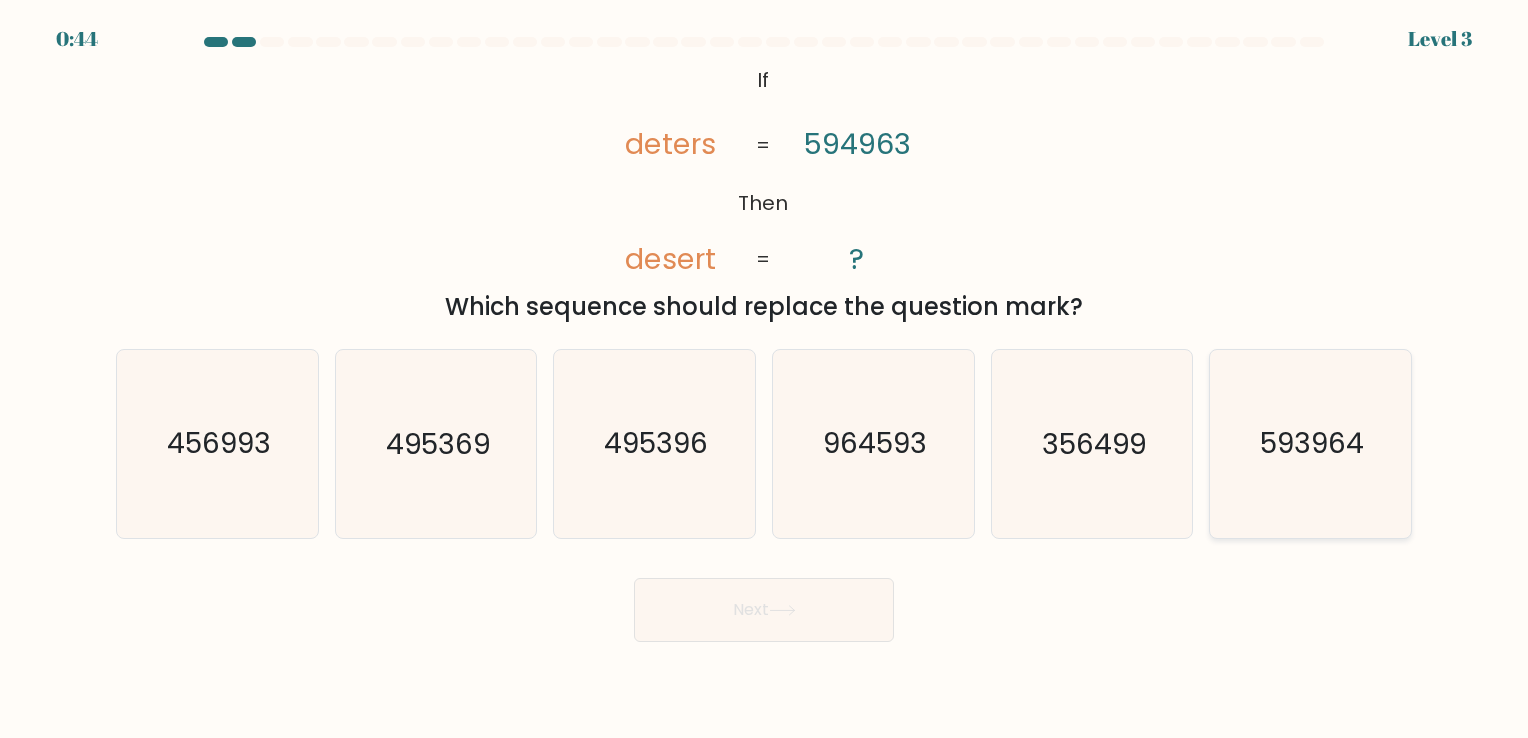 click on "593964" 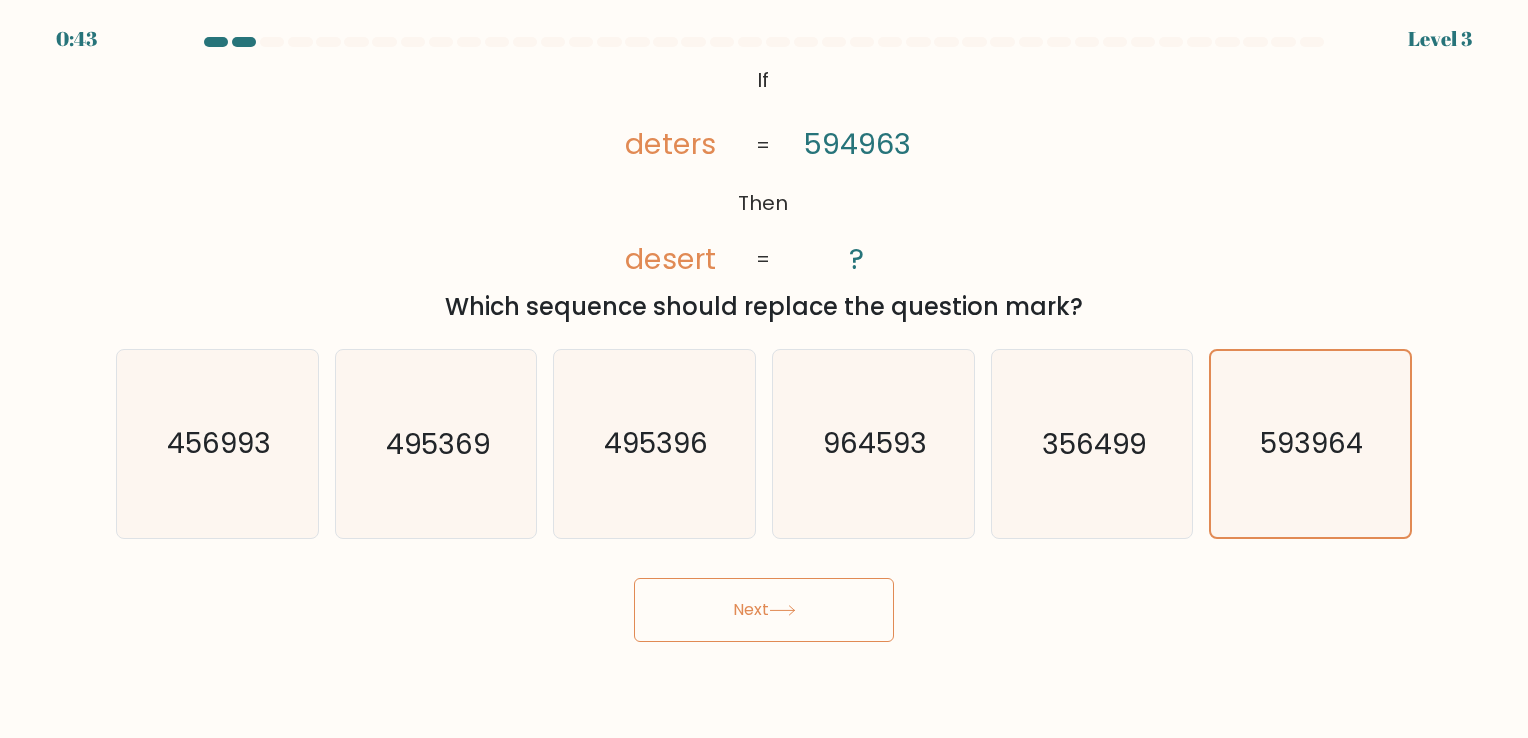 click on "Next" at bounding box center (764, 610) 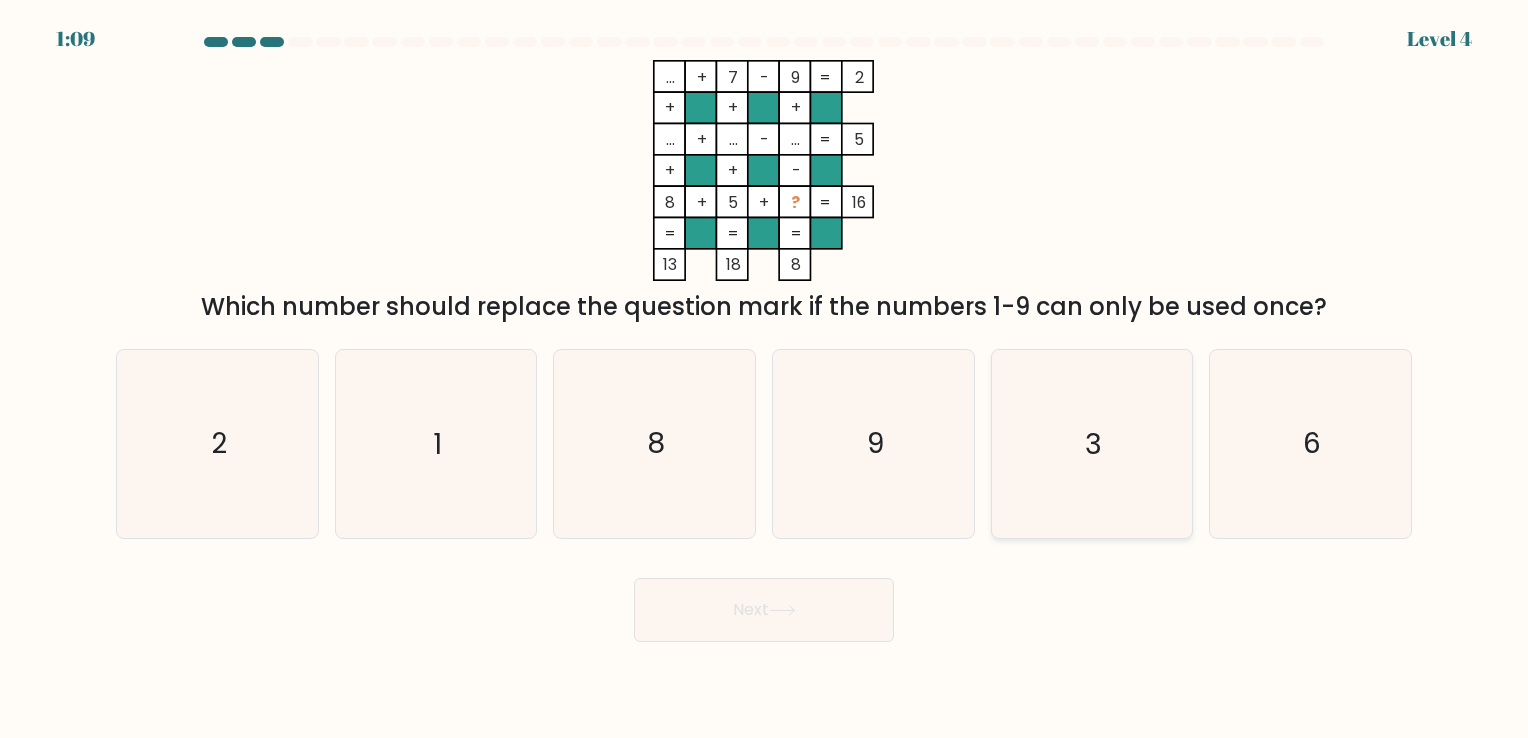 click on "3" 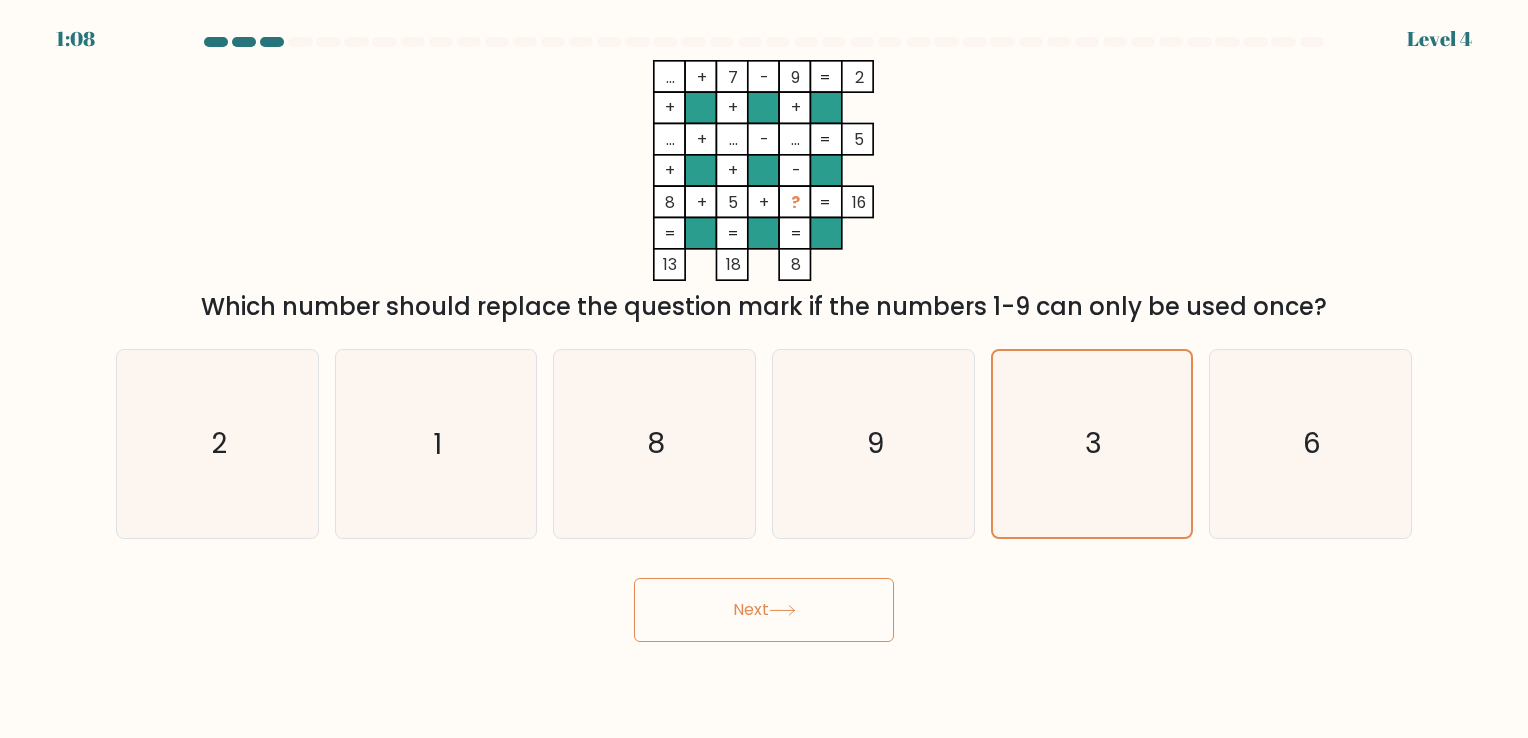 click on "Next" at bounding box center [764, 610] 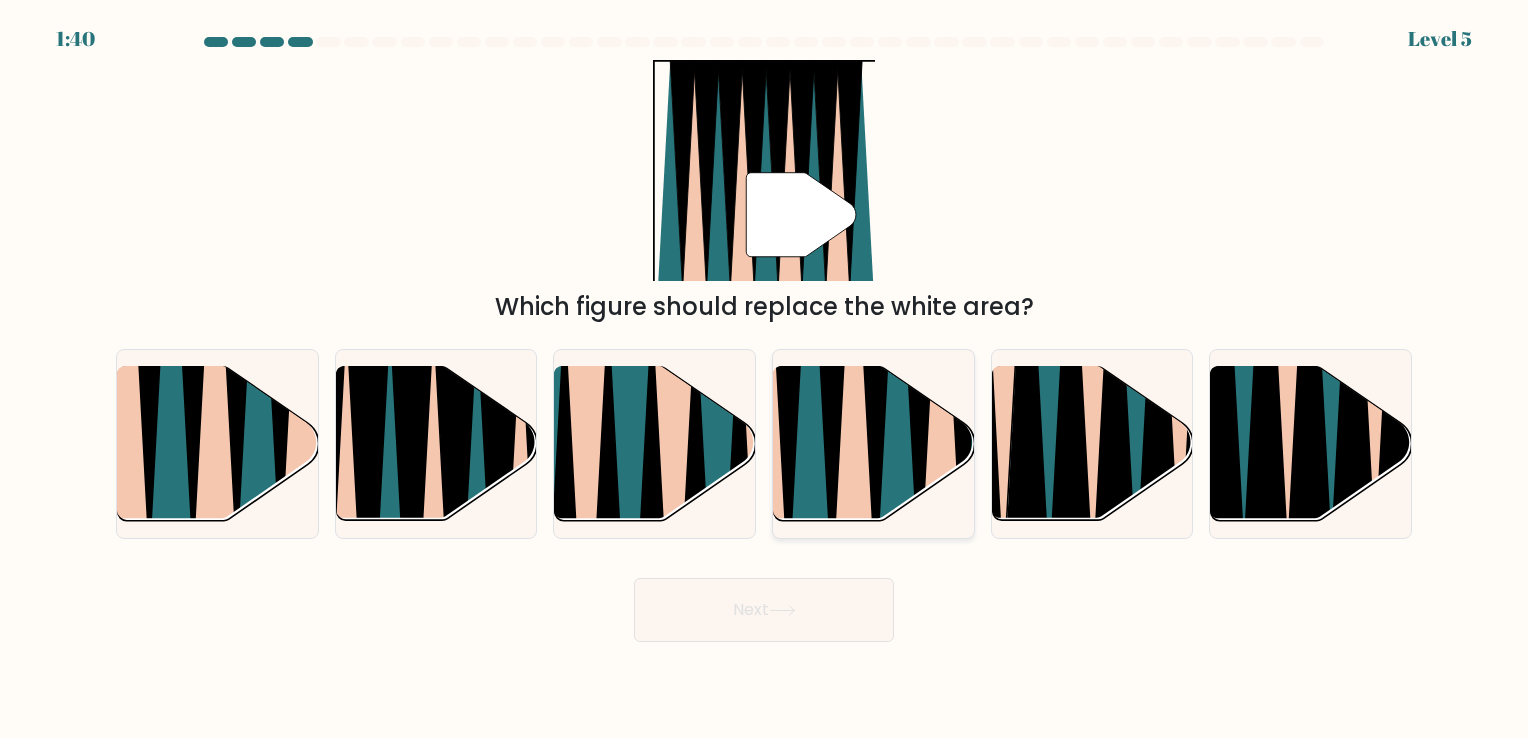 click 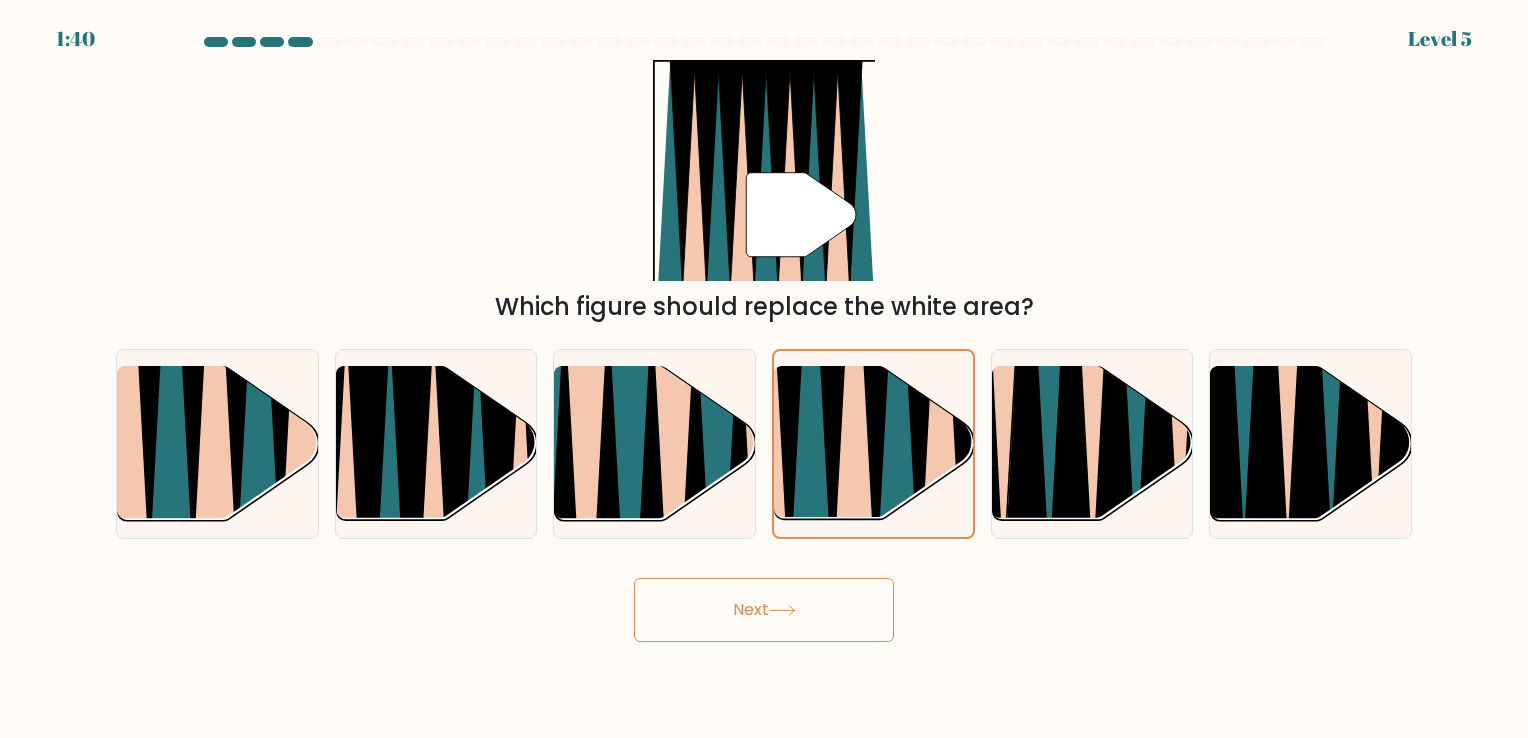 click on "Next" at bounding box center [764, 610] 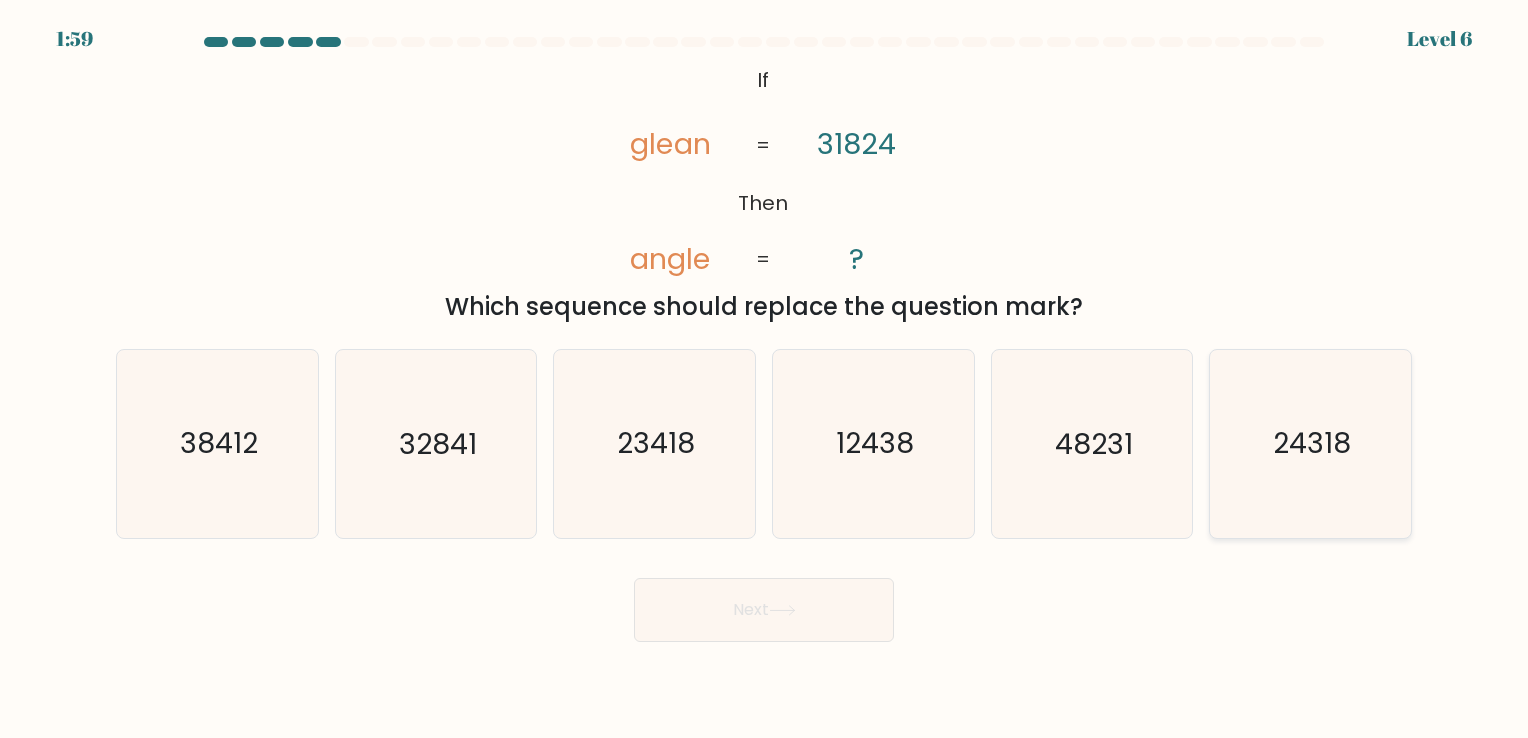 click on "24318" 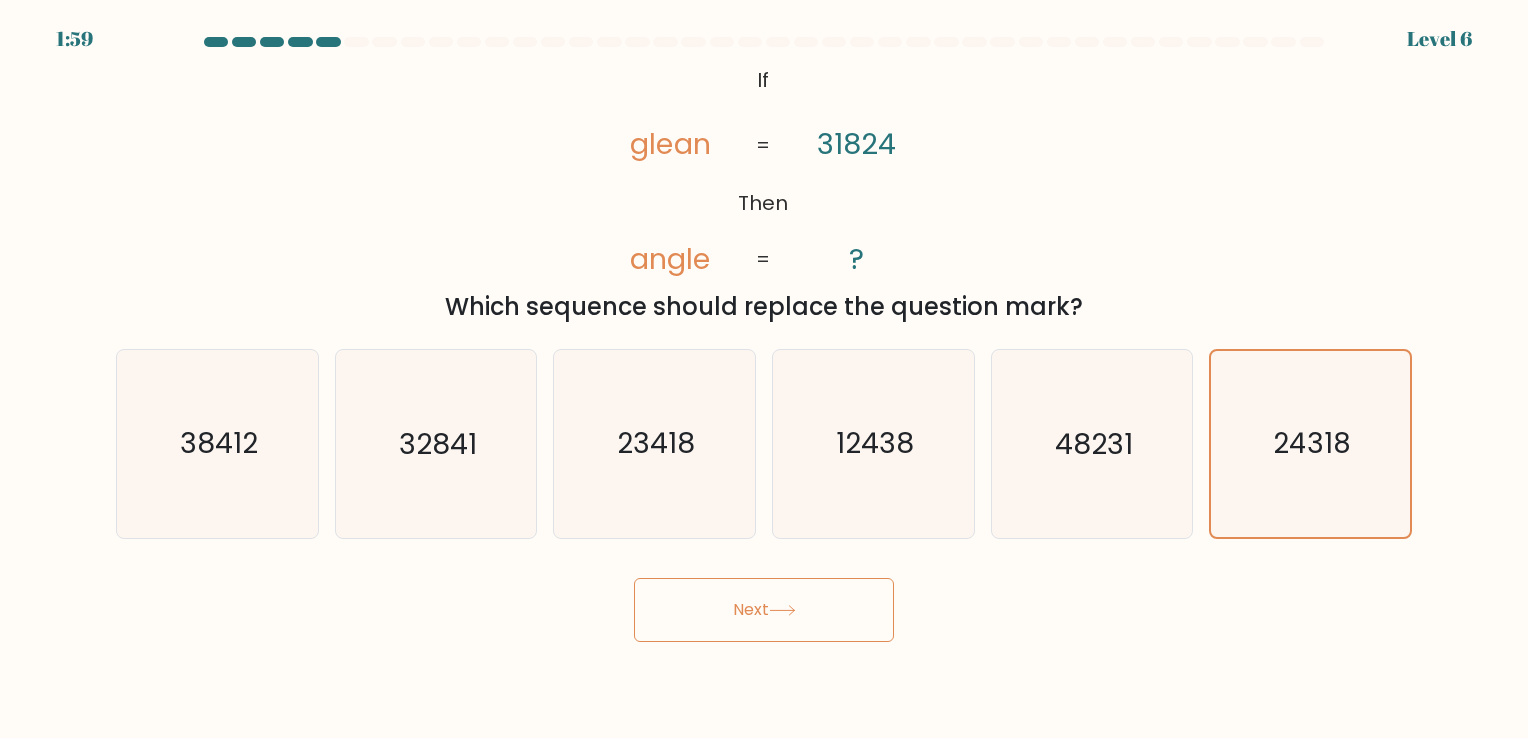 click on "Next" at bounding box center [764, 610] 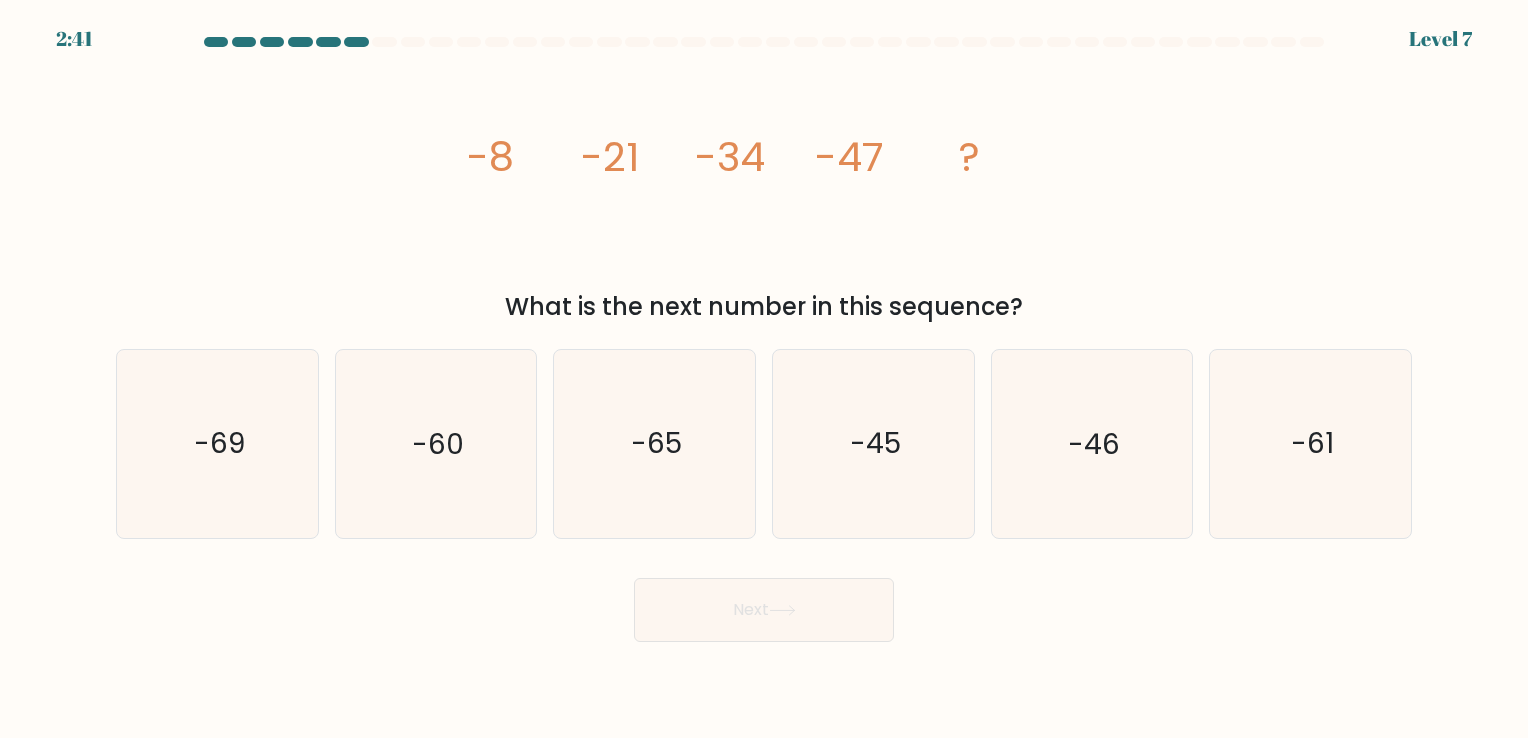 drag, startPoint x: 456, startPoint y: 154, endPoint x: 1019, endPoint y: 304, distance: 582.6397 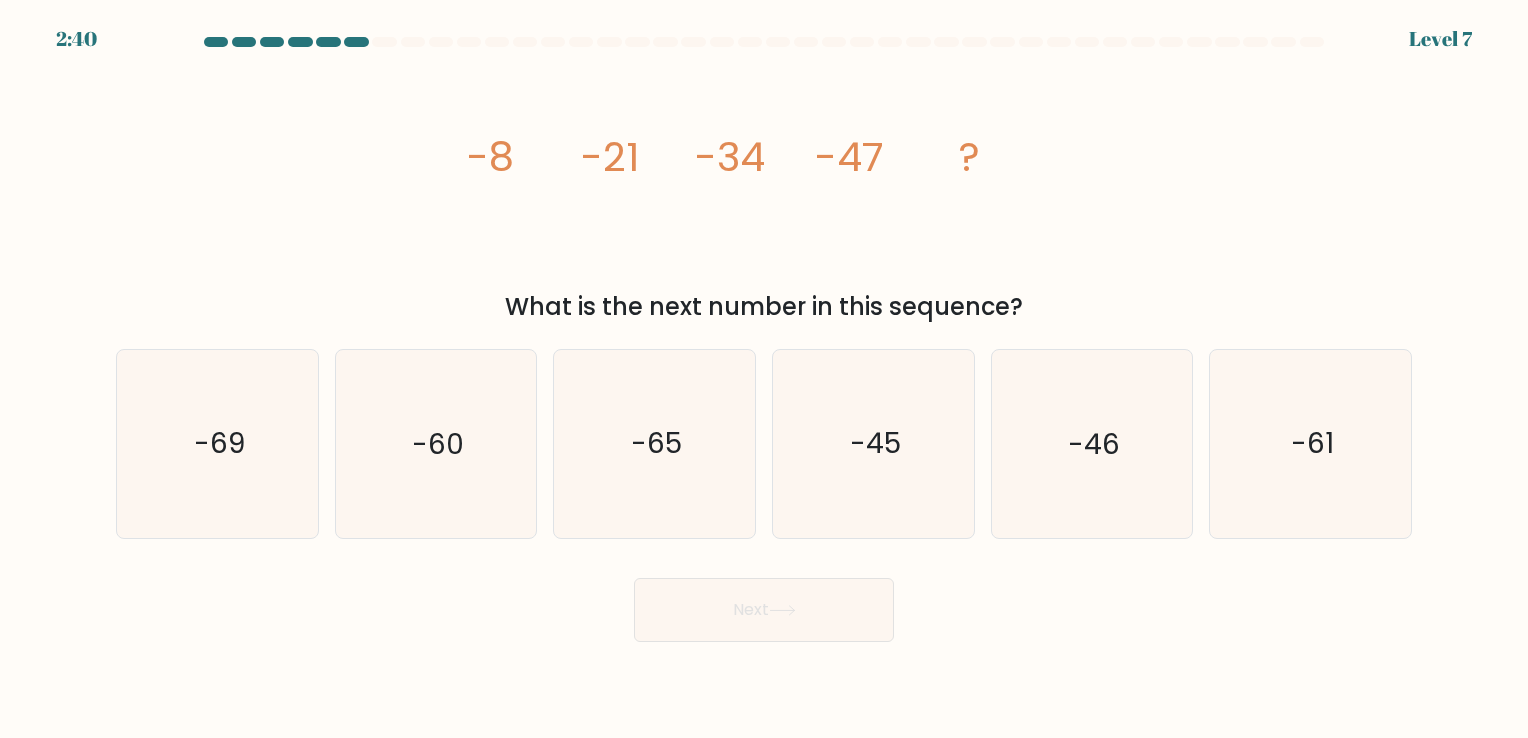 drag, startPoint x: 1019, startPoint y: 304, endPoint x: 974, endPoint y: 298, distance: 45.39824 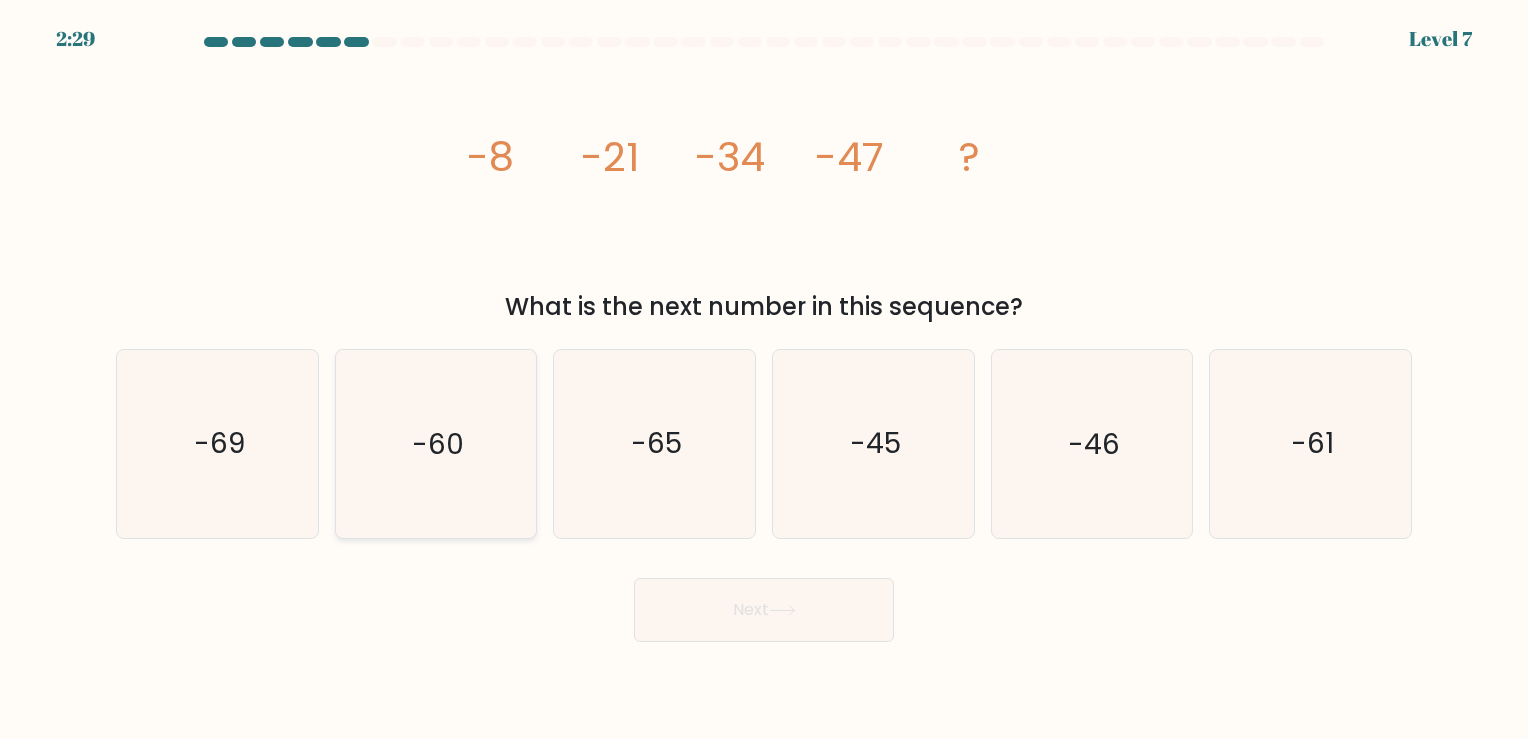click on "-60" 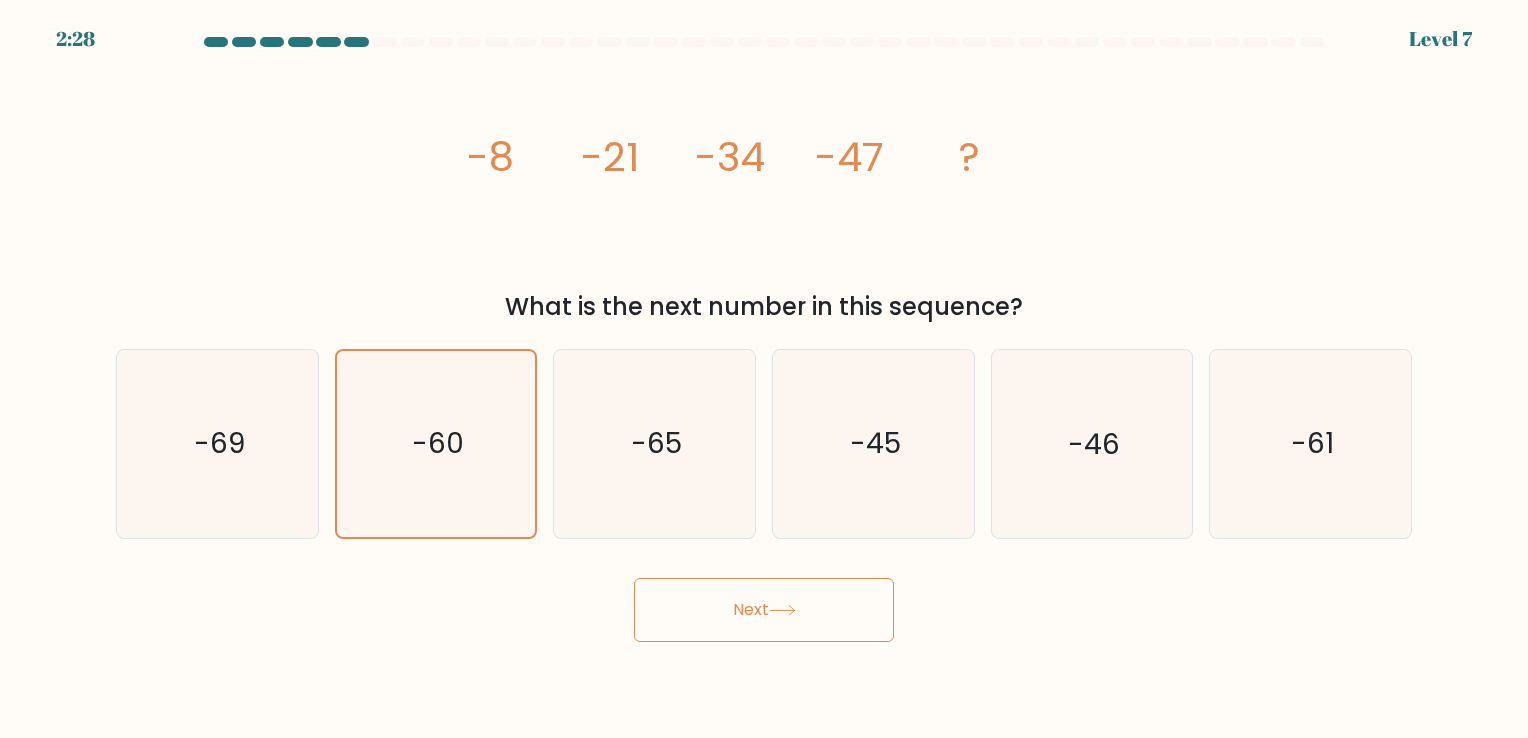 click on "Next" at bounding box center (764, 610) 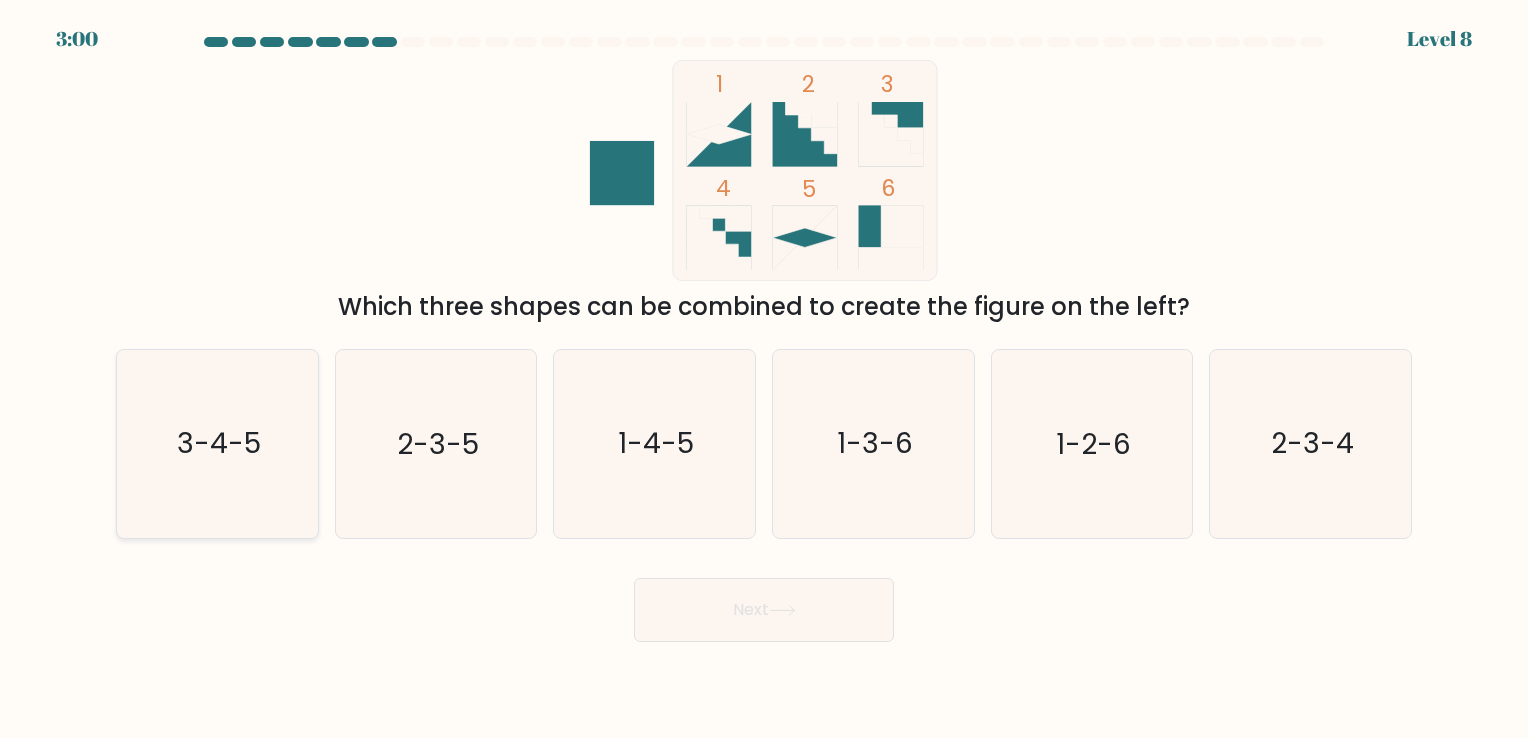 click on "3-4-5" 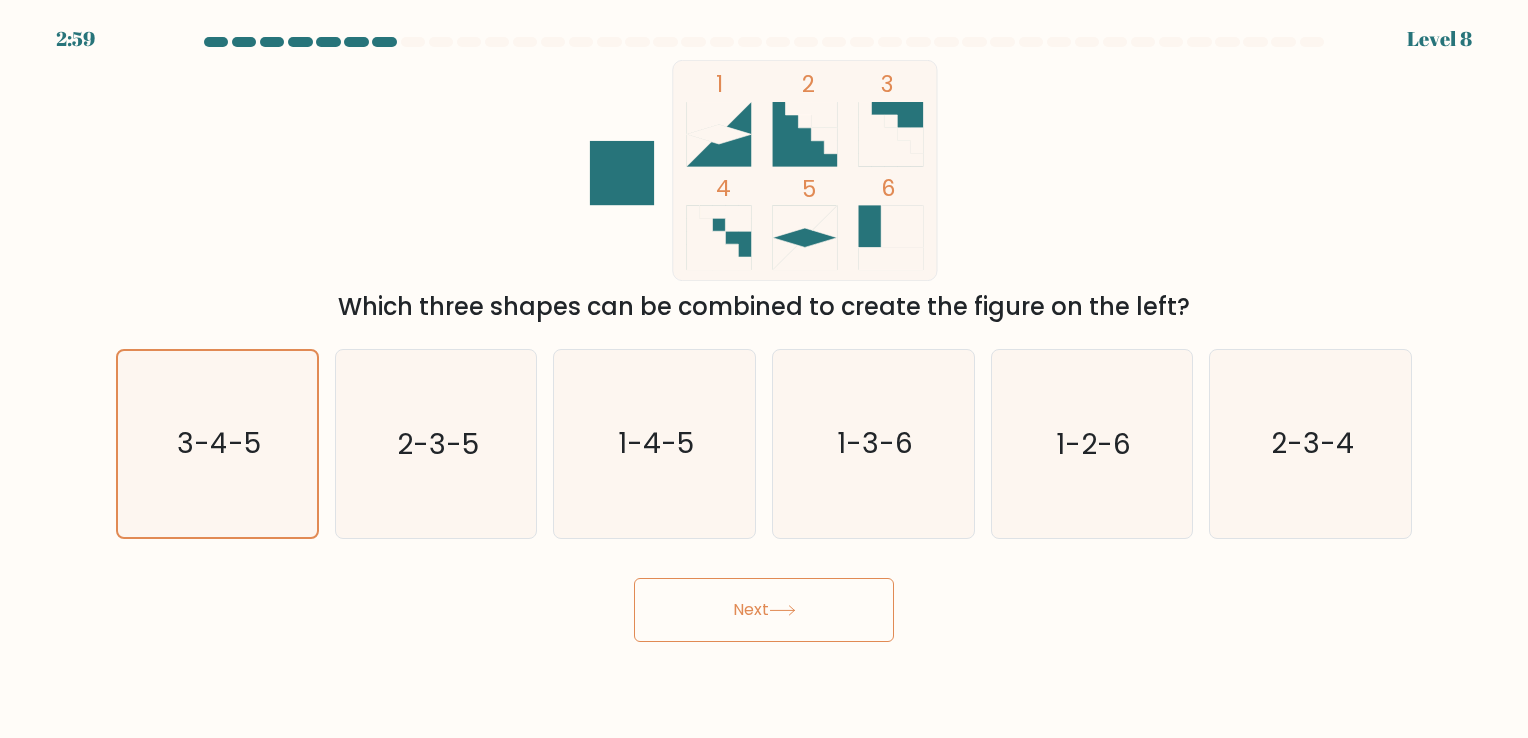 click on "Next" at bounding box center [764, 610] 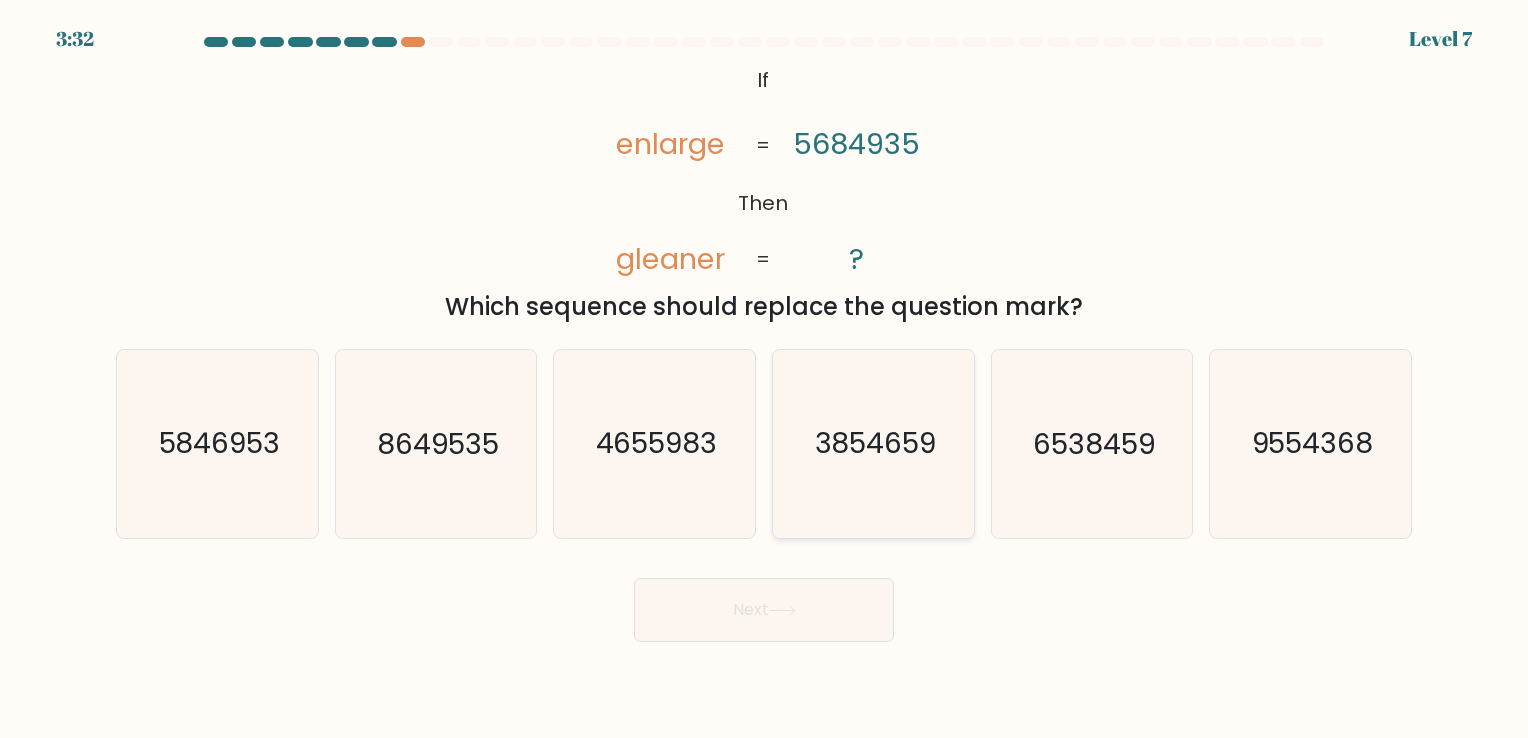 click on "3854659" 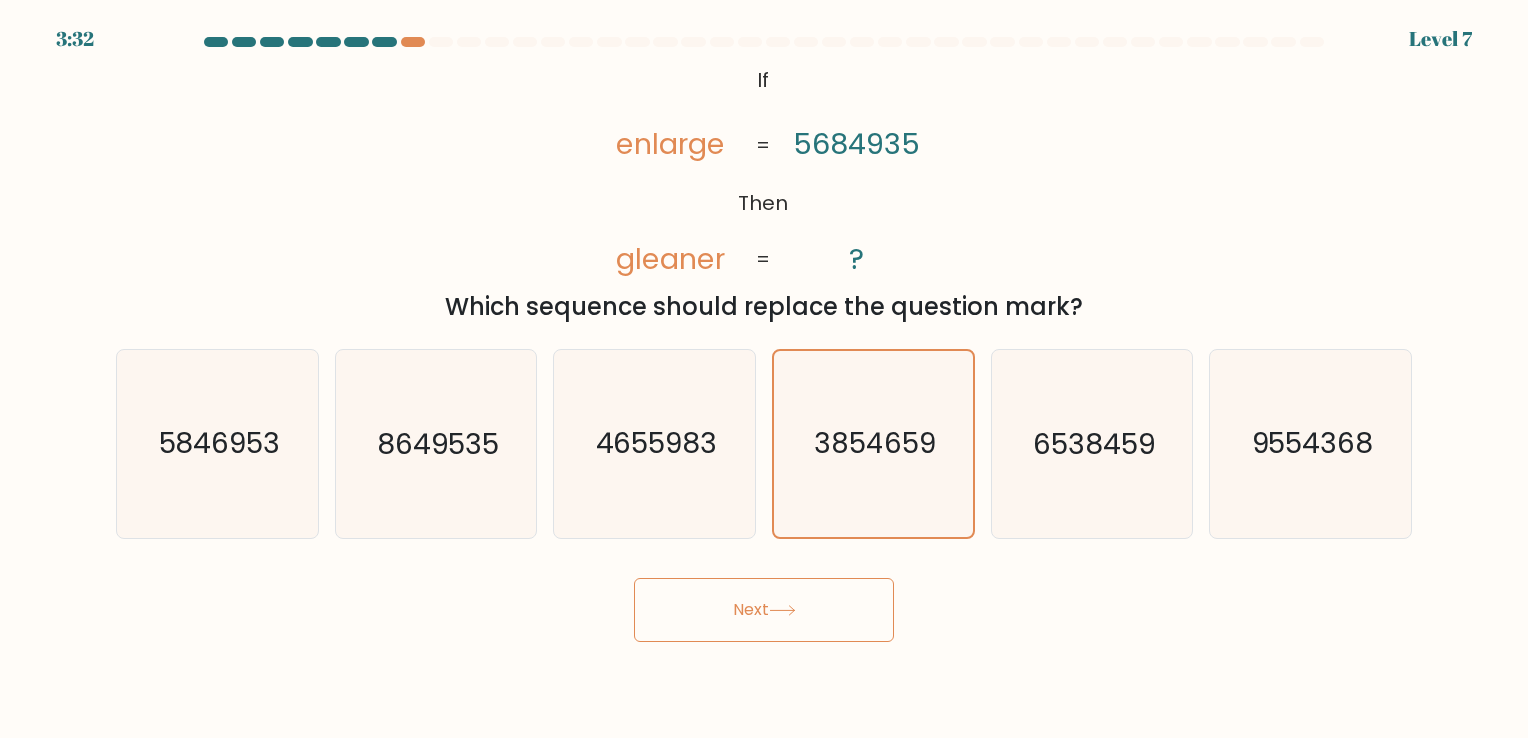 click on "Next" at bounding box center (764, 610) 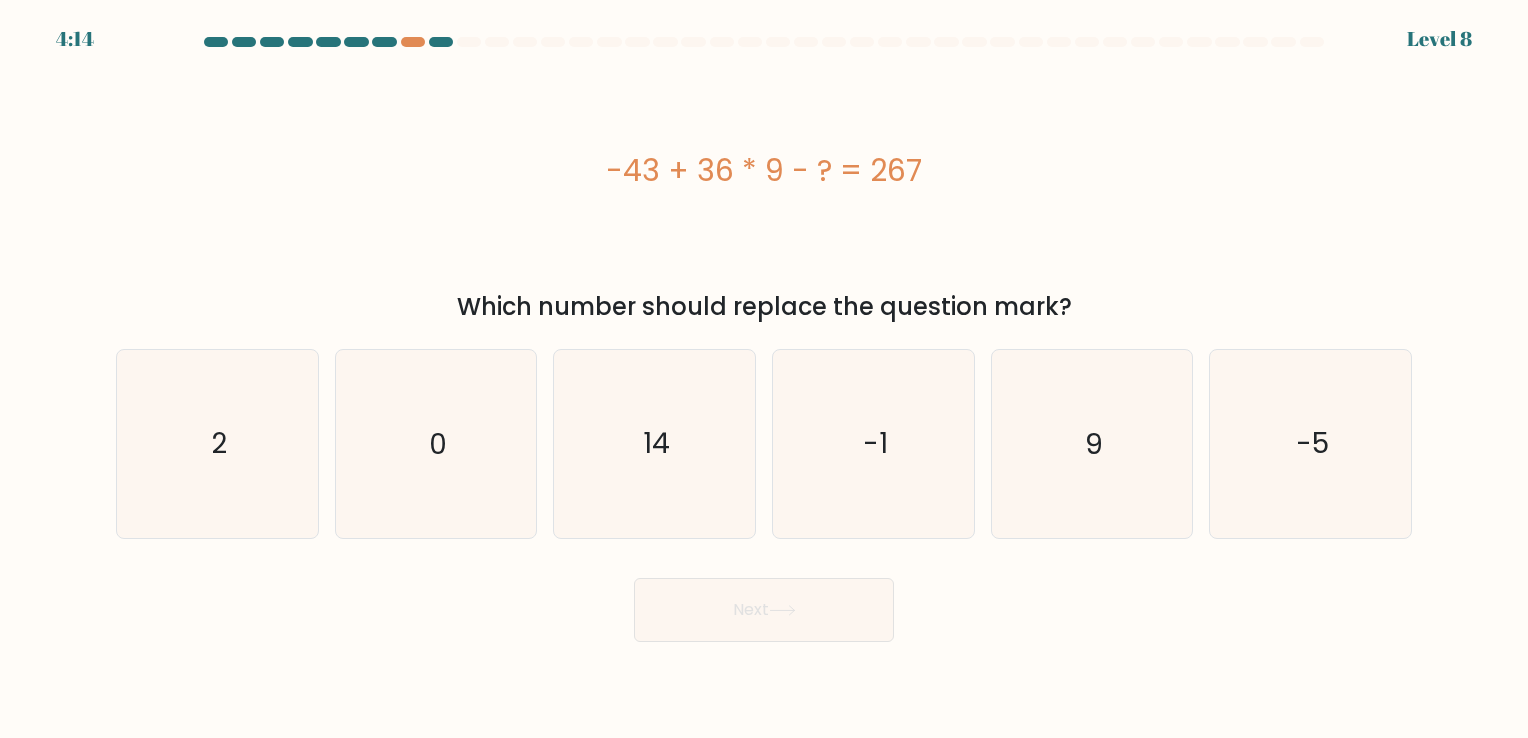 drag, startPoint x: 602, startPoint y: 165, endPoint x: 1068, endPoint y: 305, distance: 486.5758 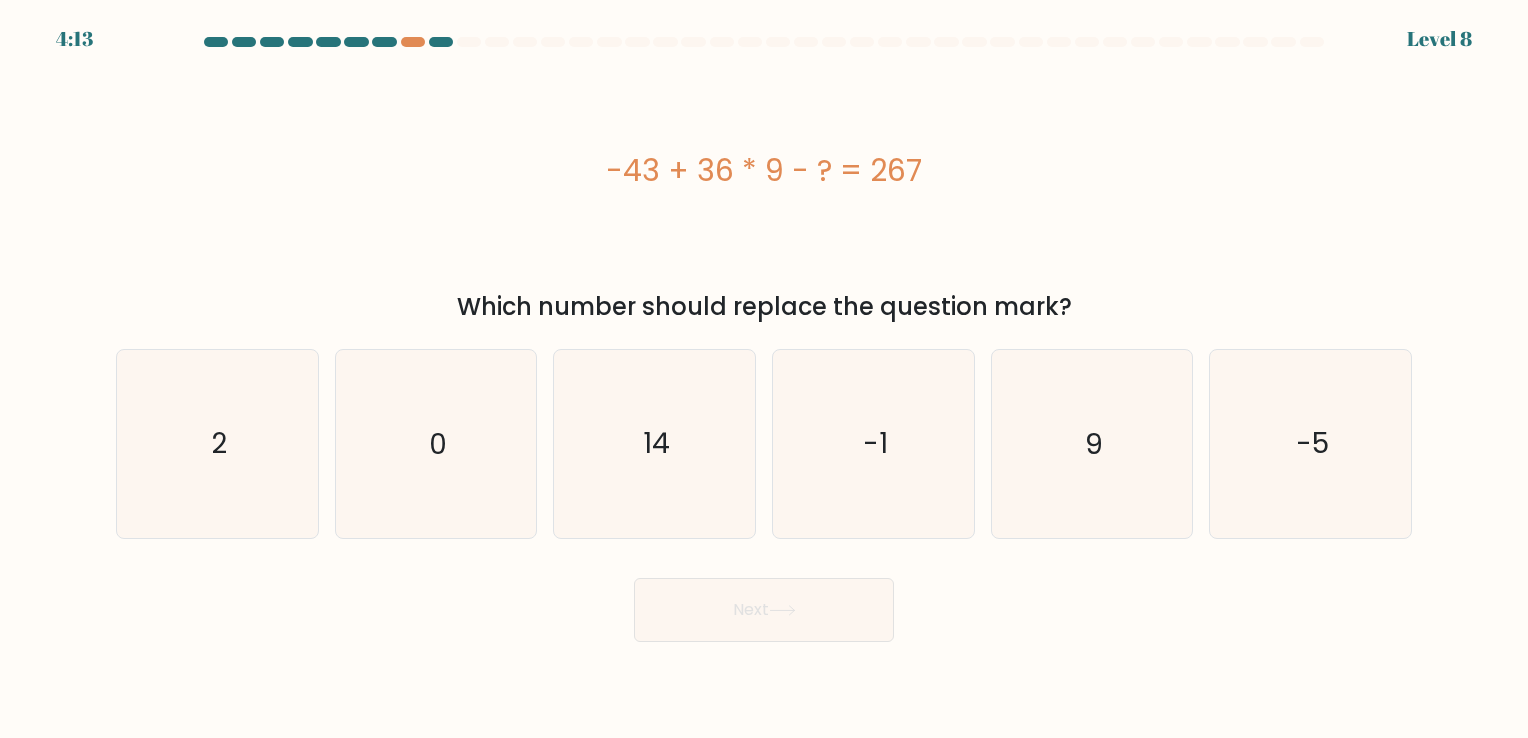 drag, startPoint x: 1068, startPoint y: 305, endPoint x: 1037, endPoint y: 303, distance: 31.06445 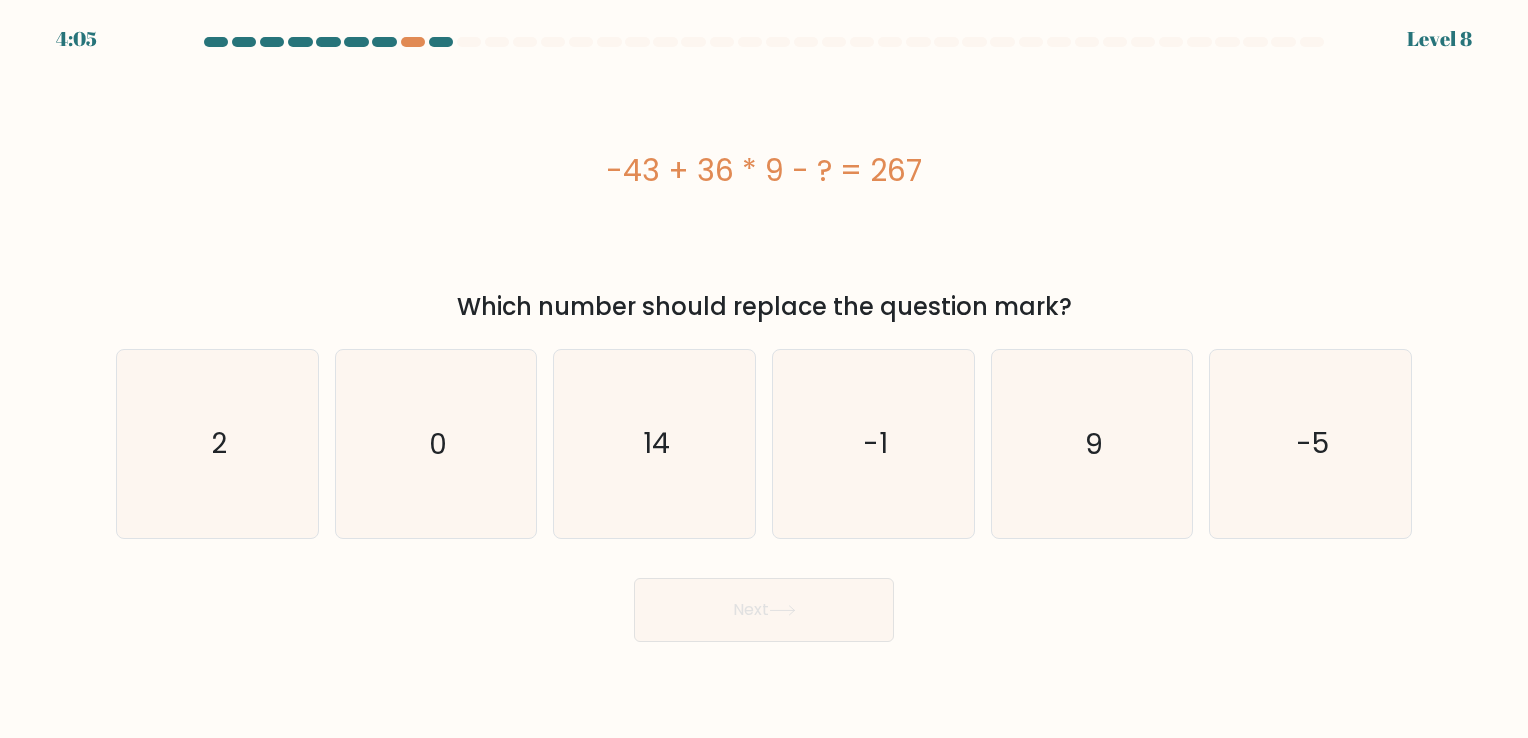 copy on "-43 + 36 * 9 - ? = 267
Which number should replace the question mark?" 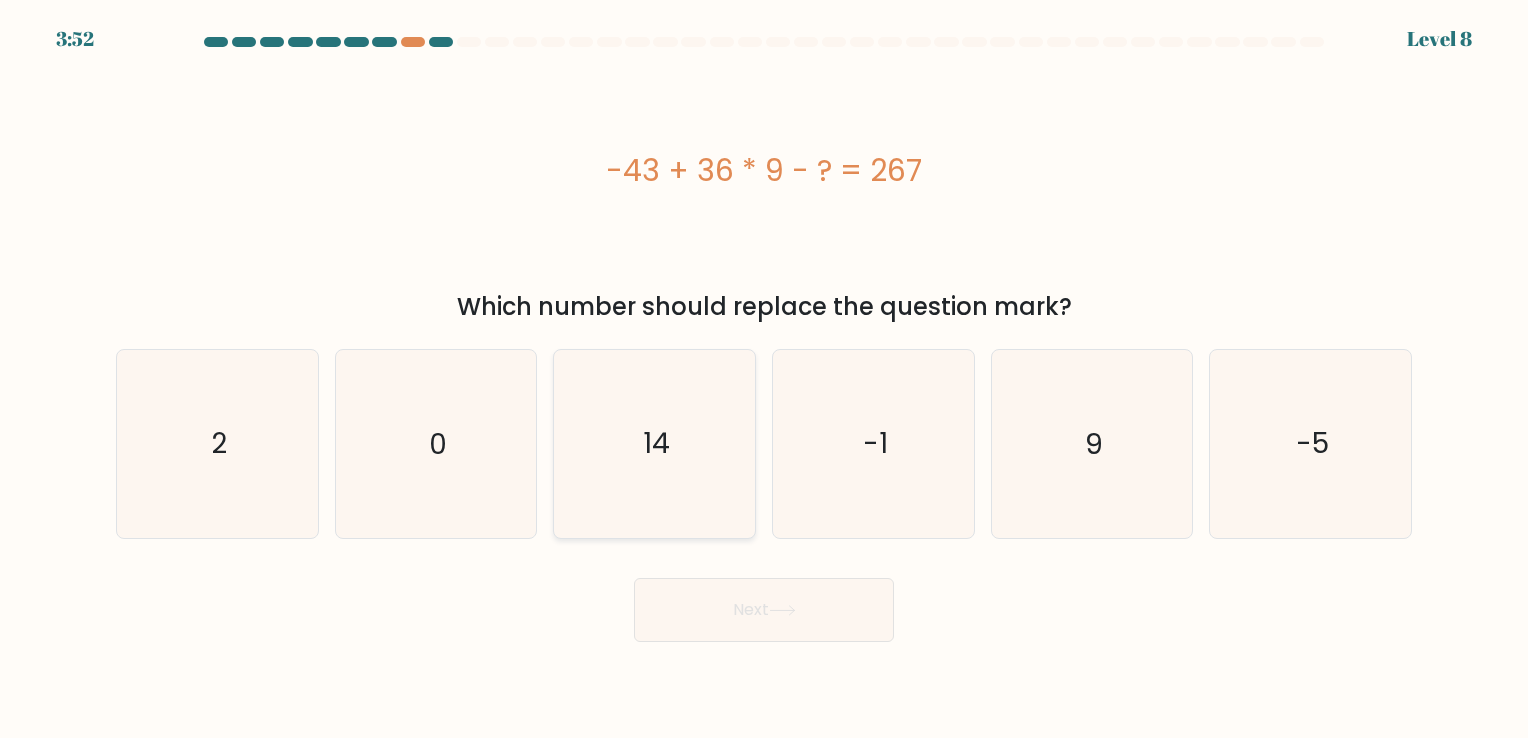 click on "14" 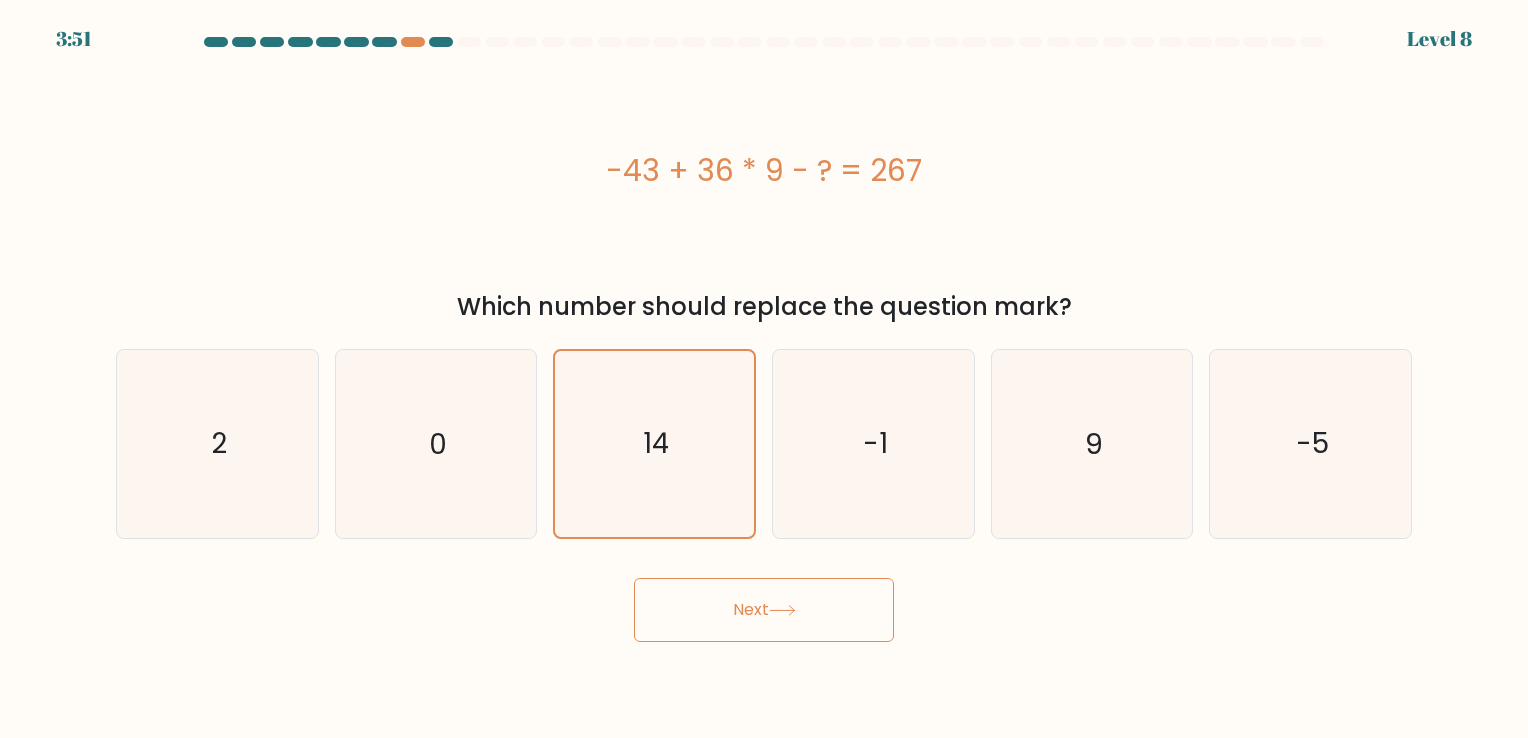 click on "Next" at bounding box center (764, 610) 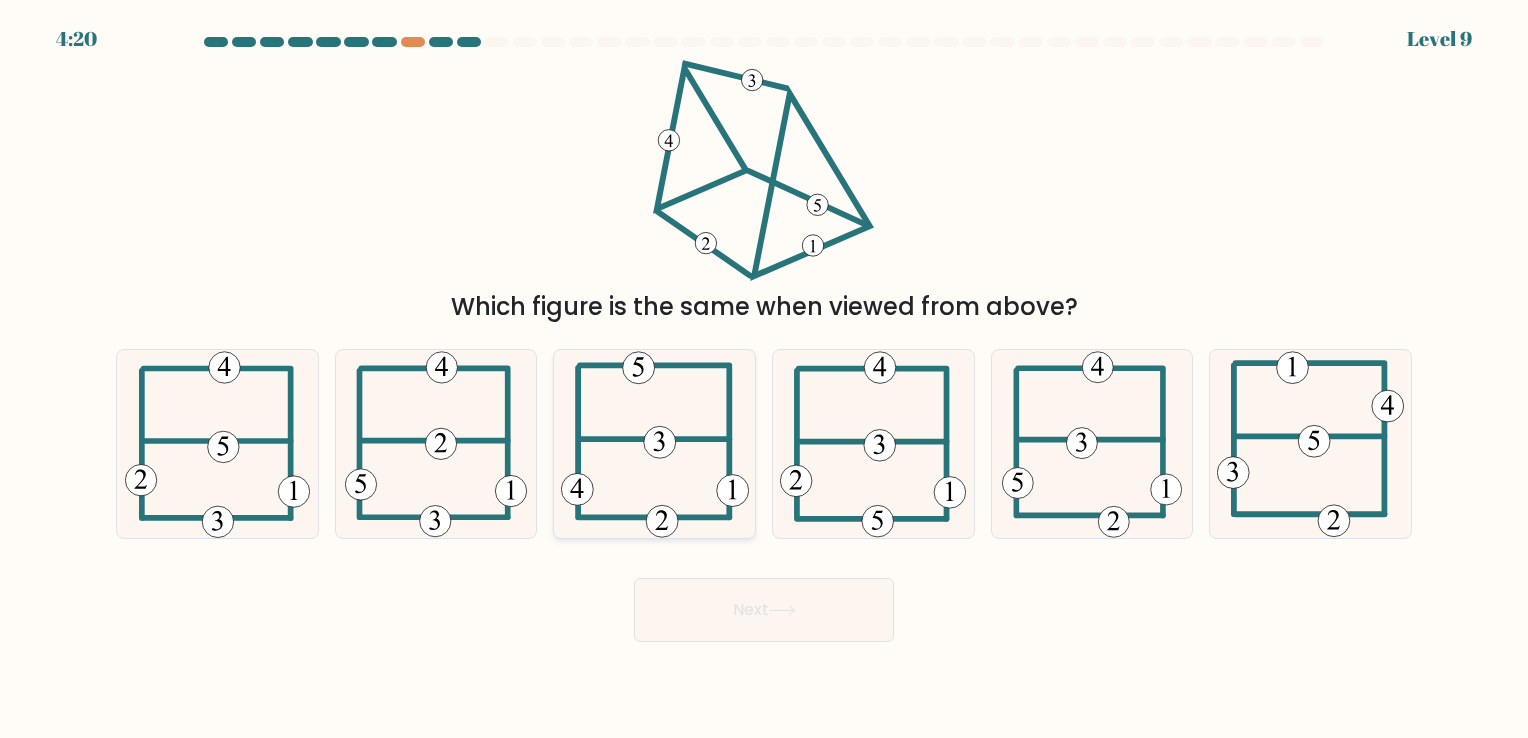 click 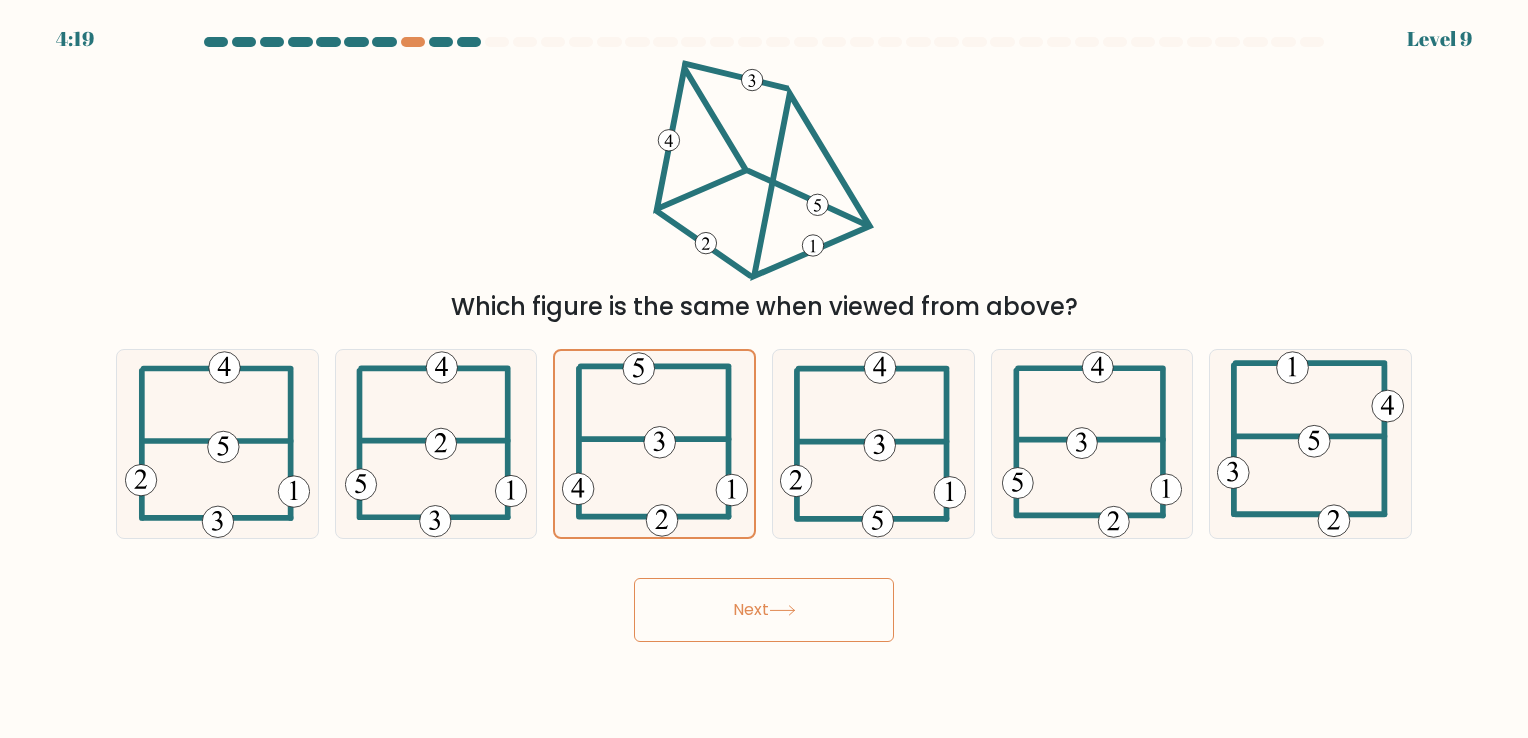 click on "Next" at bounding box center (764, 610) 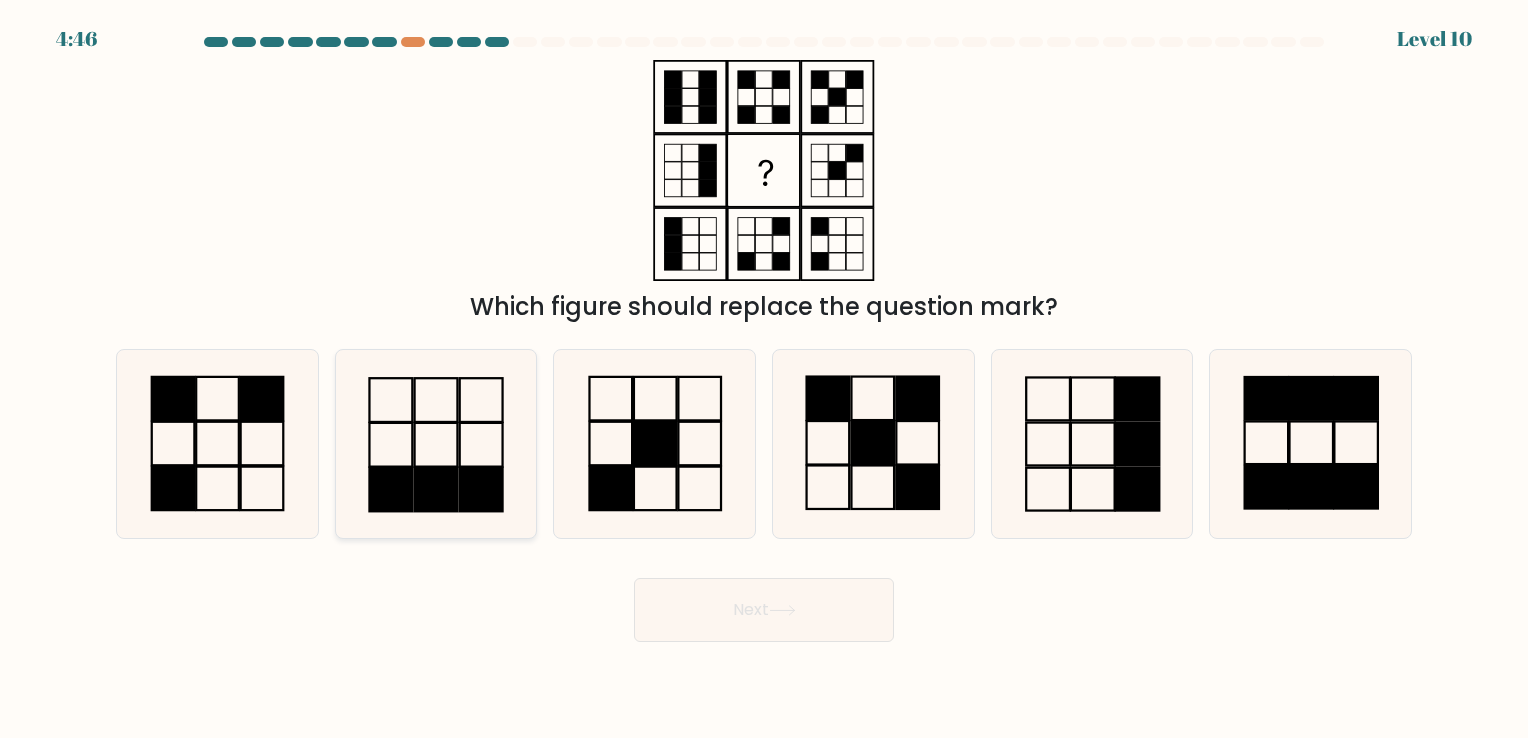 click 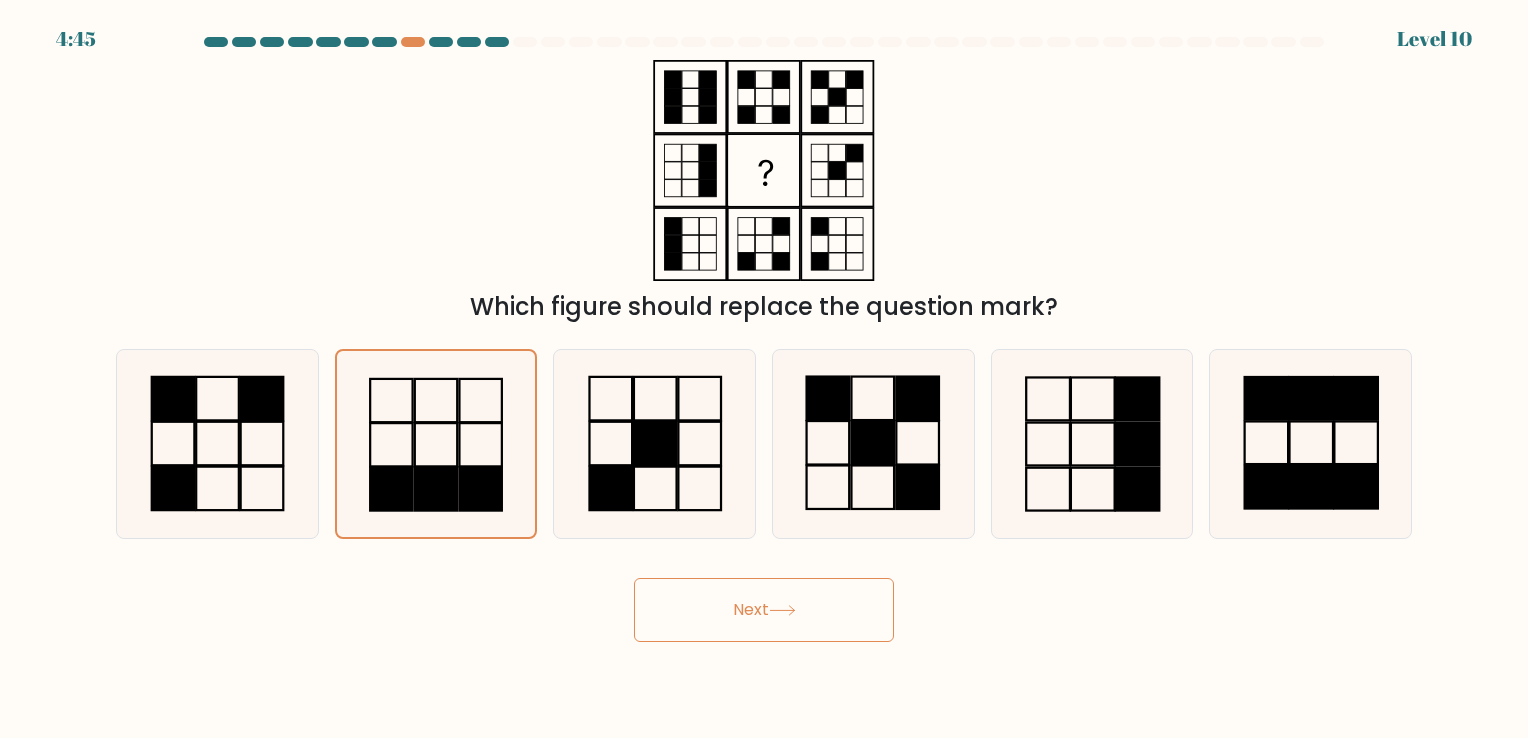 click on "Next" at bounding box center (764, 610) 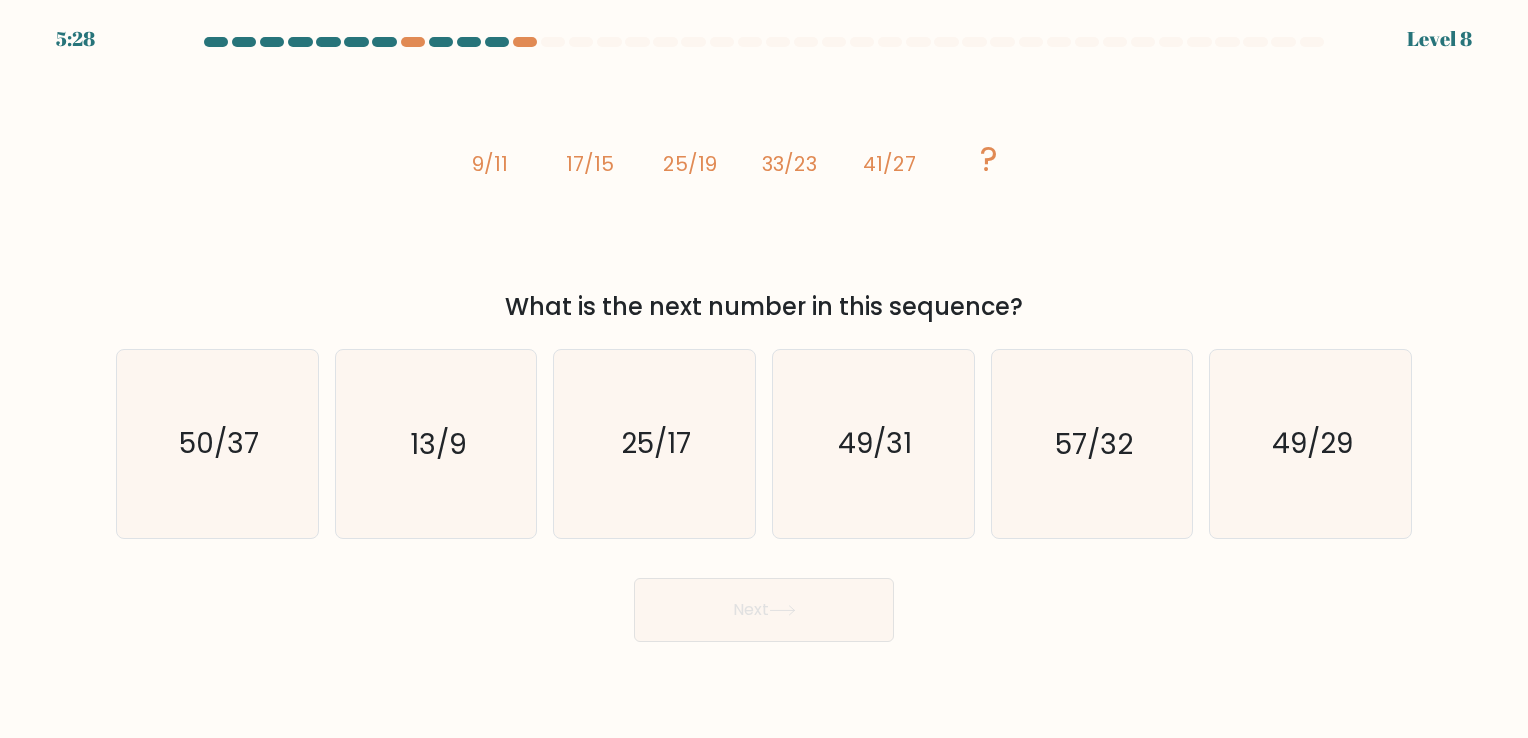 drag, startPoint x: 463, startPoint y: 175, endPoint x: 1040, endPoint y: 310, distance: 592.58246 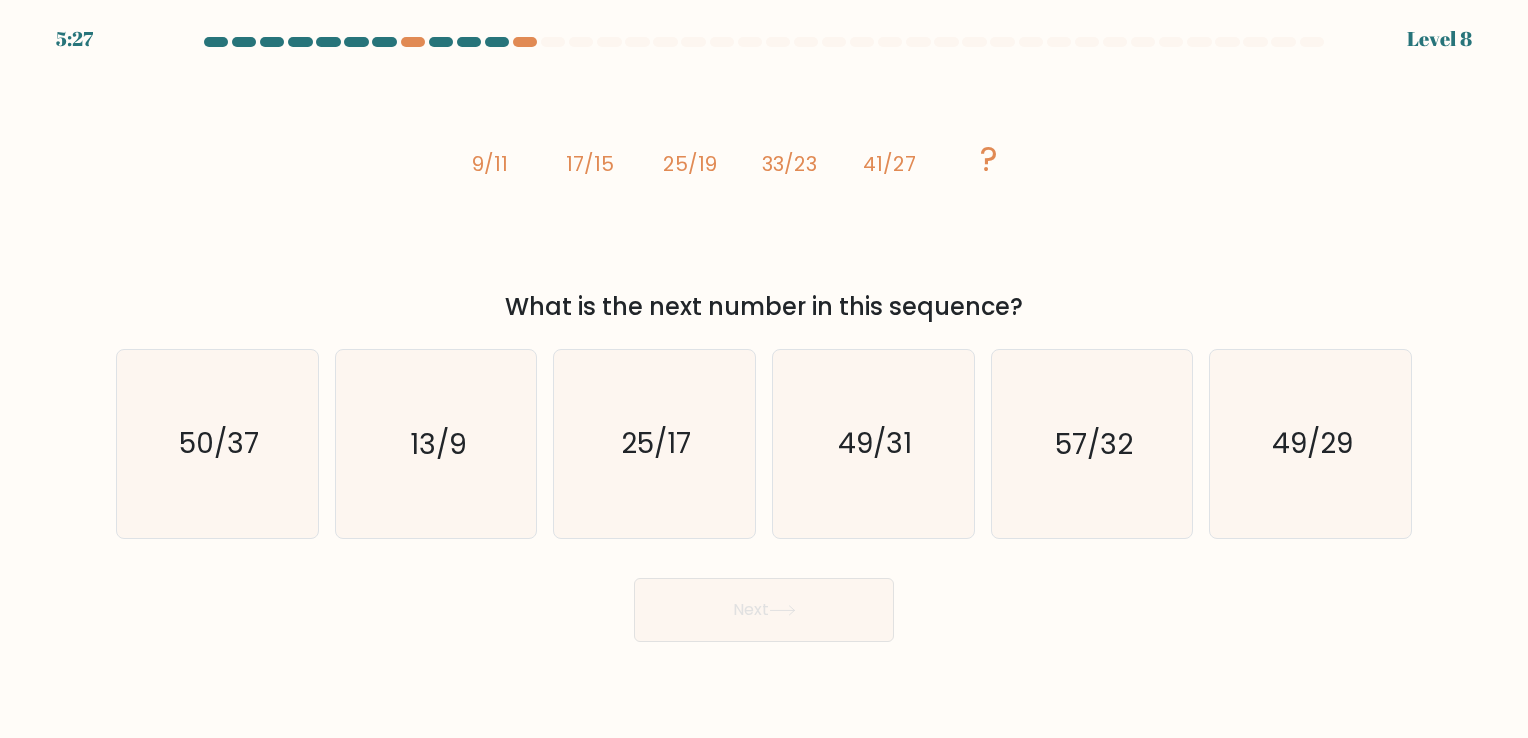 drag, startPoint x: 1040, startPoint y: 310, endPoint x: 1008, endPoint y: 304, distance: 32.55764 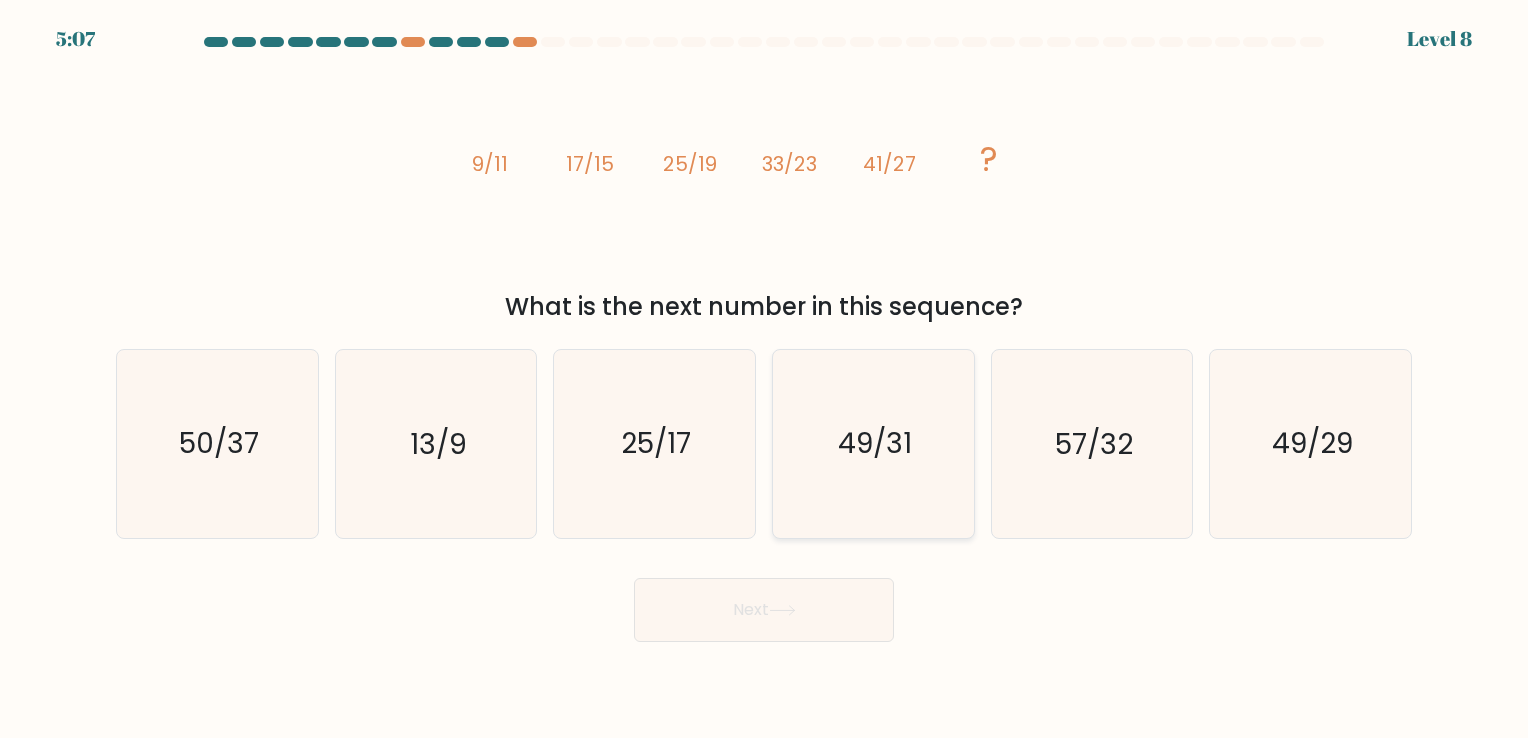click on "49/31" 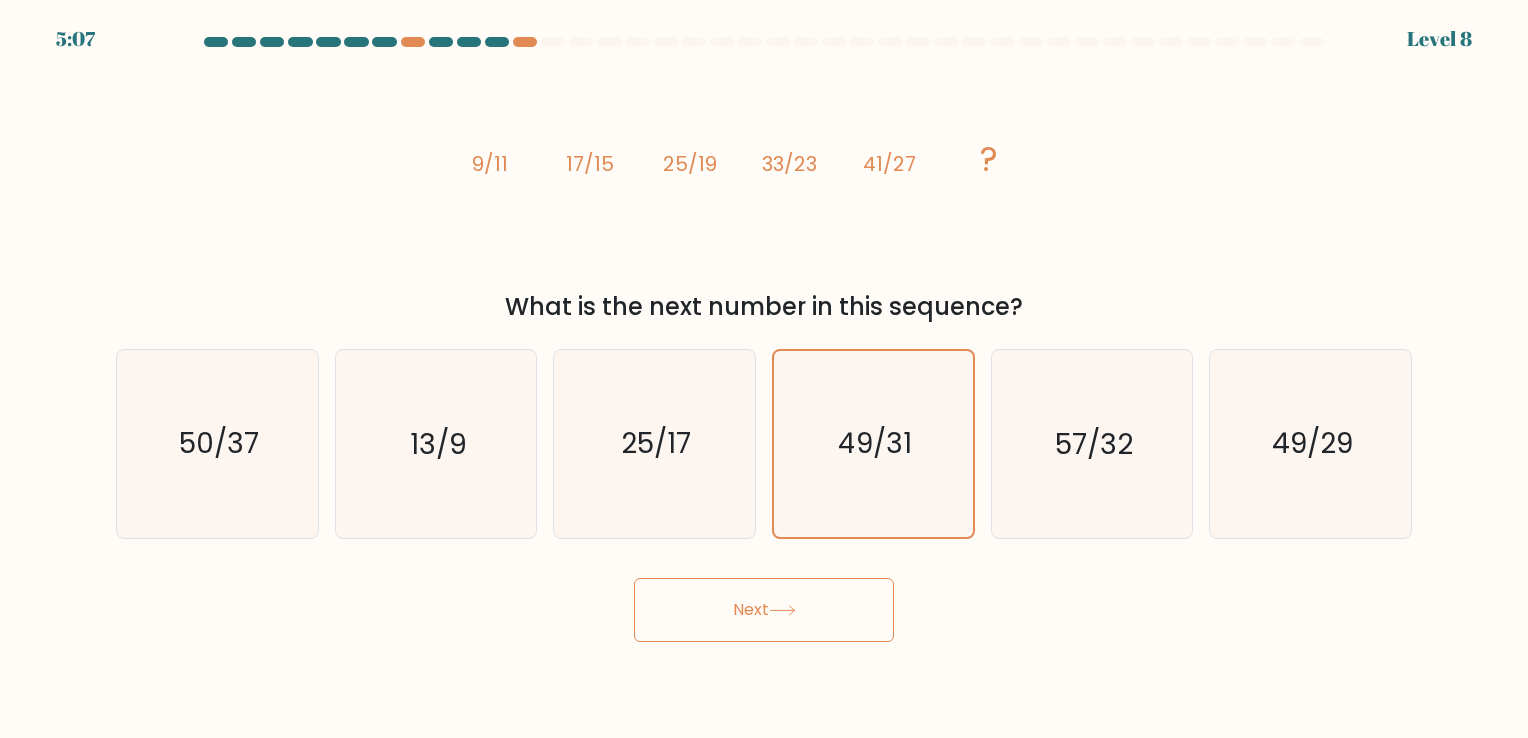 click on "Next" at bounding box center [764, 610] 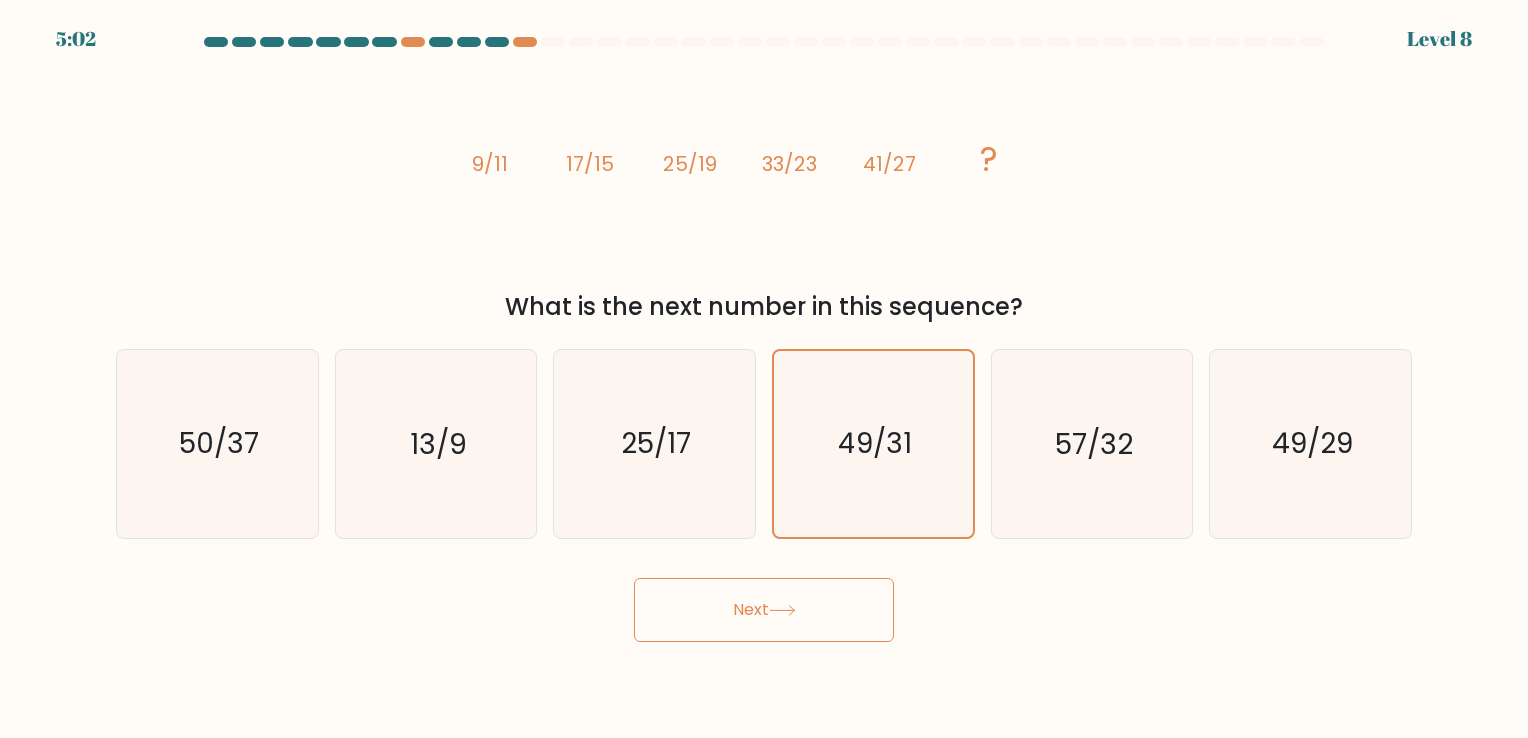 click on "Next" at bounding box center [764, 610] 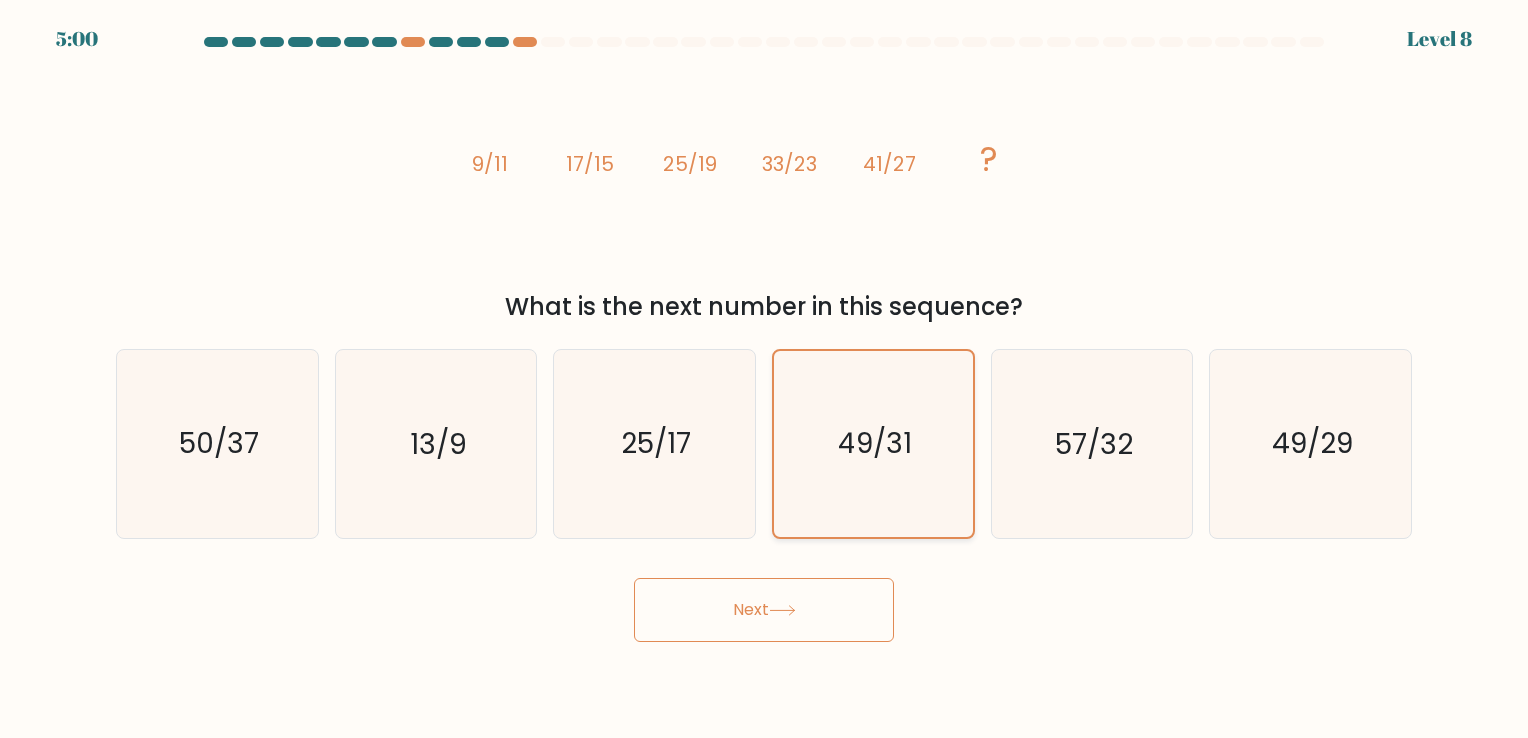 click on "49/31" 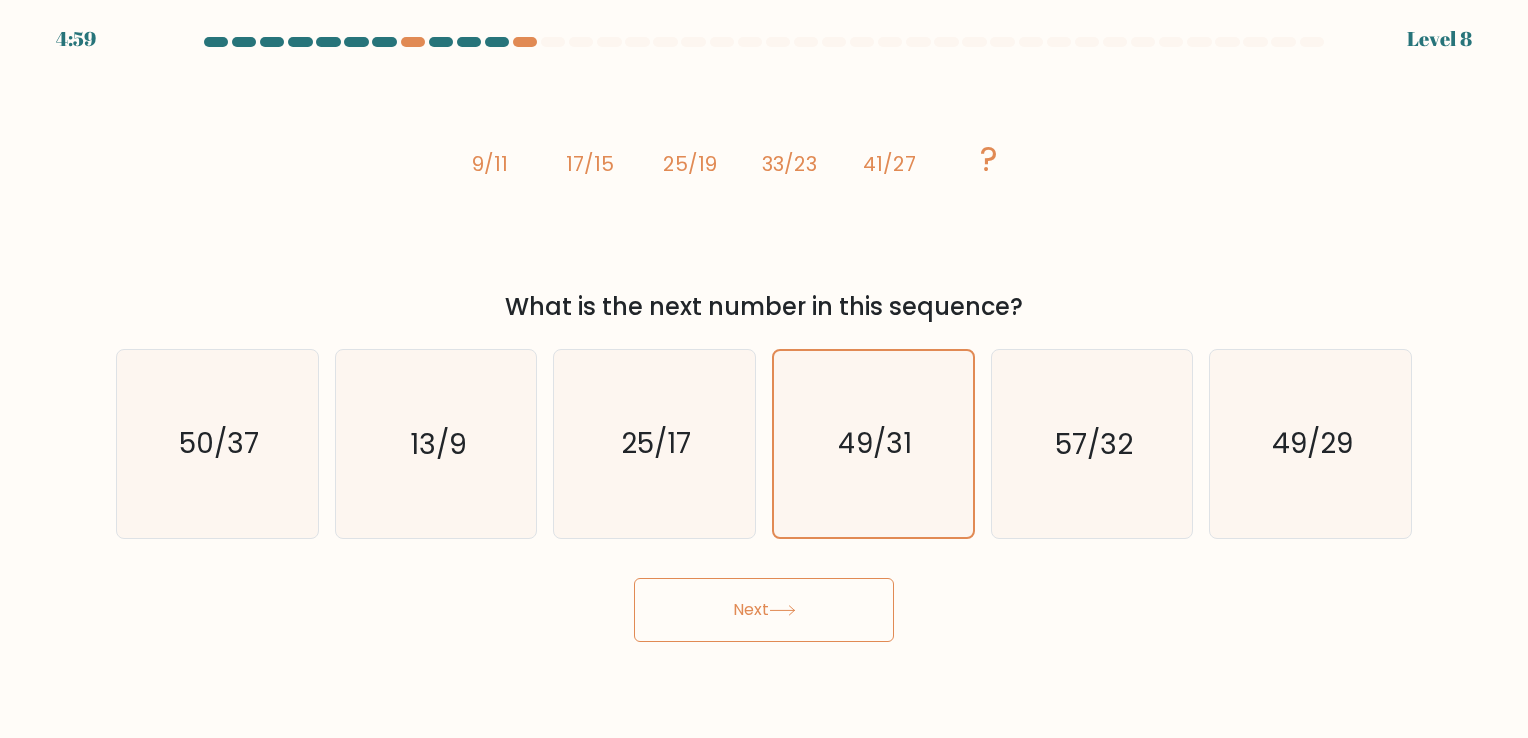 click on "Next" at bounding box center (764, 610) 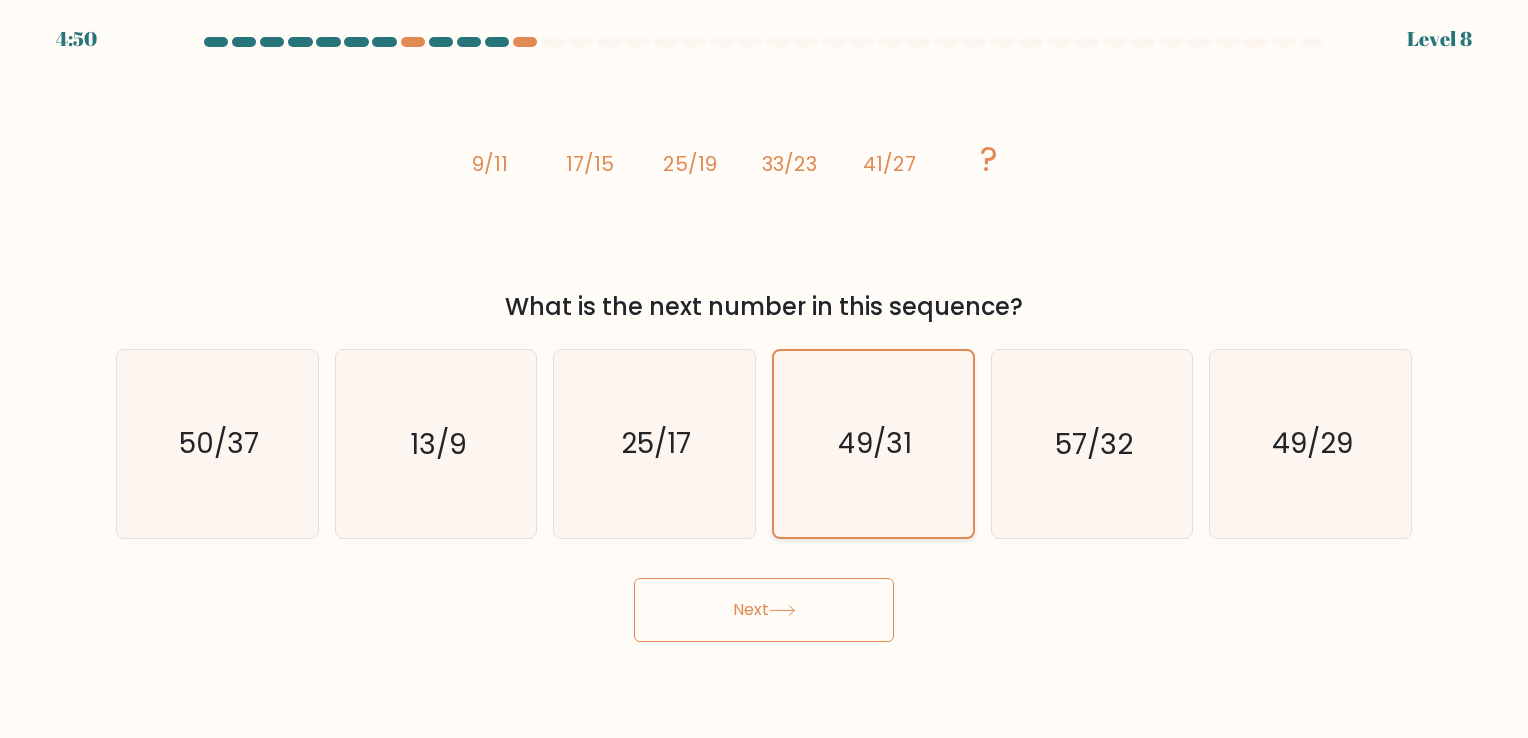 click on "49/31" 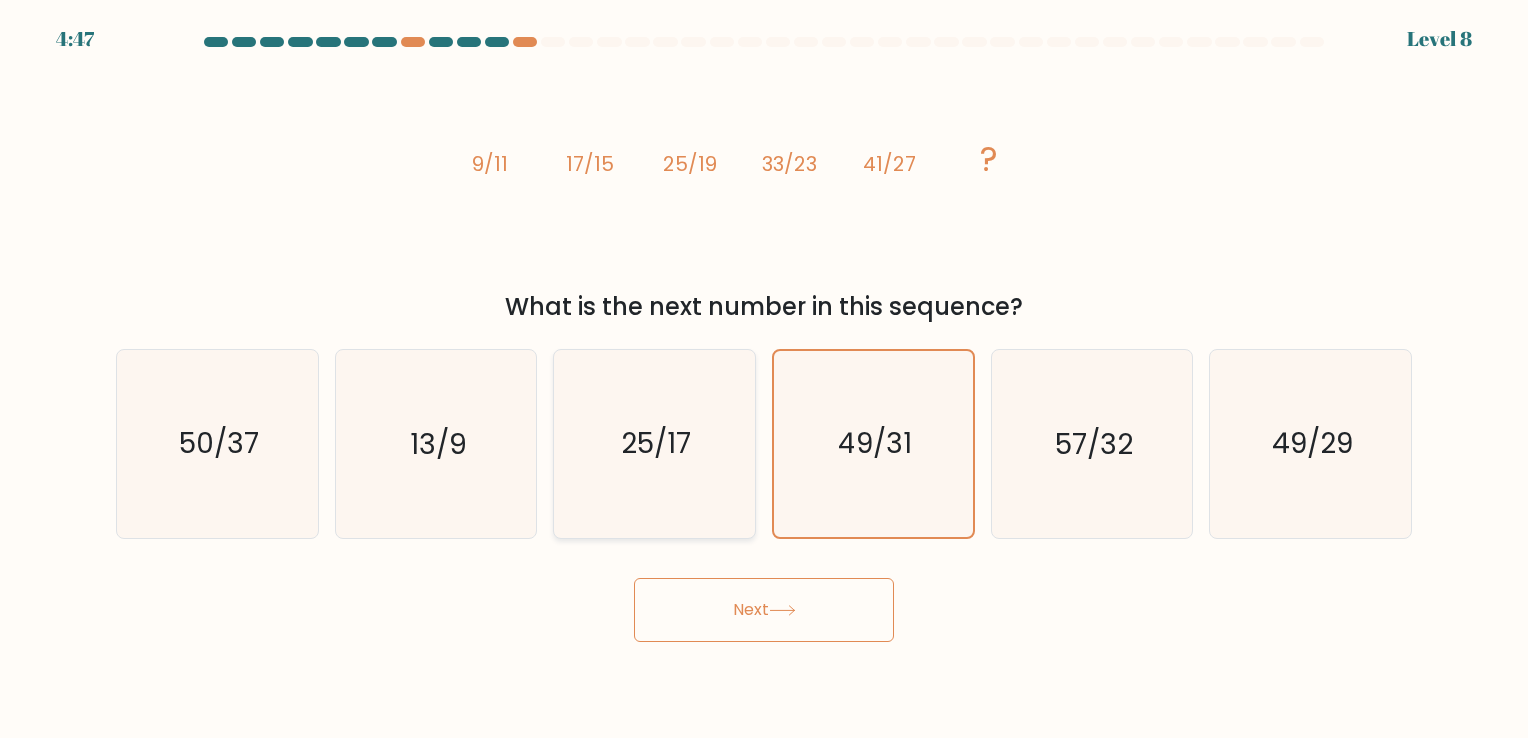click on "25/17" 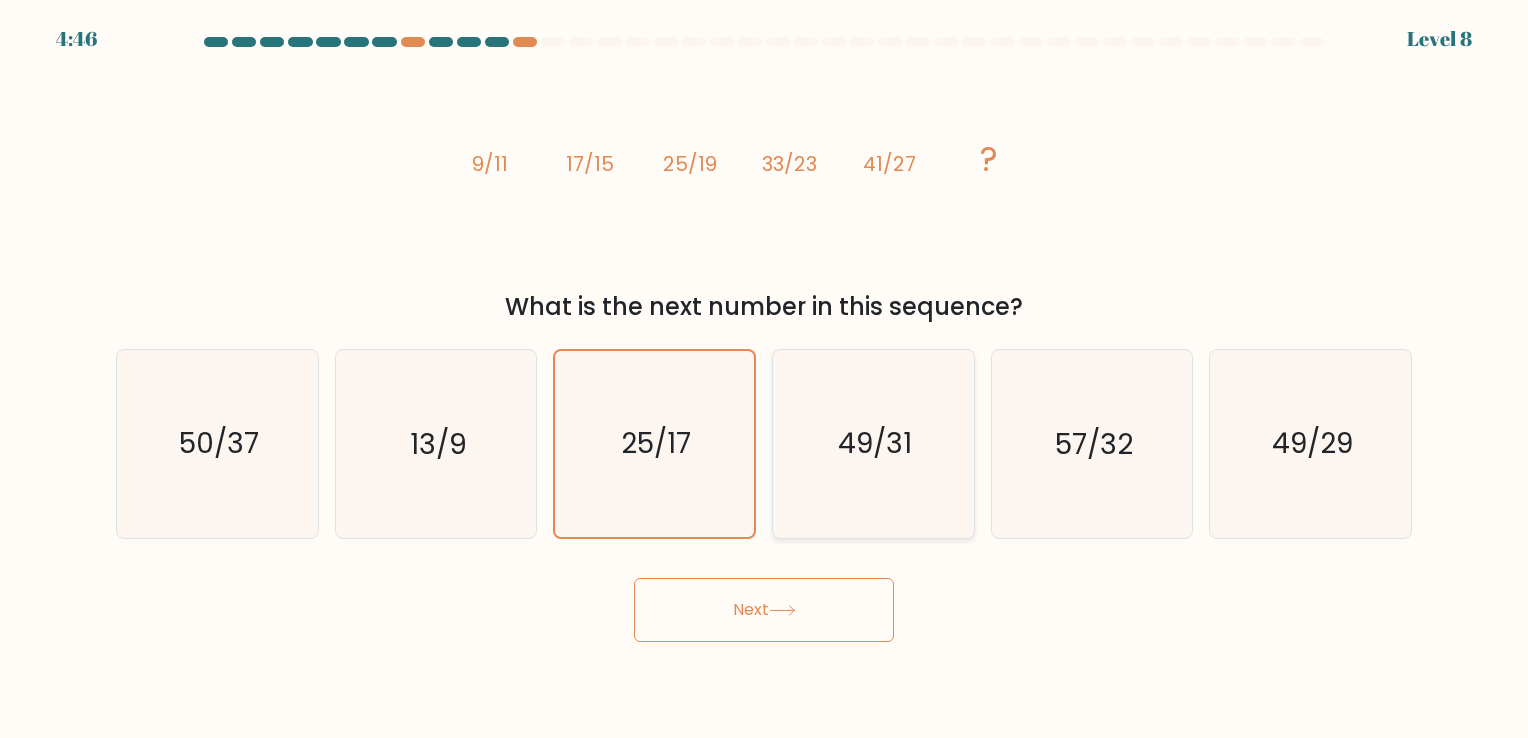 click on "49/31" 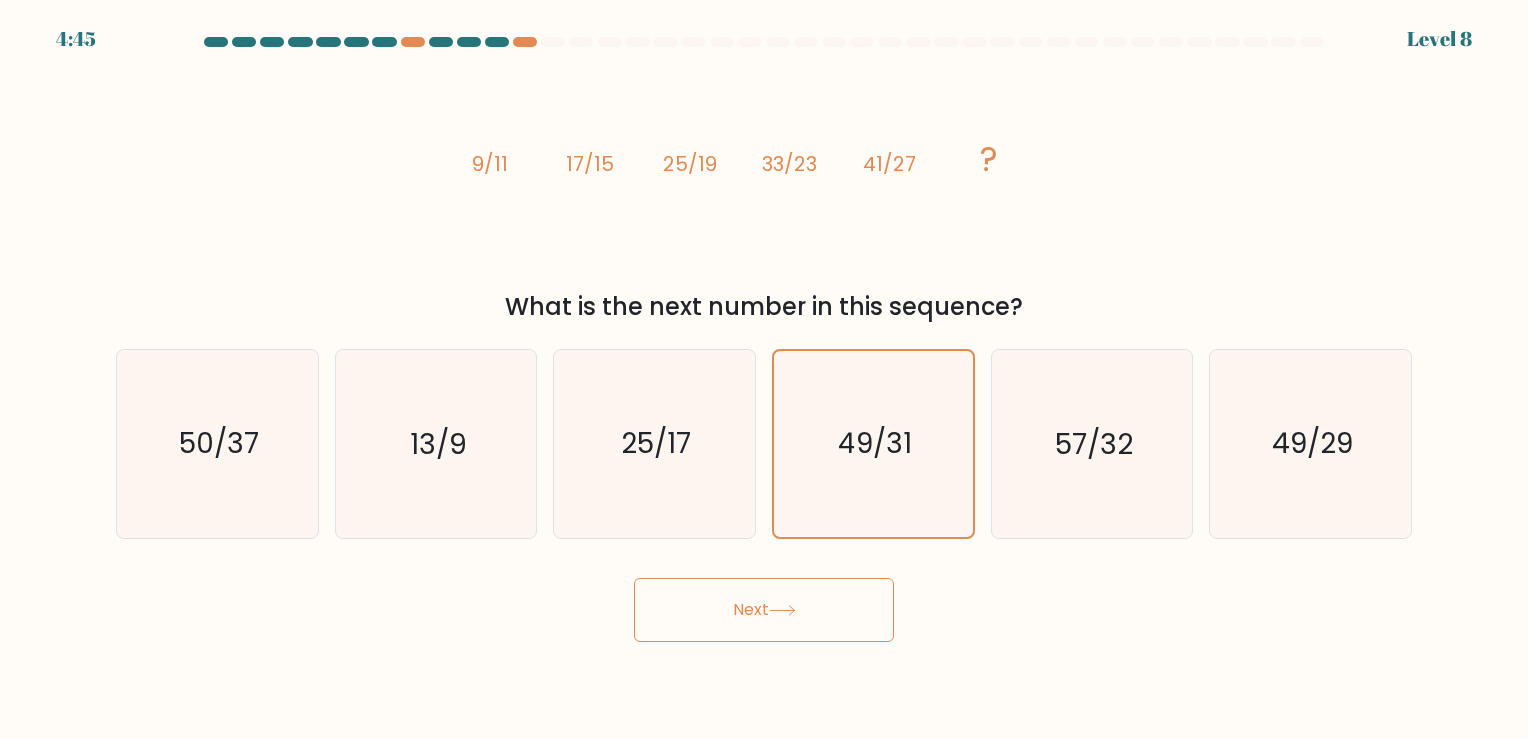 click on "Next" at bounding box center (764, 610) 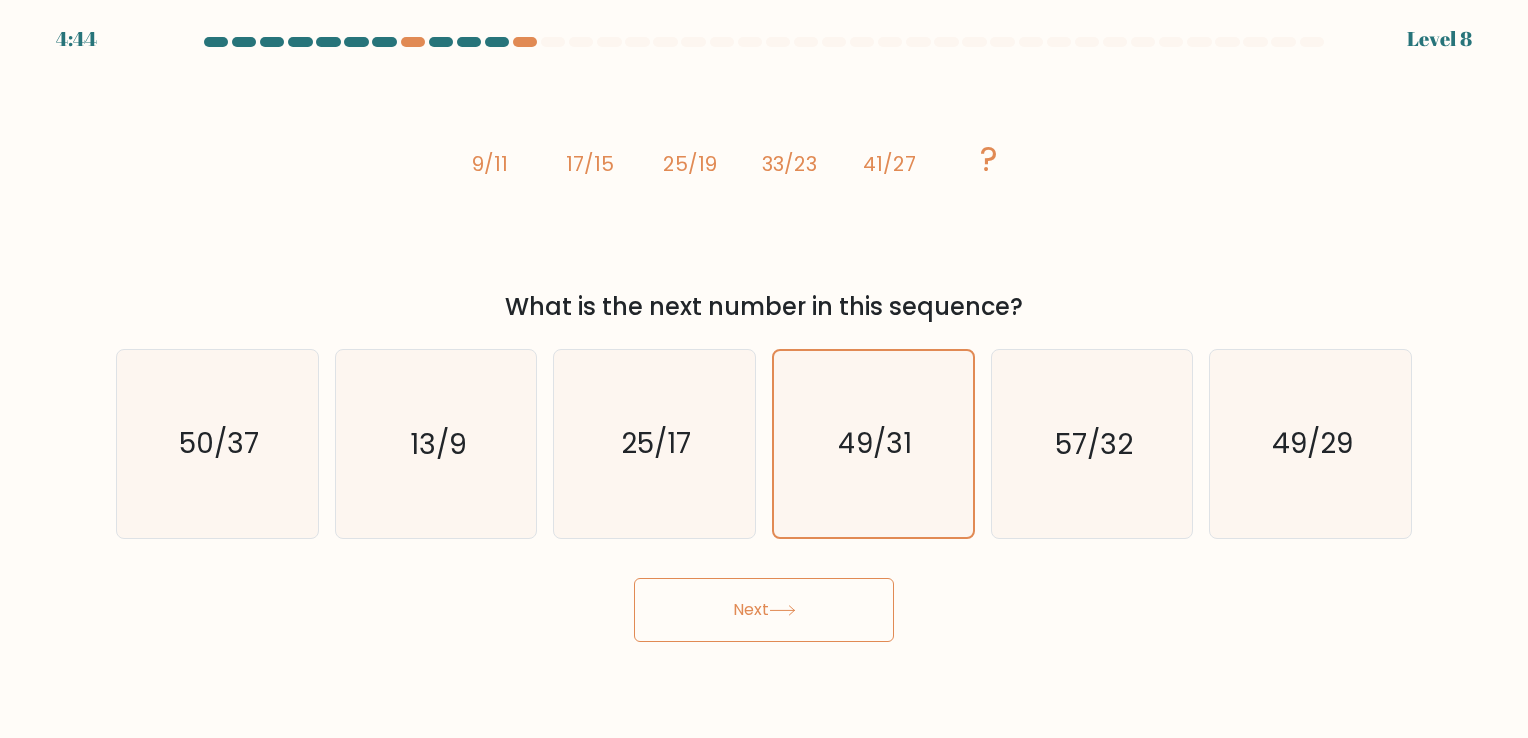 click on "Next" at bounding box center [764, 610] 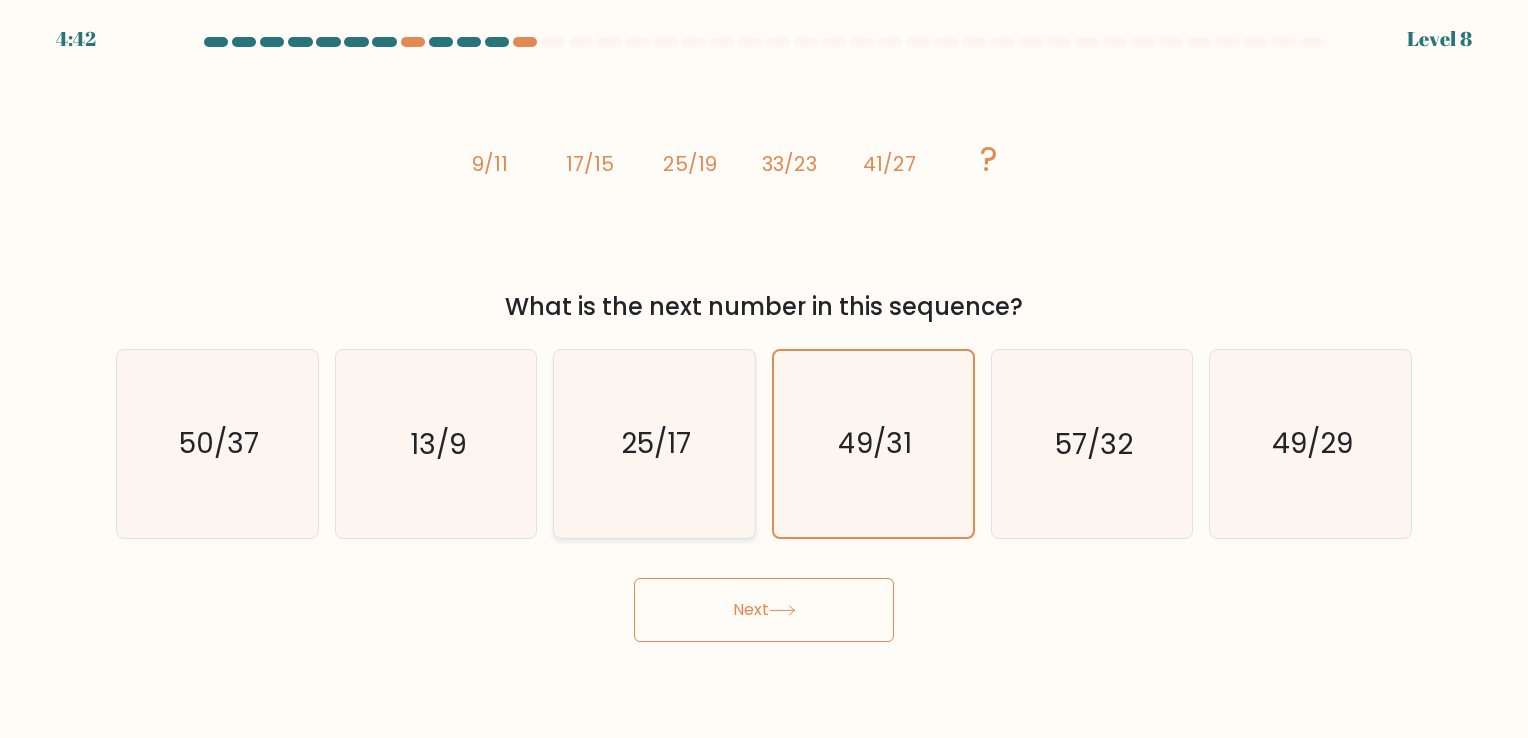 click on "25/17" 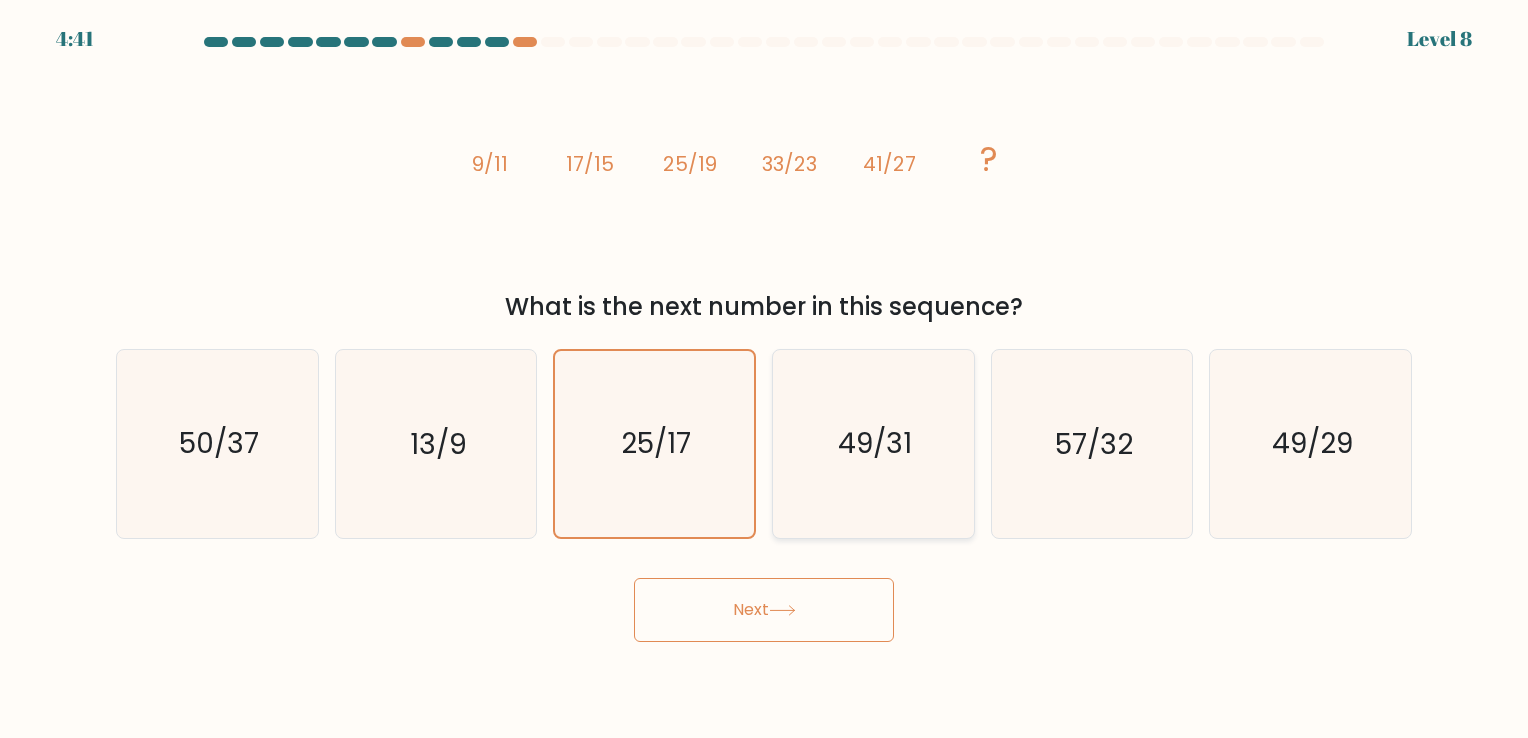click on "49/31" at bounding box center (873, 443) 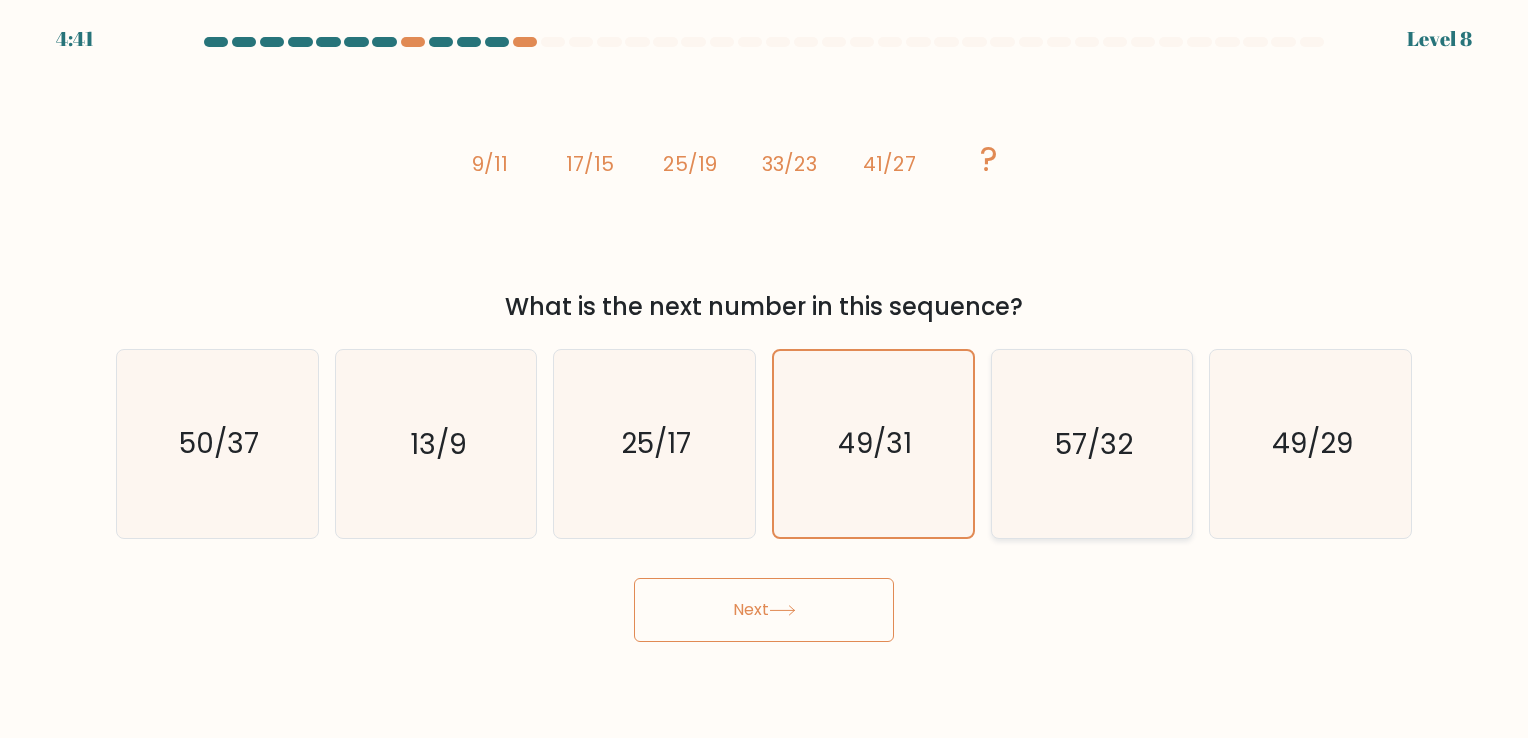click on "57/32" 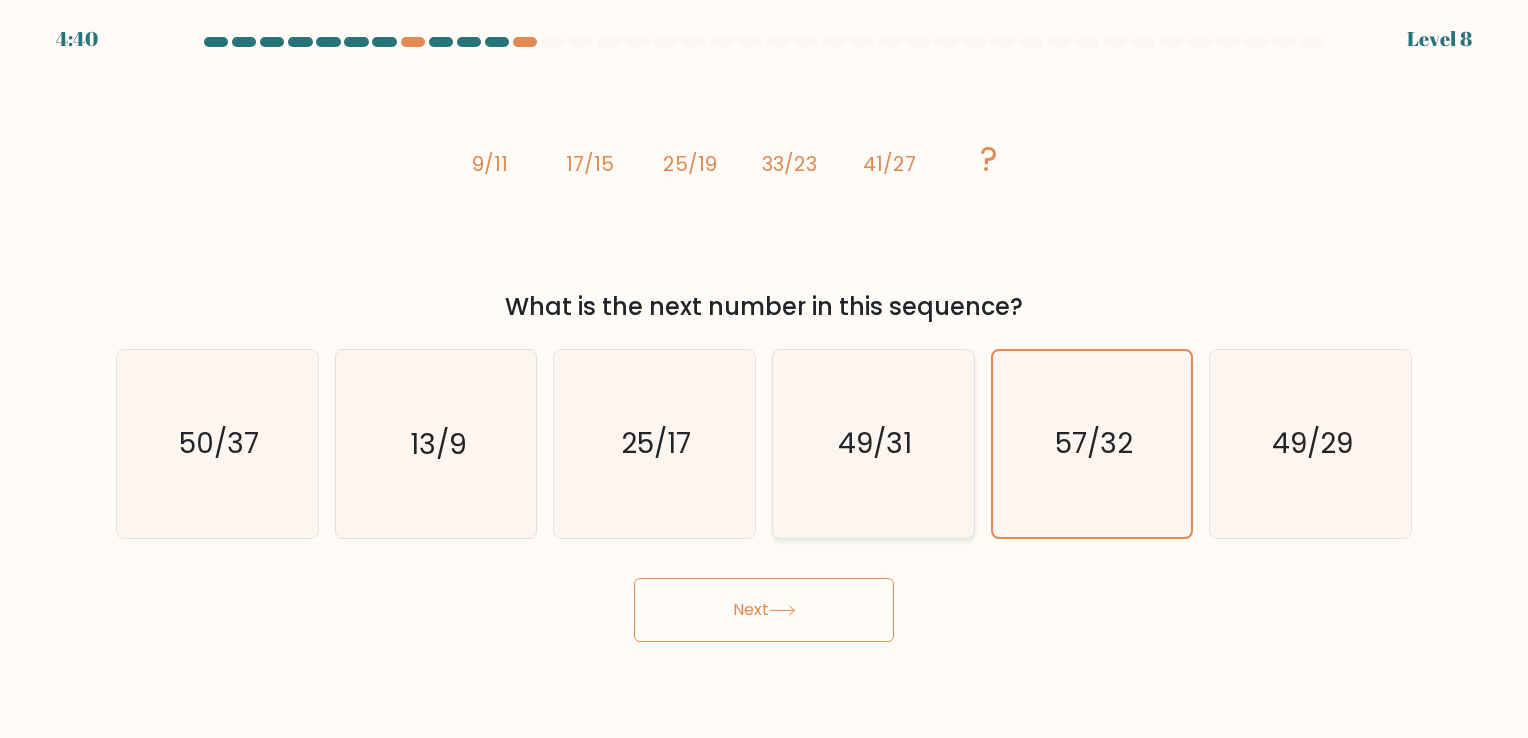 click on "49/31" 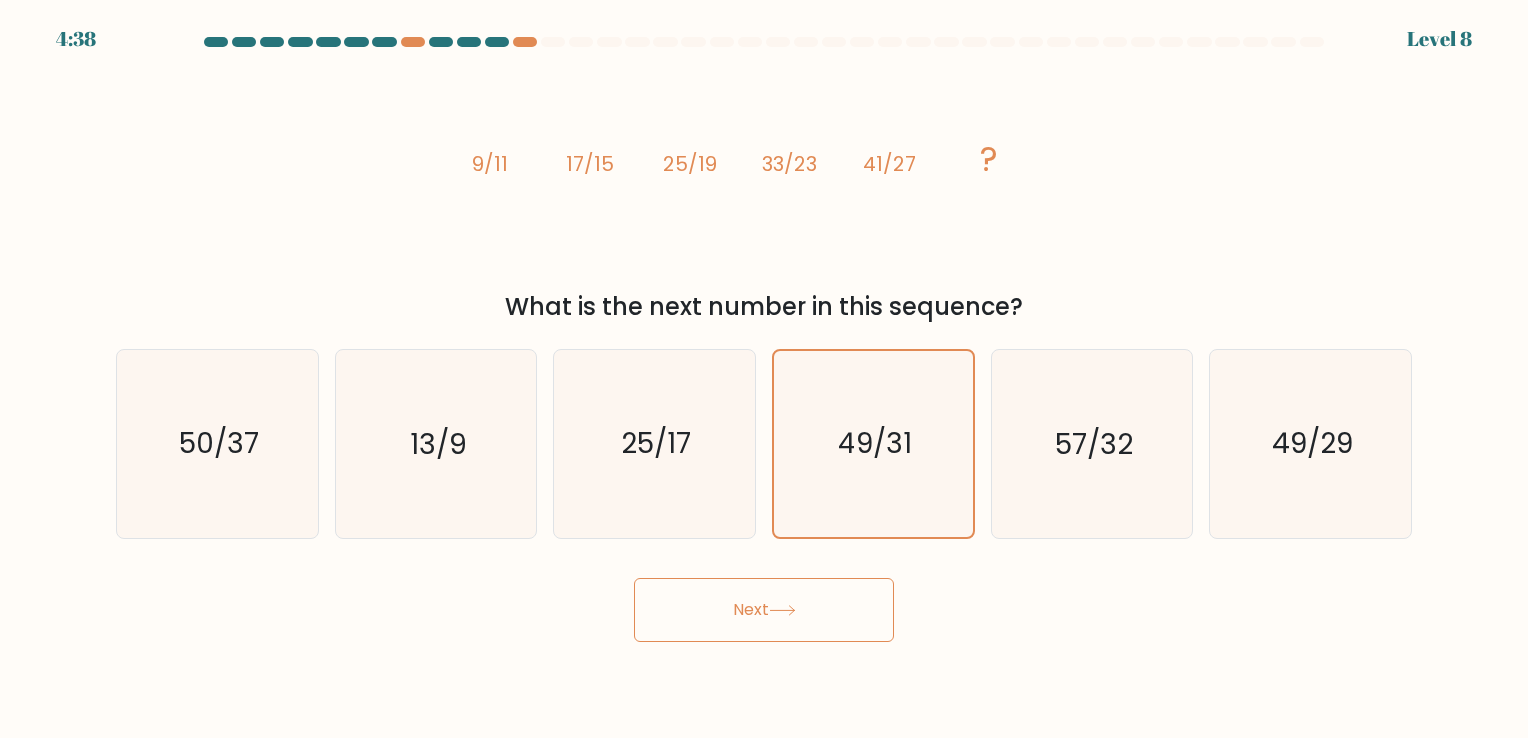 click on "Next" at bounding box center [764, 610] 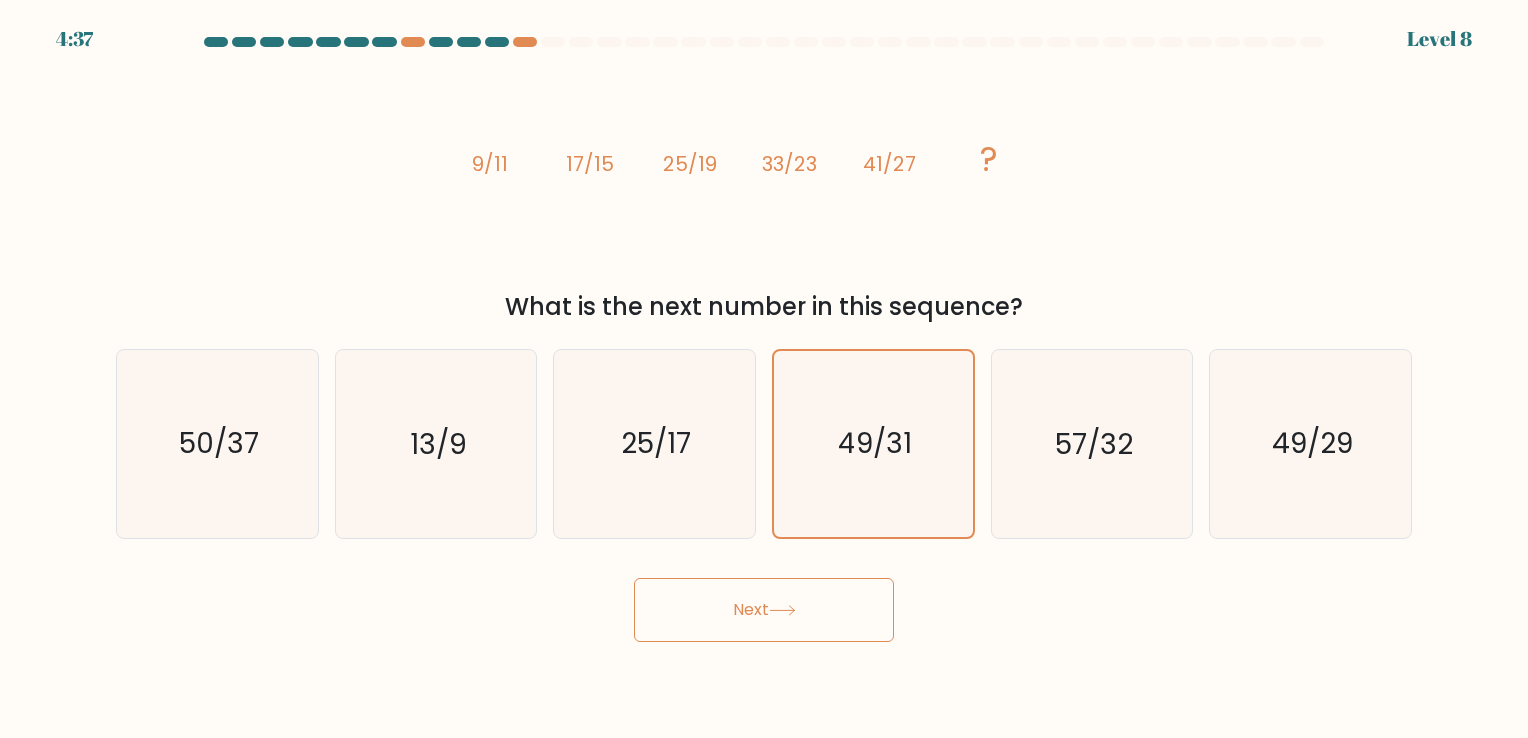 click on "Next" at bounding box center [764, 610] 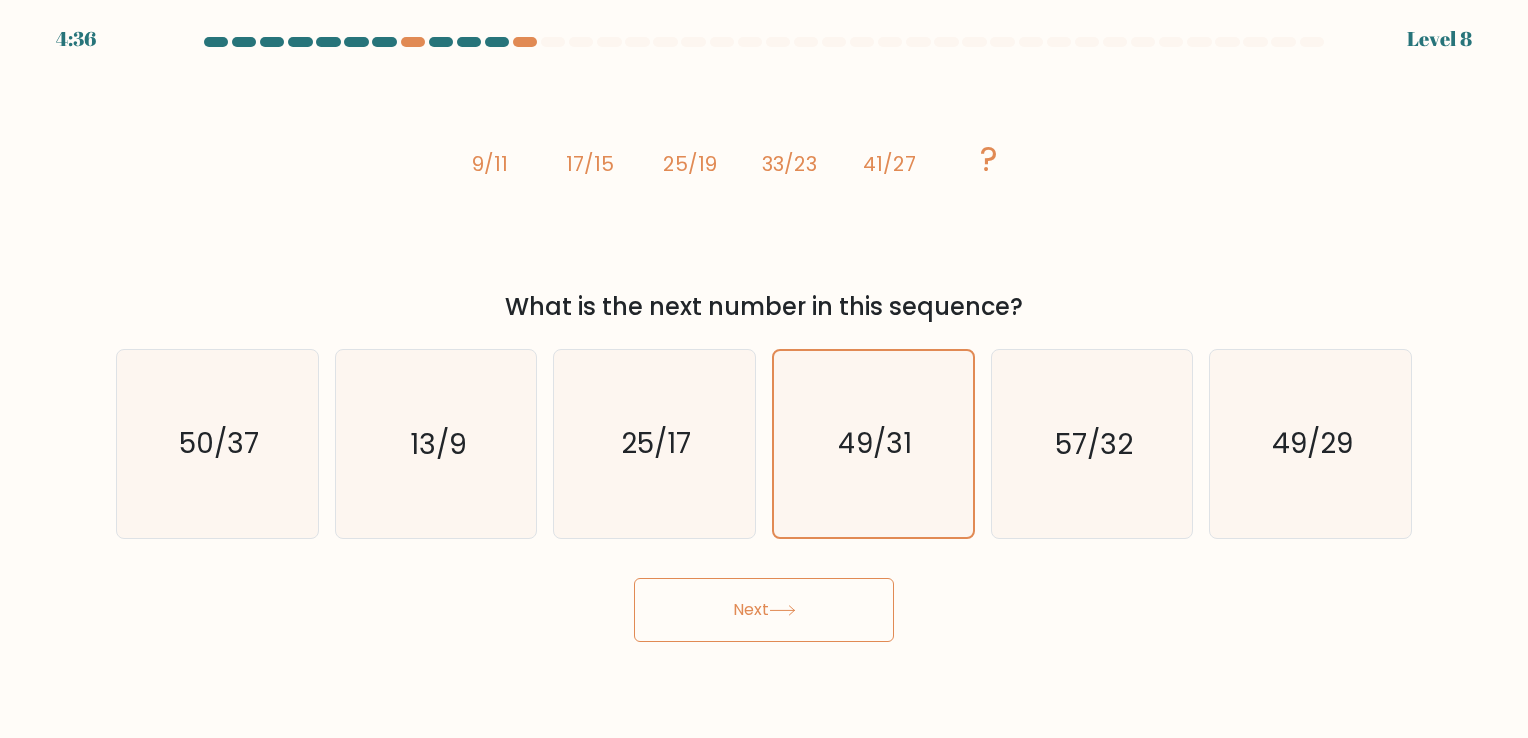 click on "Next" at bounding box center [764, 610] 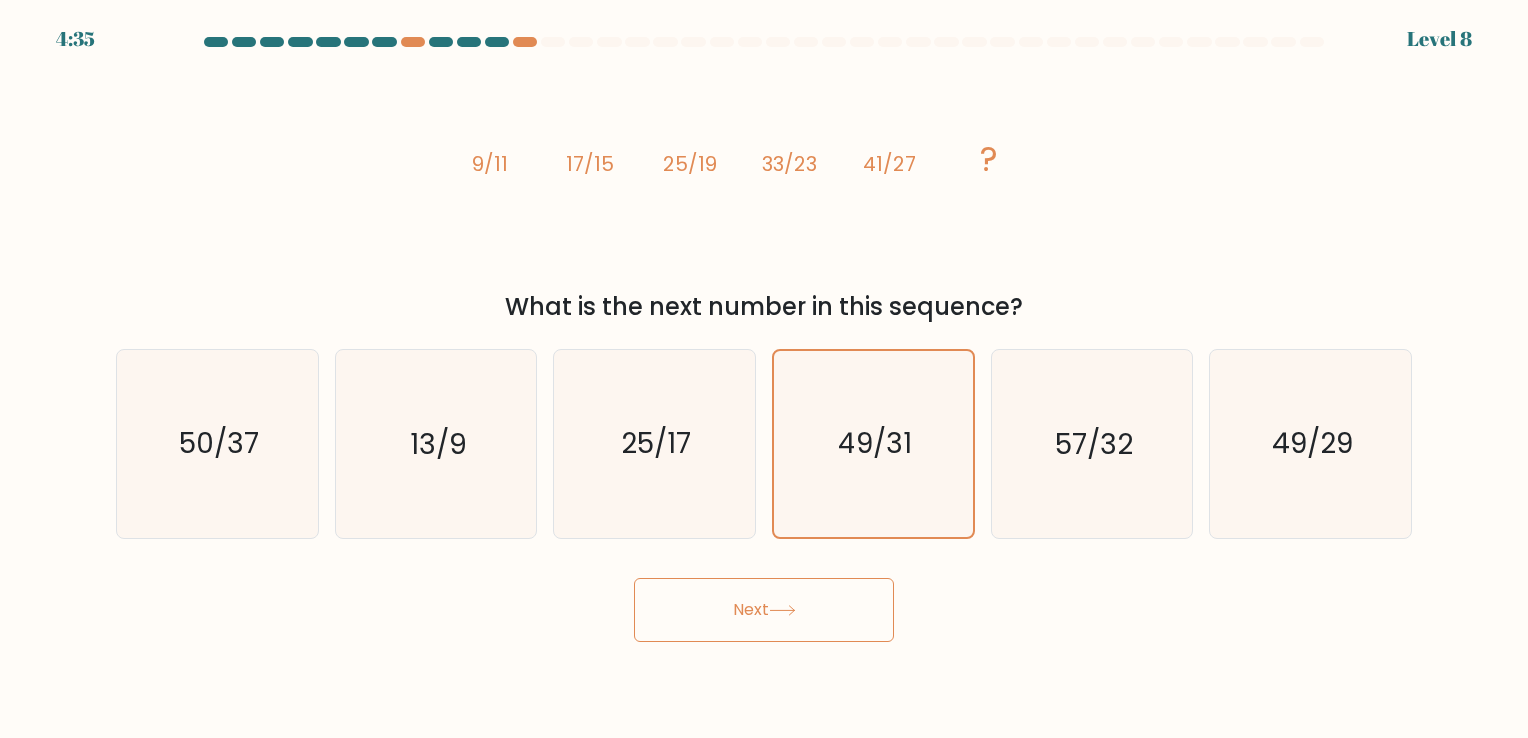 click on "Next" at bounding box center [764, 610] 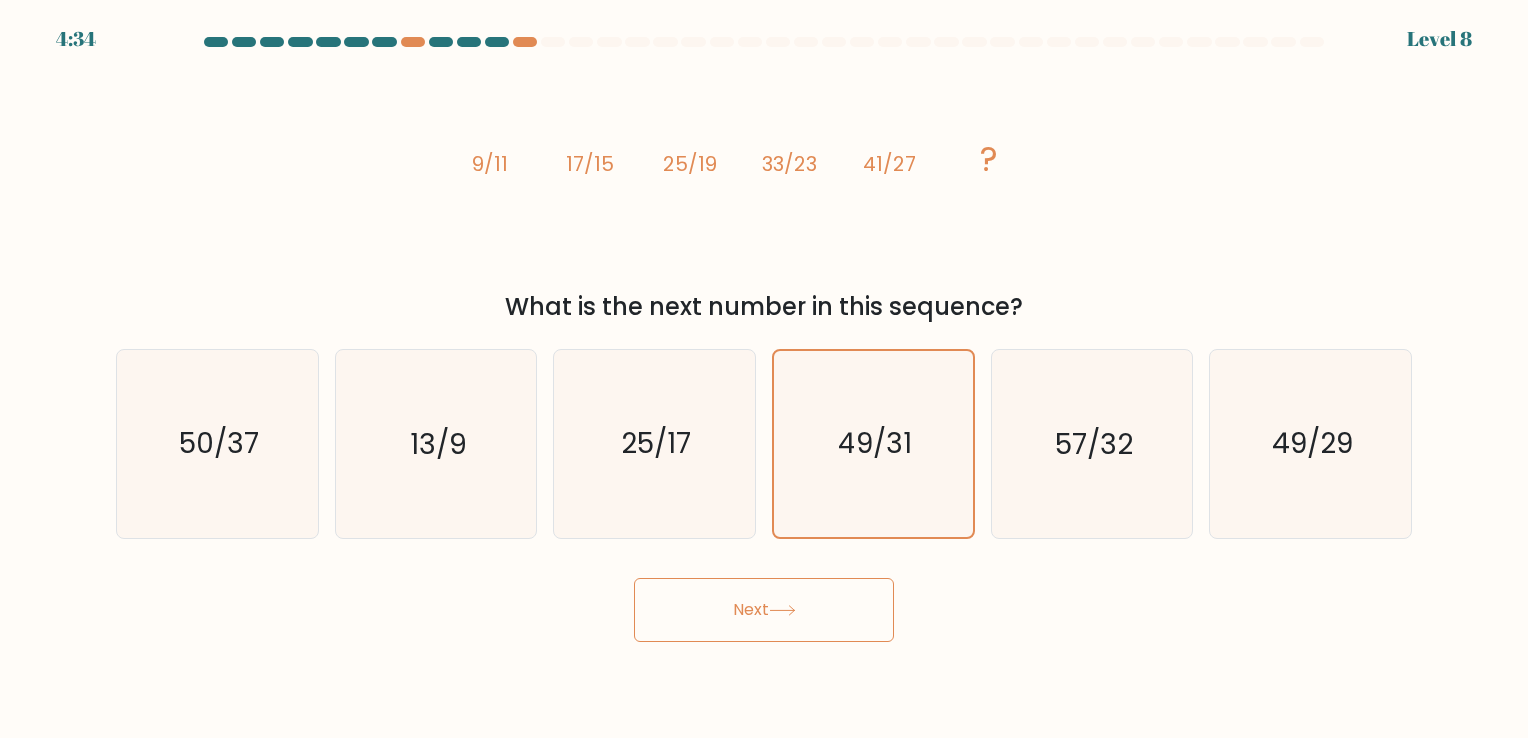 click on "Next" at bounding box center [764, 610] 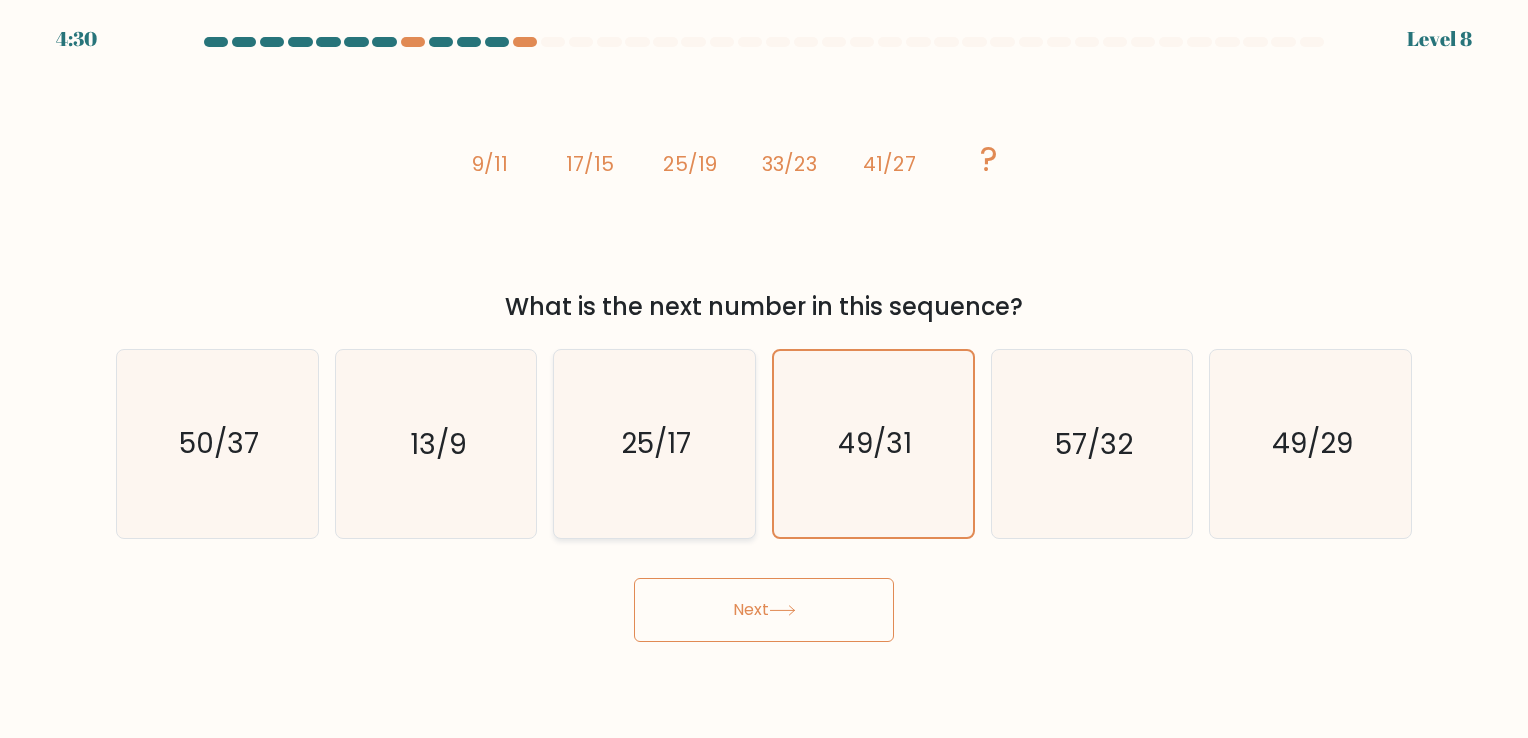 click on "25/17" 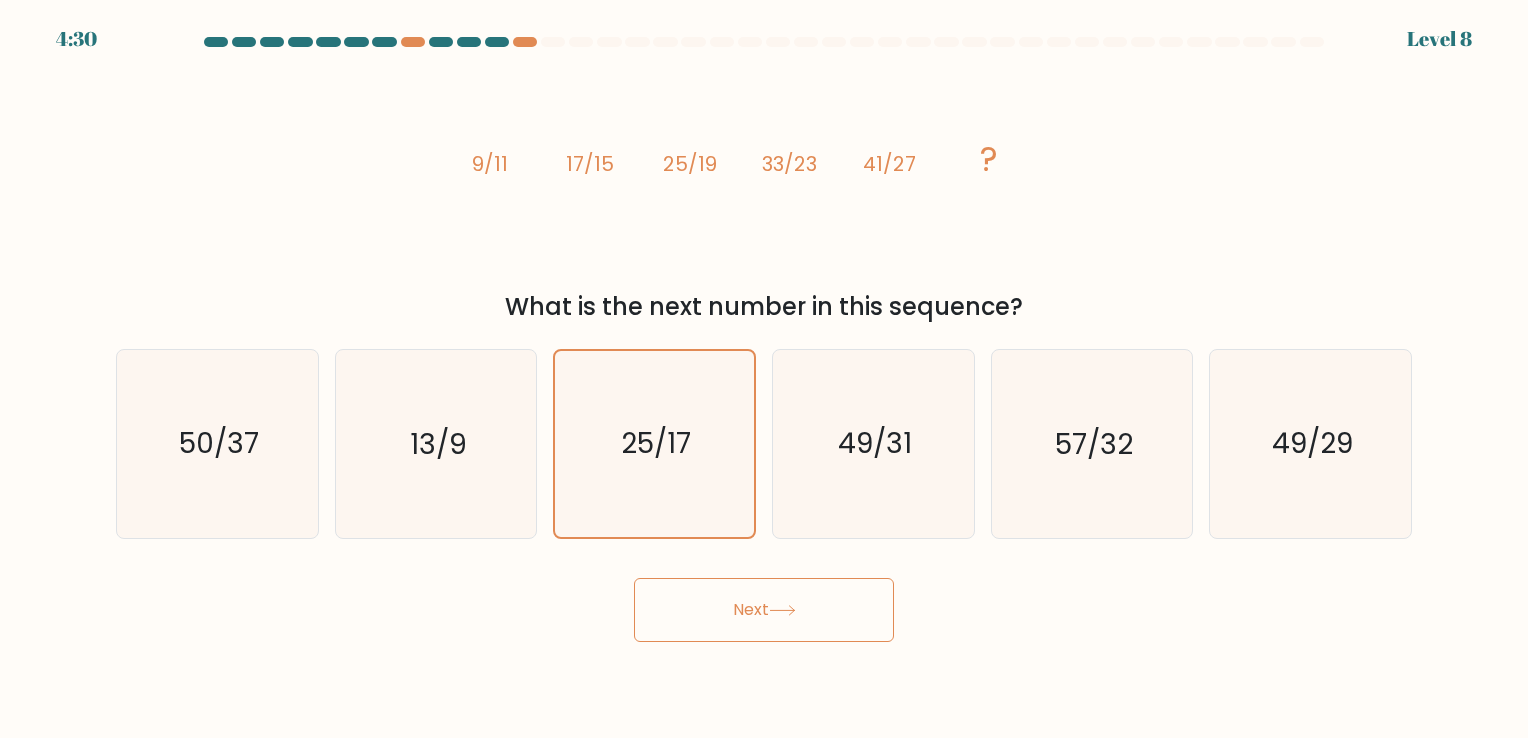 click on "Next" at bounding box center (764, 610) 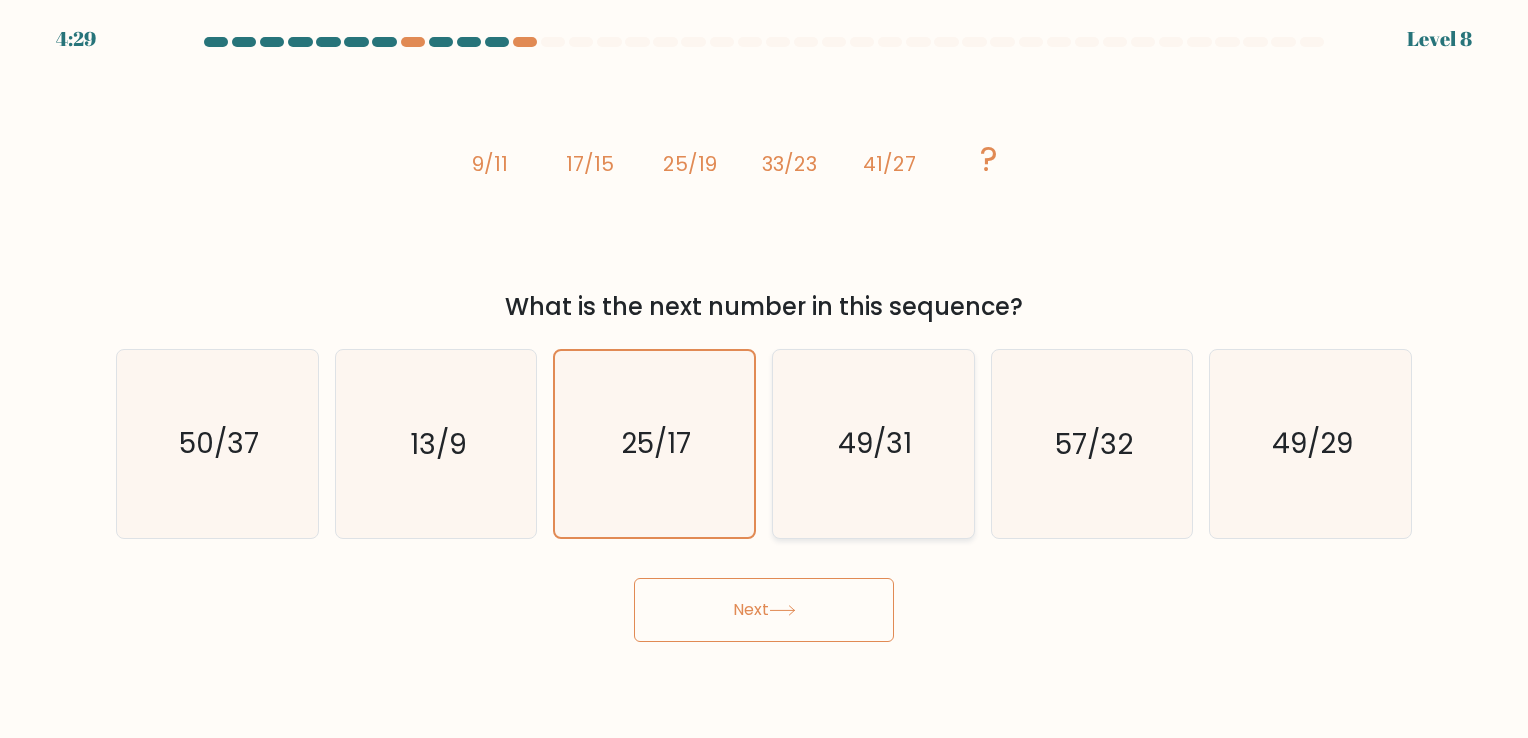 click on "49/31" 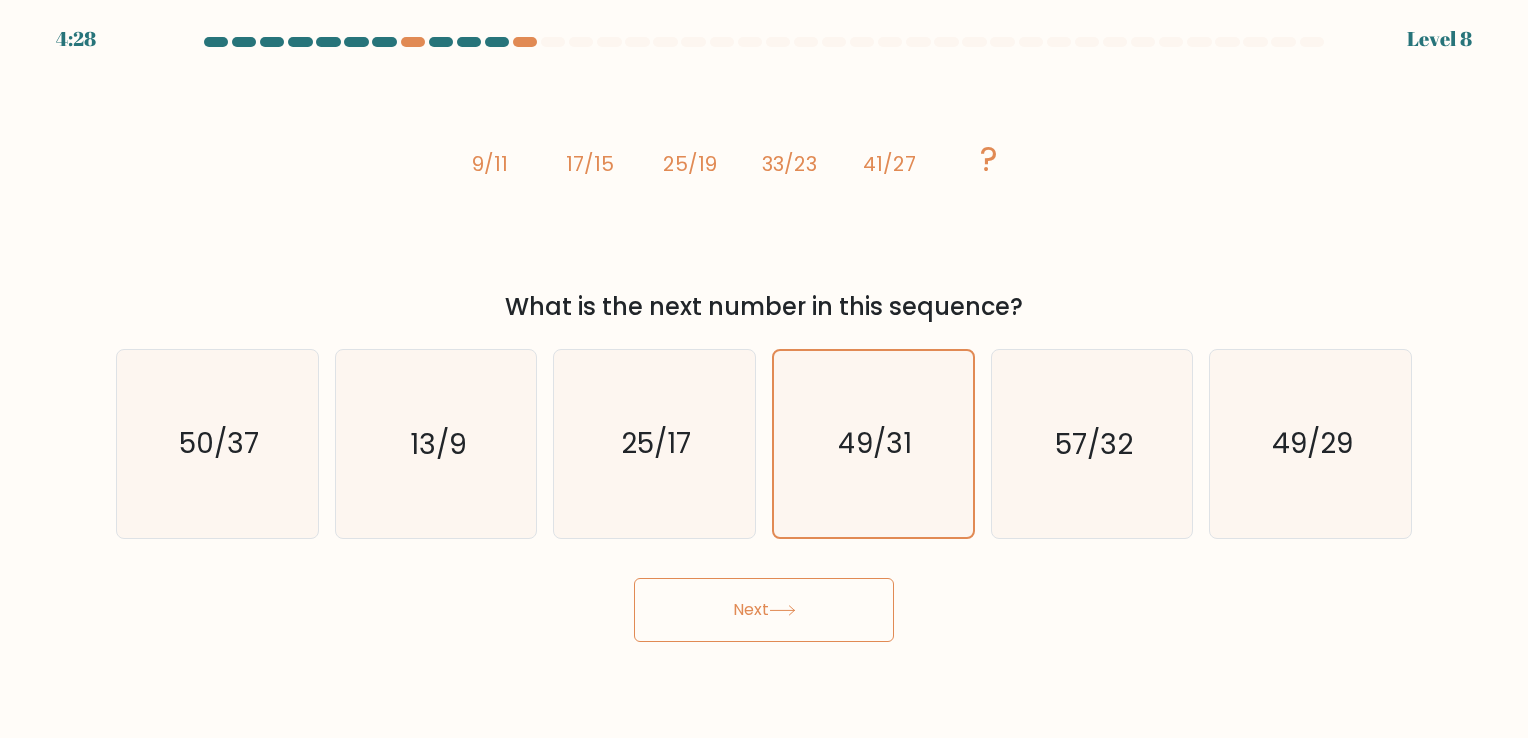 click on "Next" at bounding box center (764, 610) 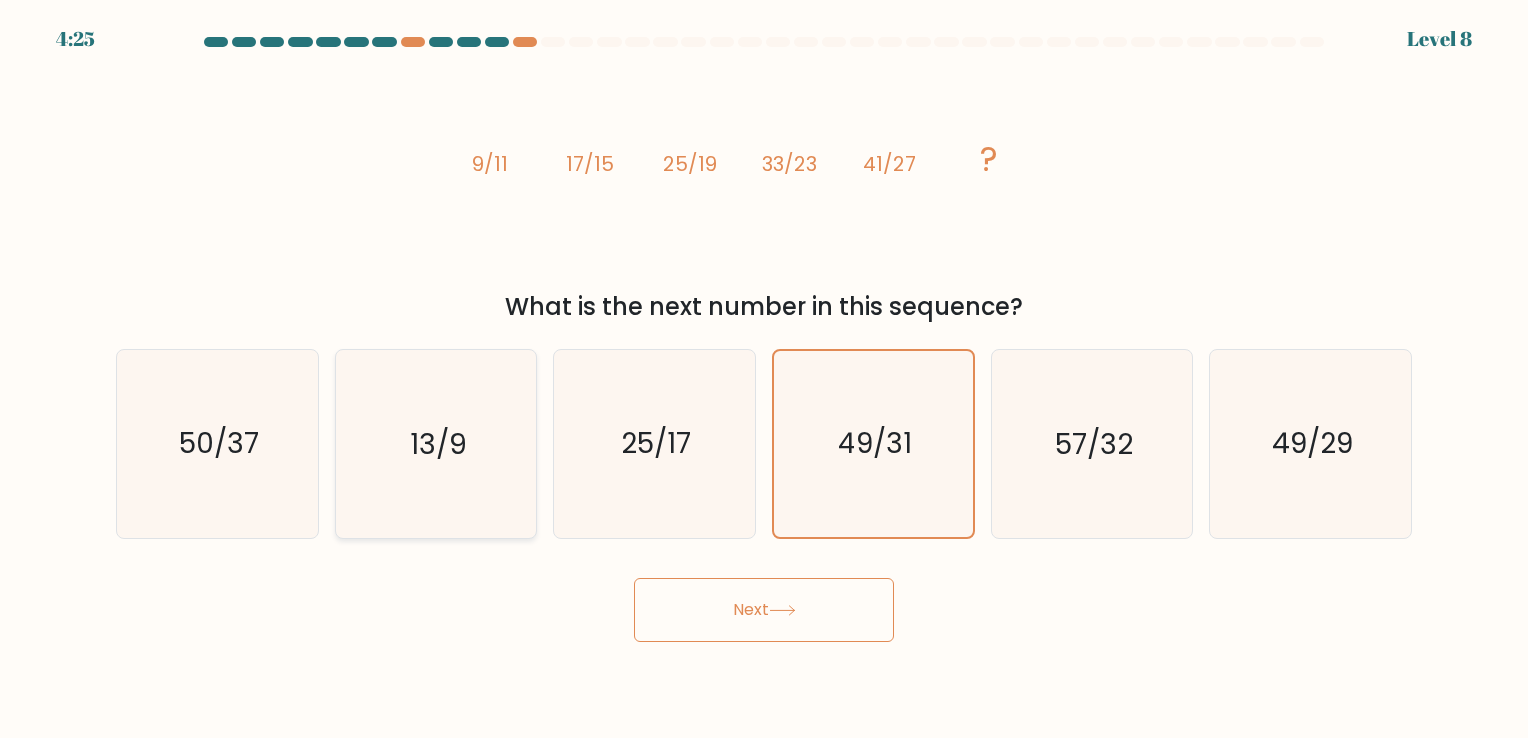 click on "13/9" 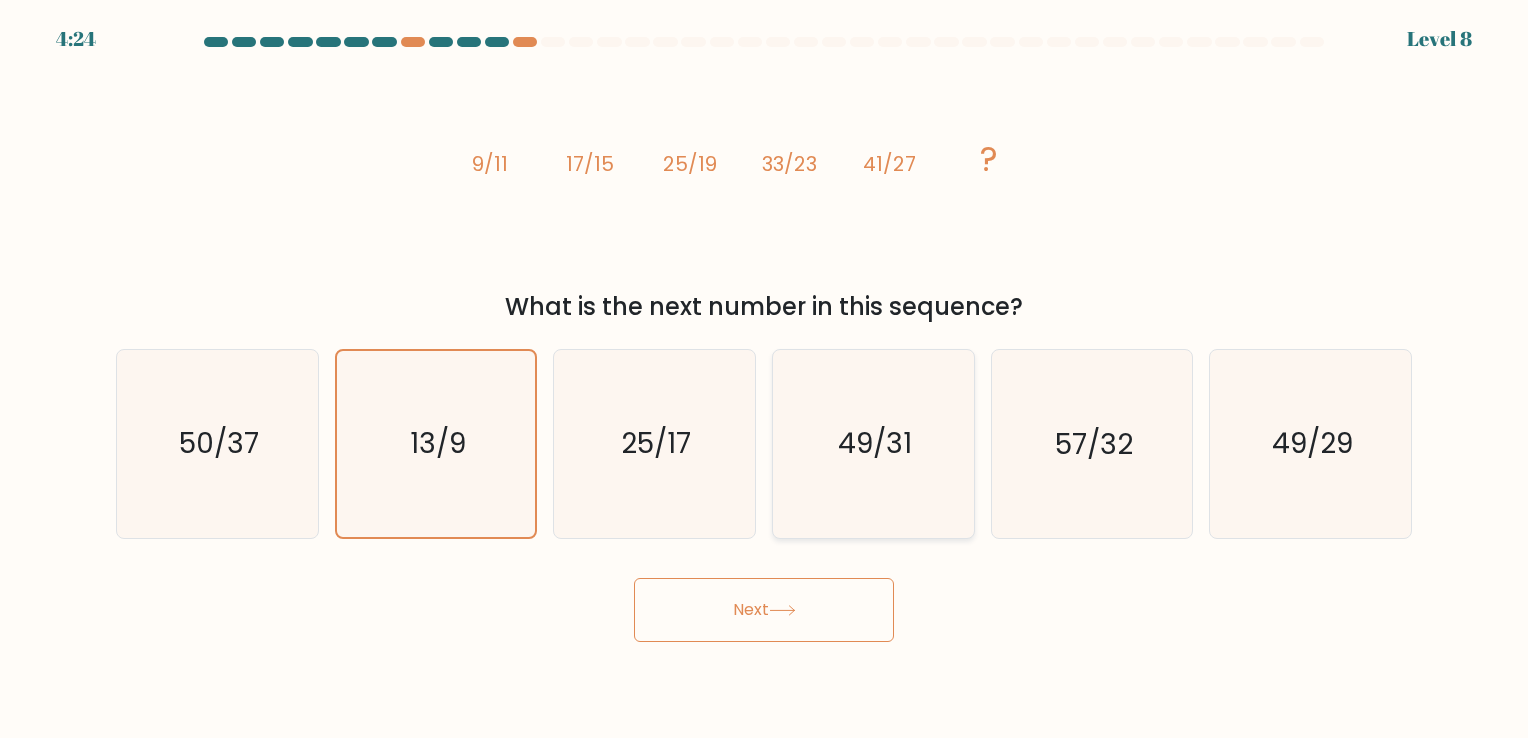 click on "49/31" 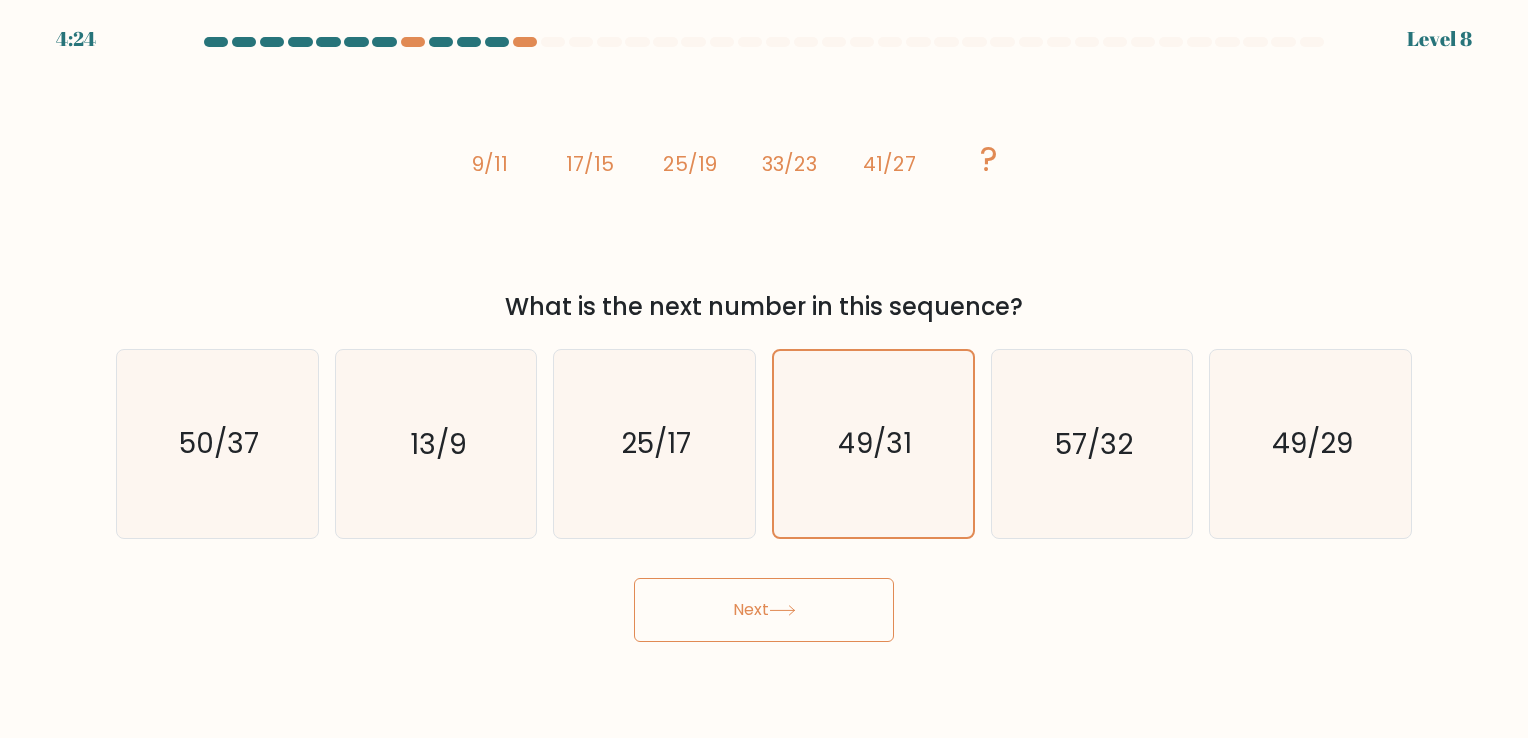 click on "Next" at bounding box center [764, 610] 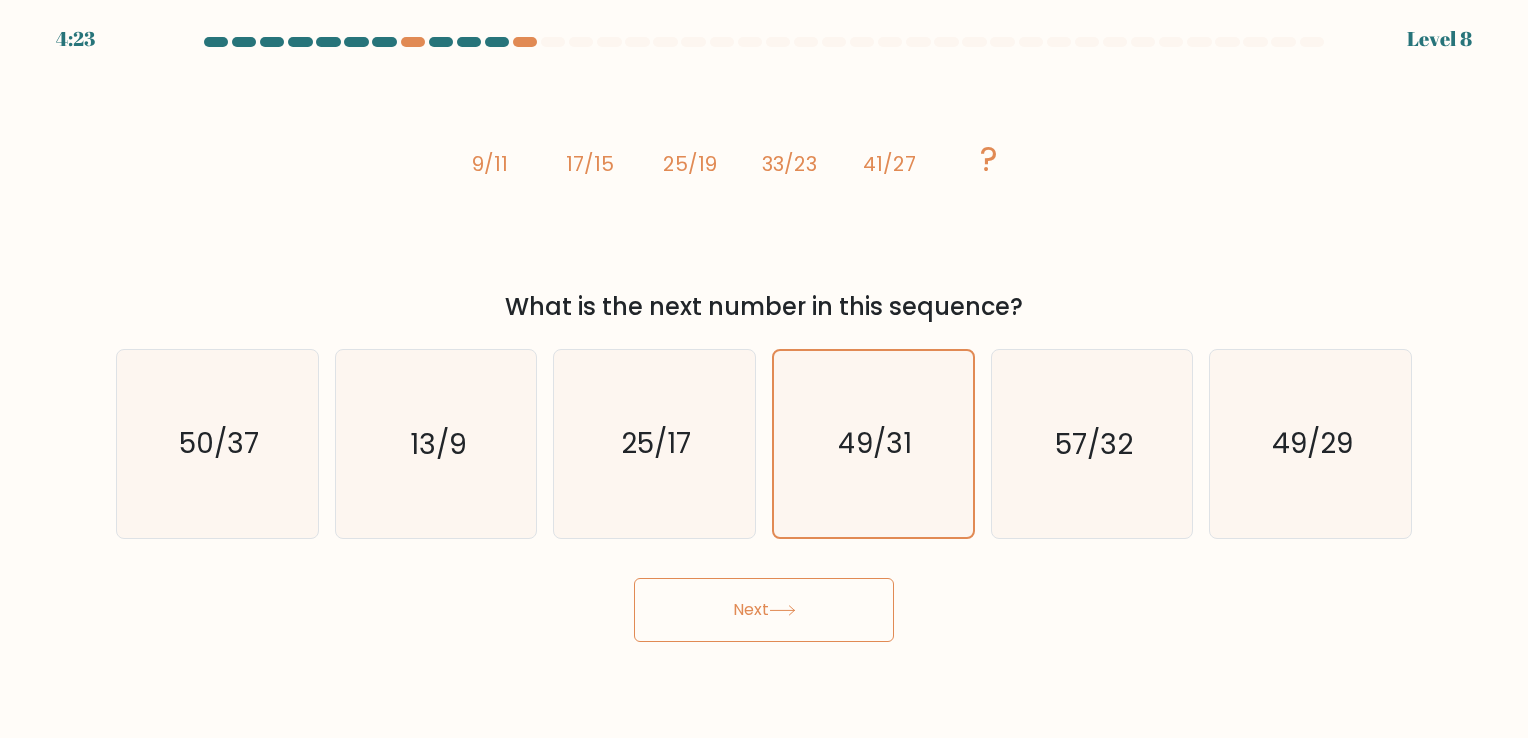 click on "Next" at bounding box center [764, 610] 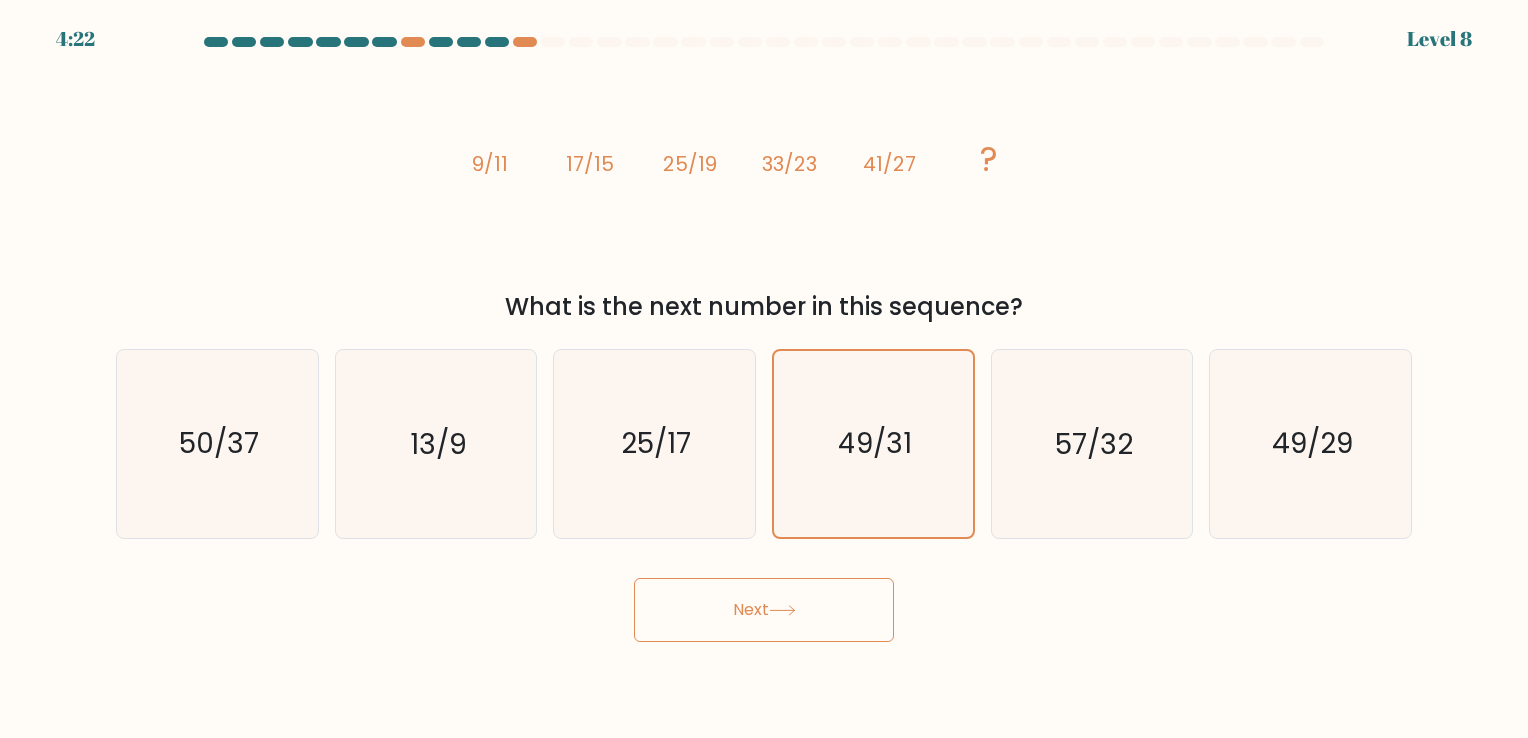 click on "Next" at bounding box center [764, 610] 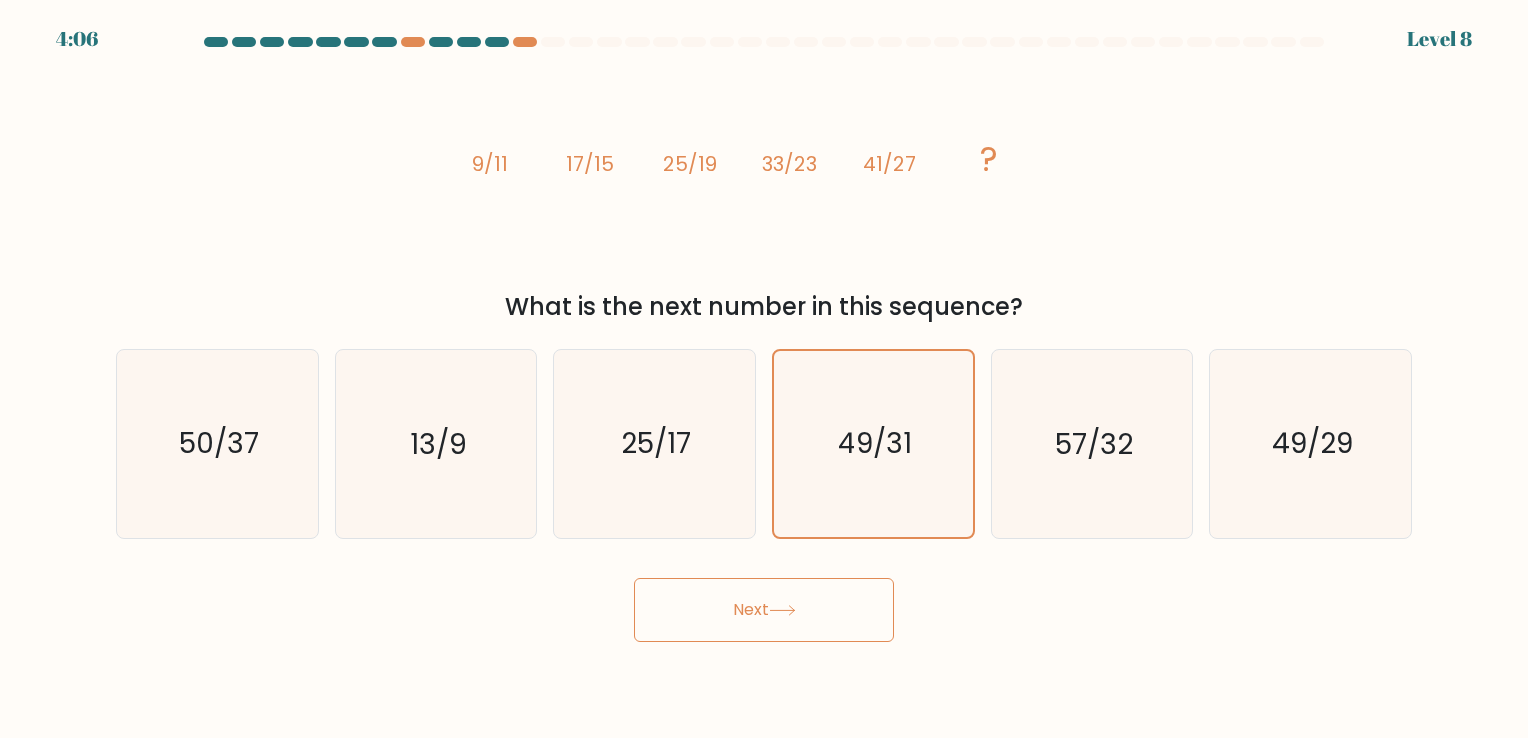click on "Next" at bounding box center (764, 610) 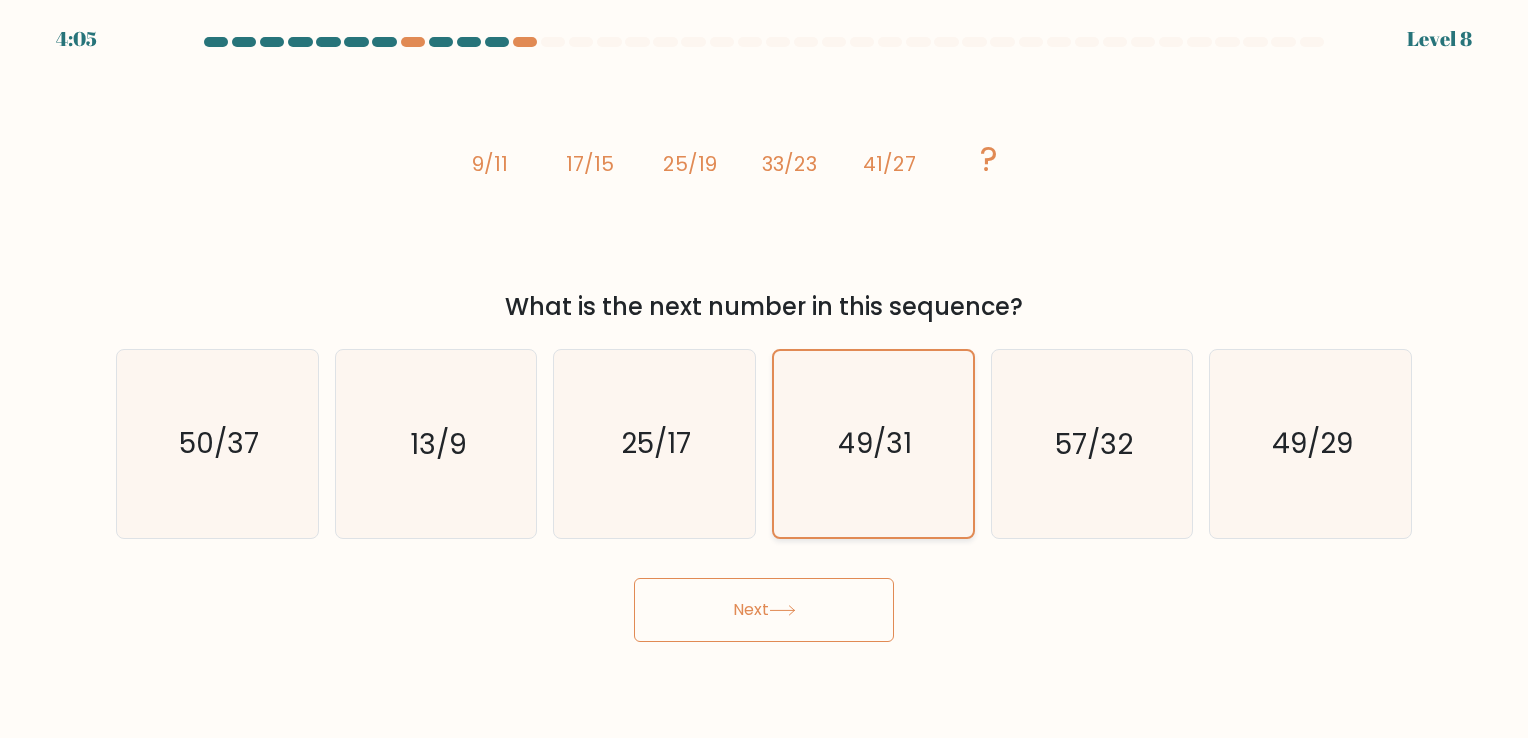 click on "49/31" 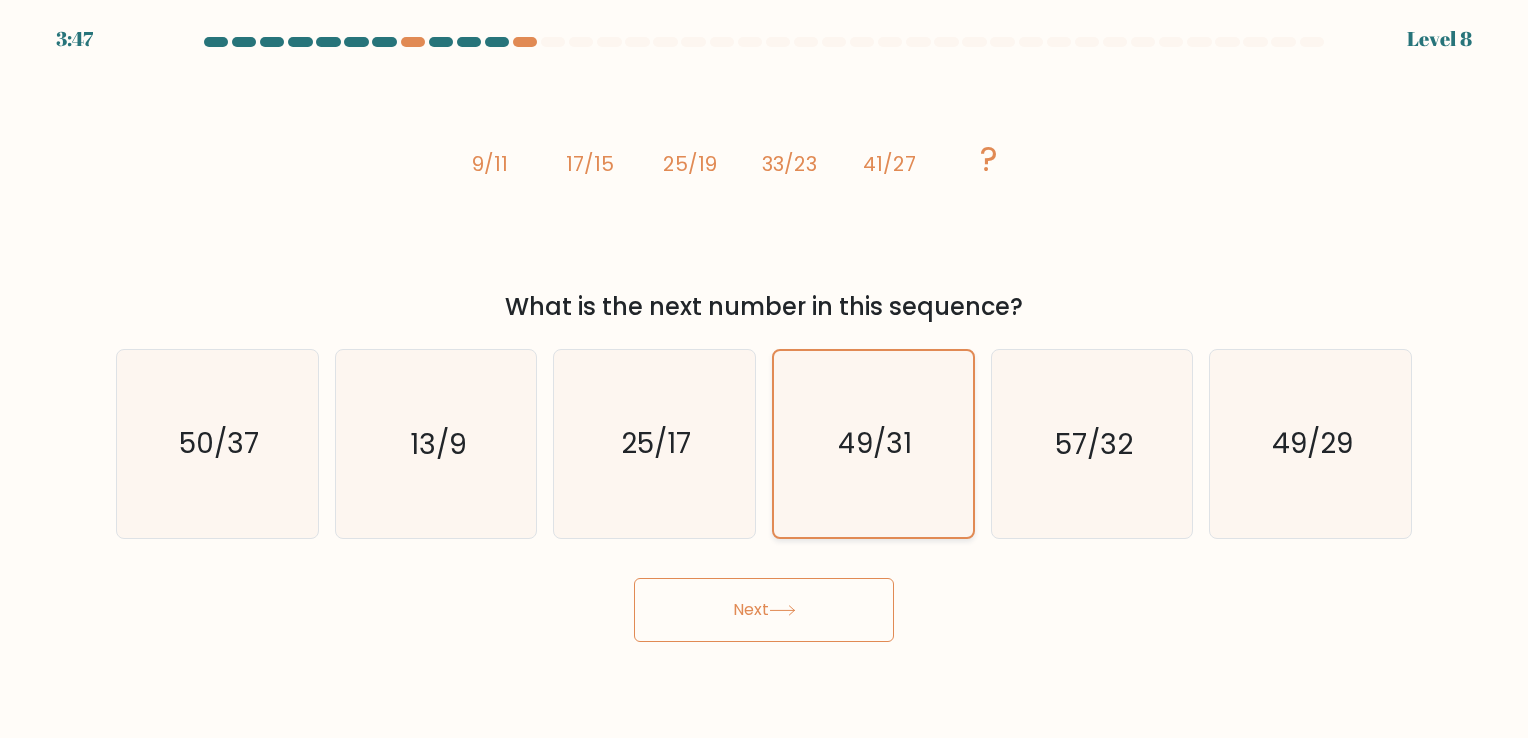 click on "49/31" 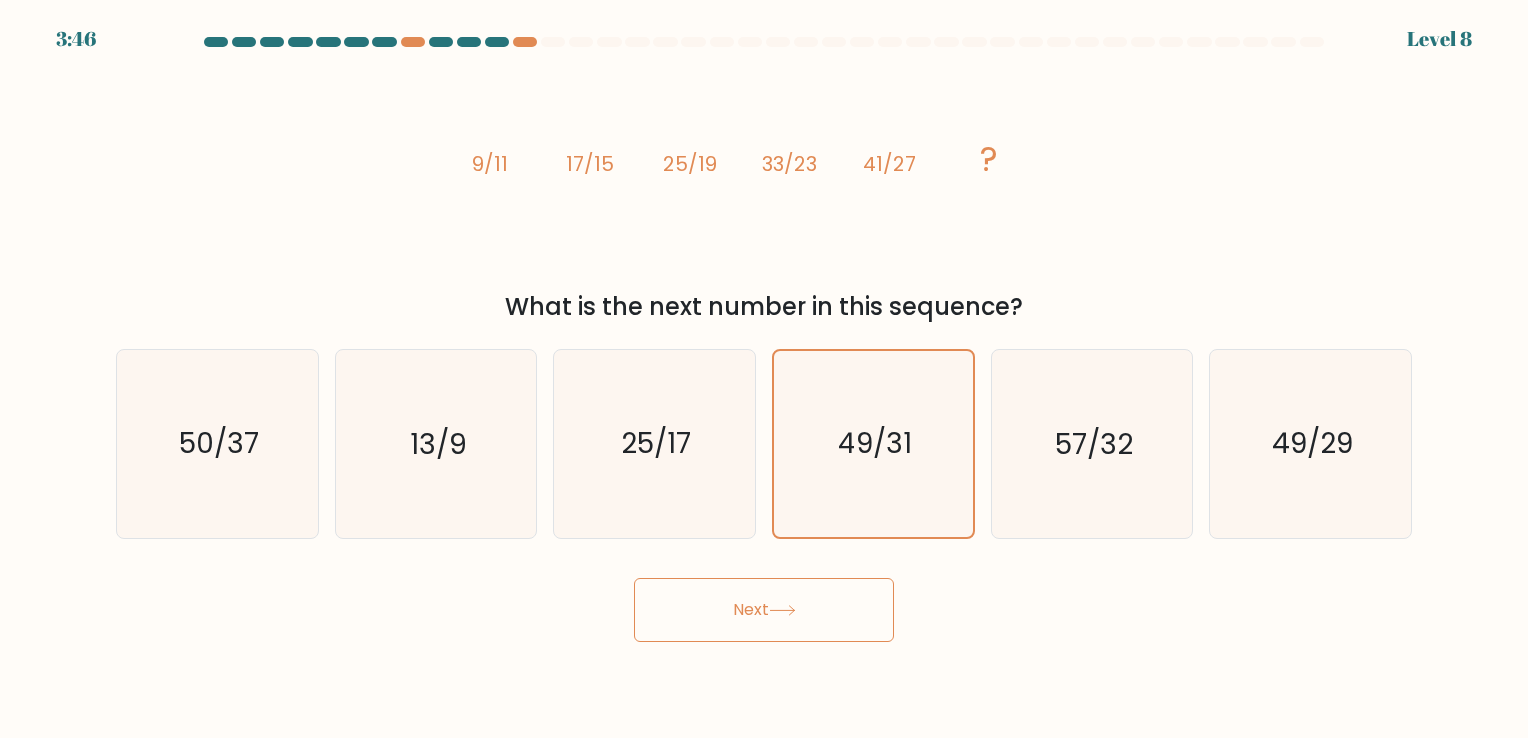 click on "Next" at bounding box center (764, 610) 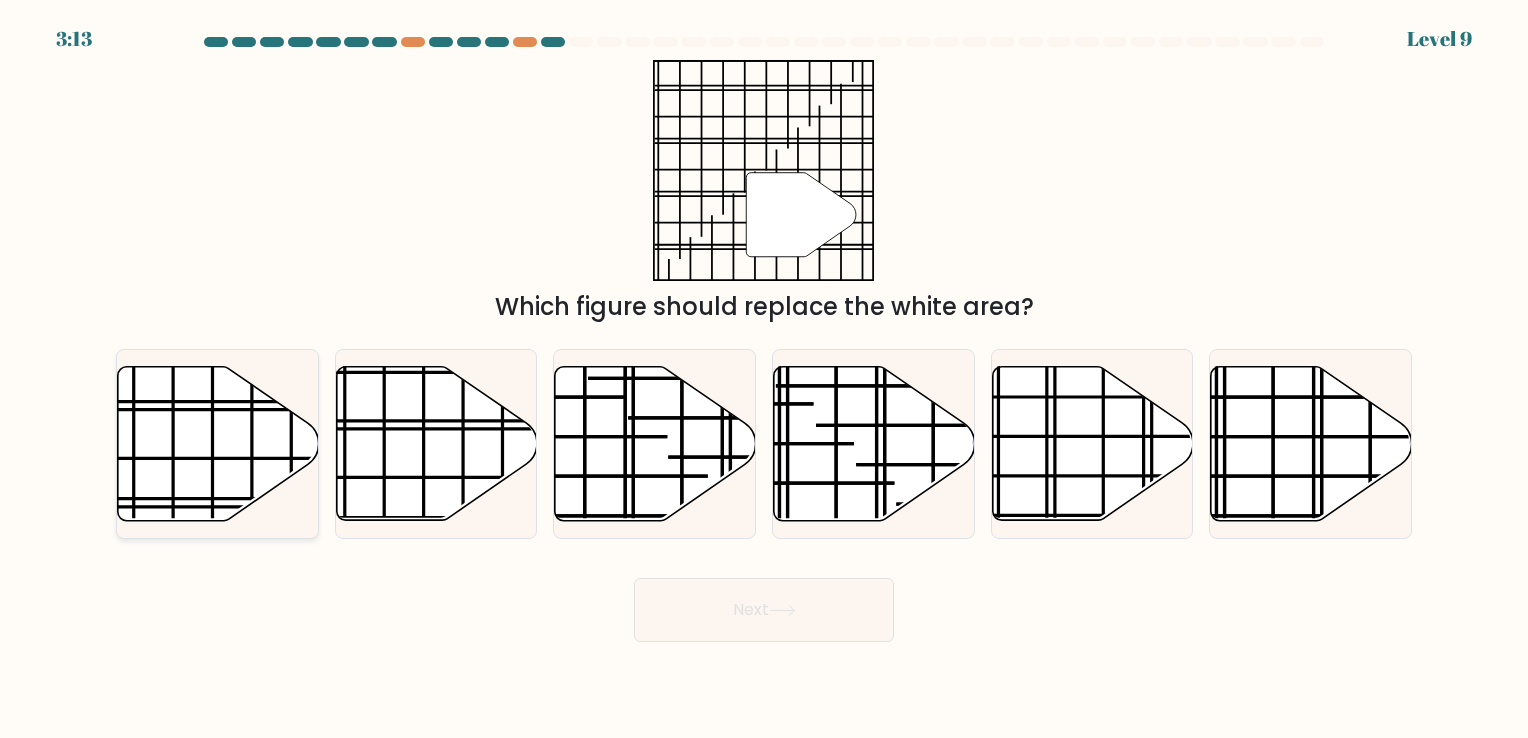 click 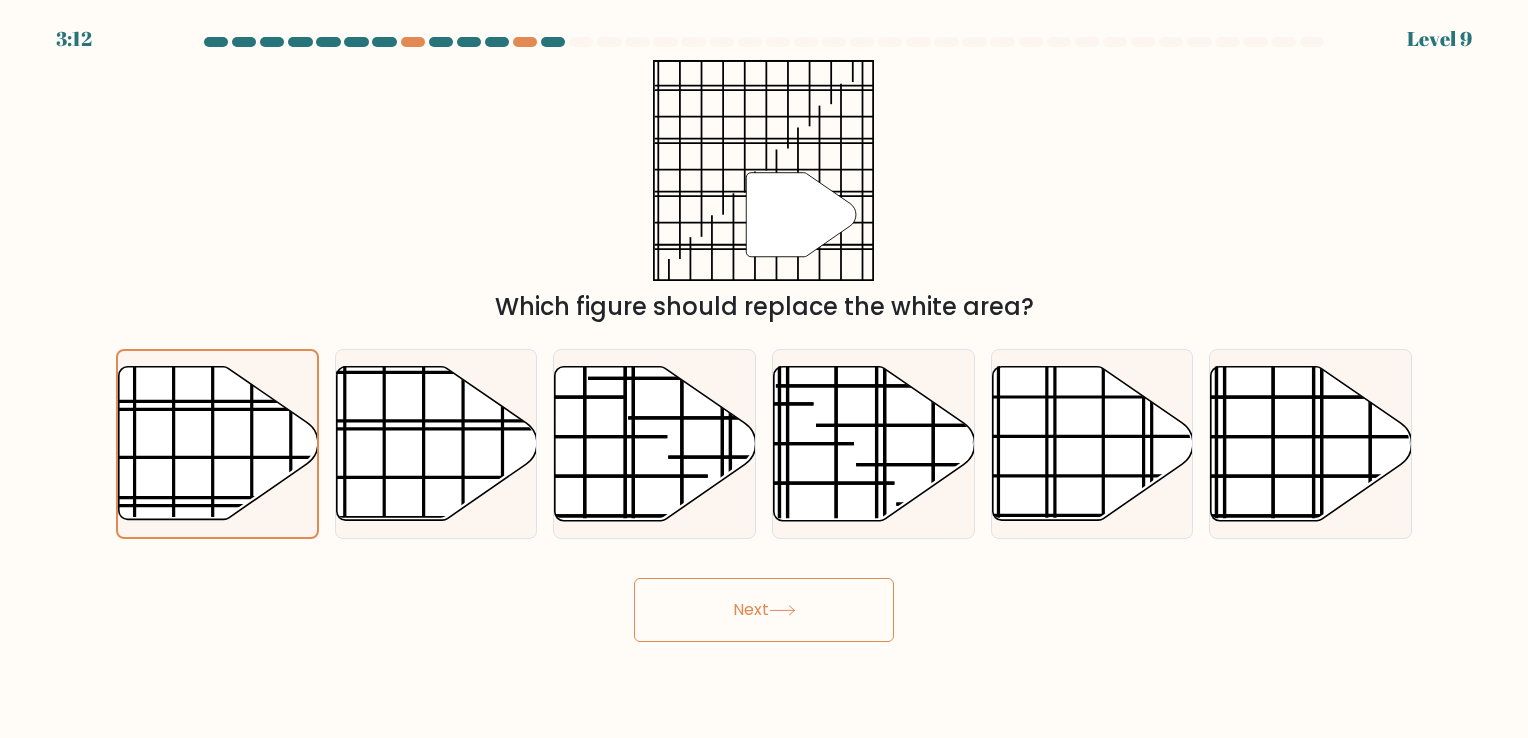 click on "Next" at bounding box center [764, 610] 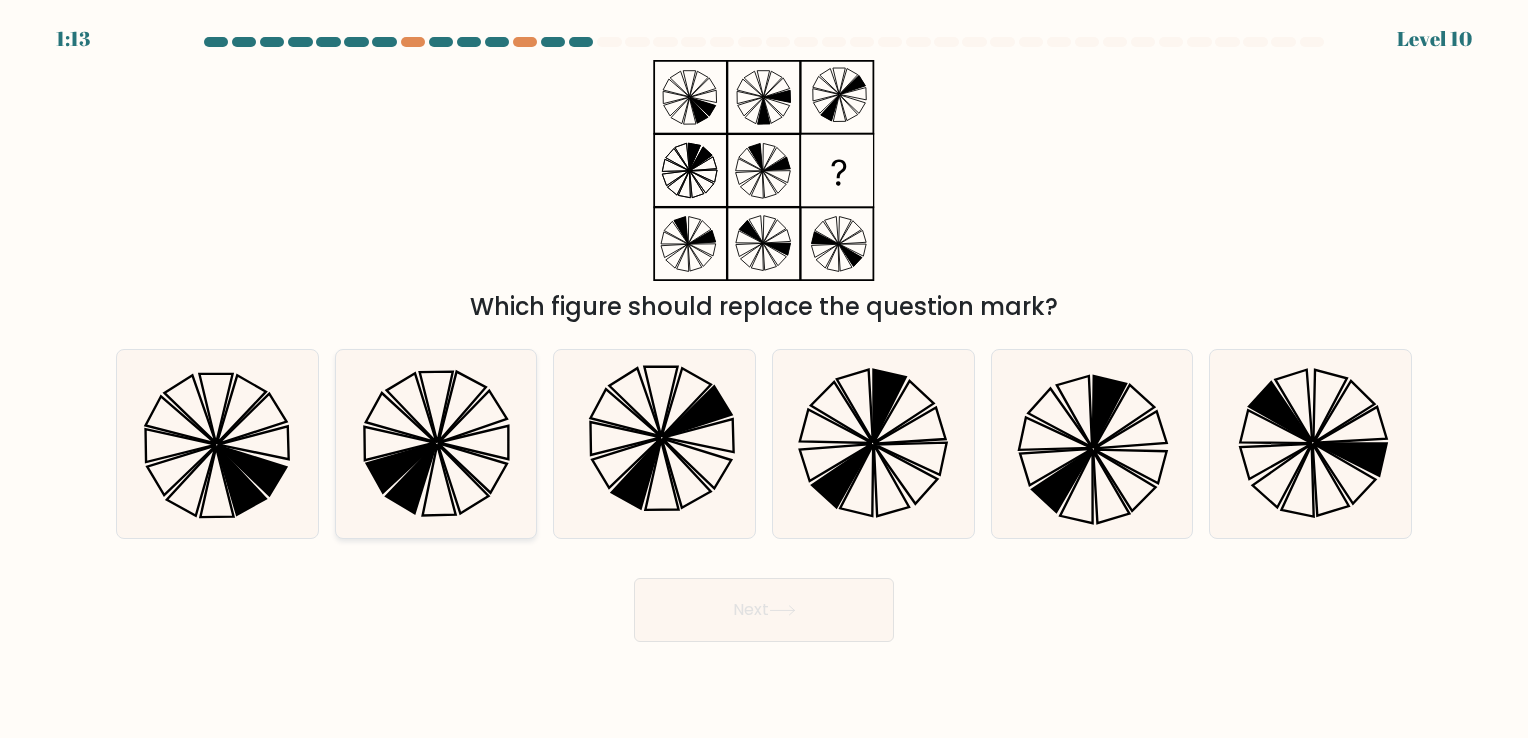 click 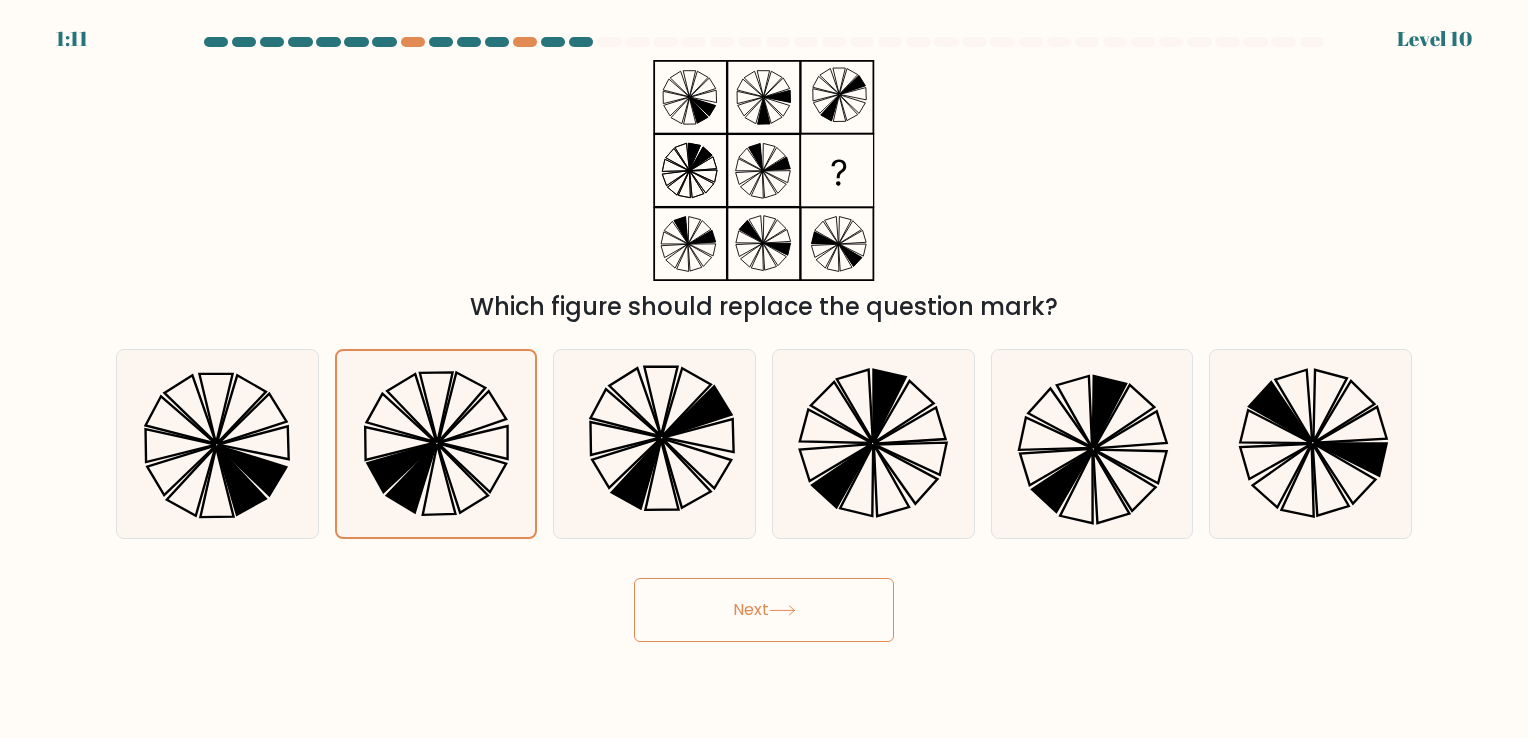 click 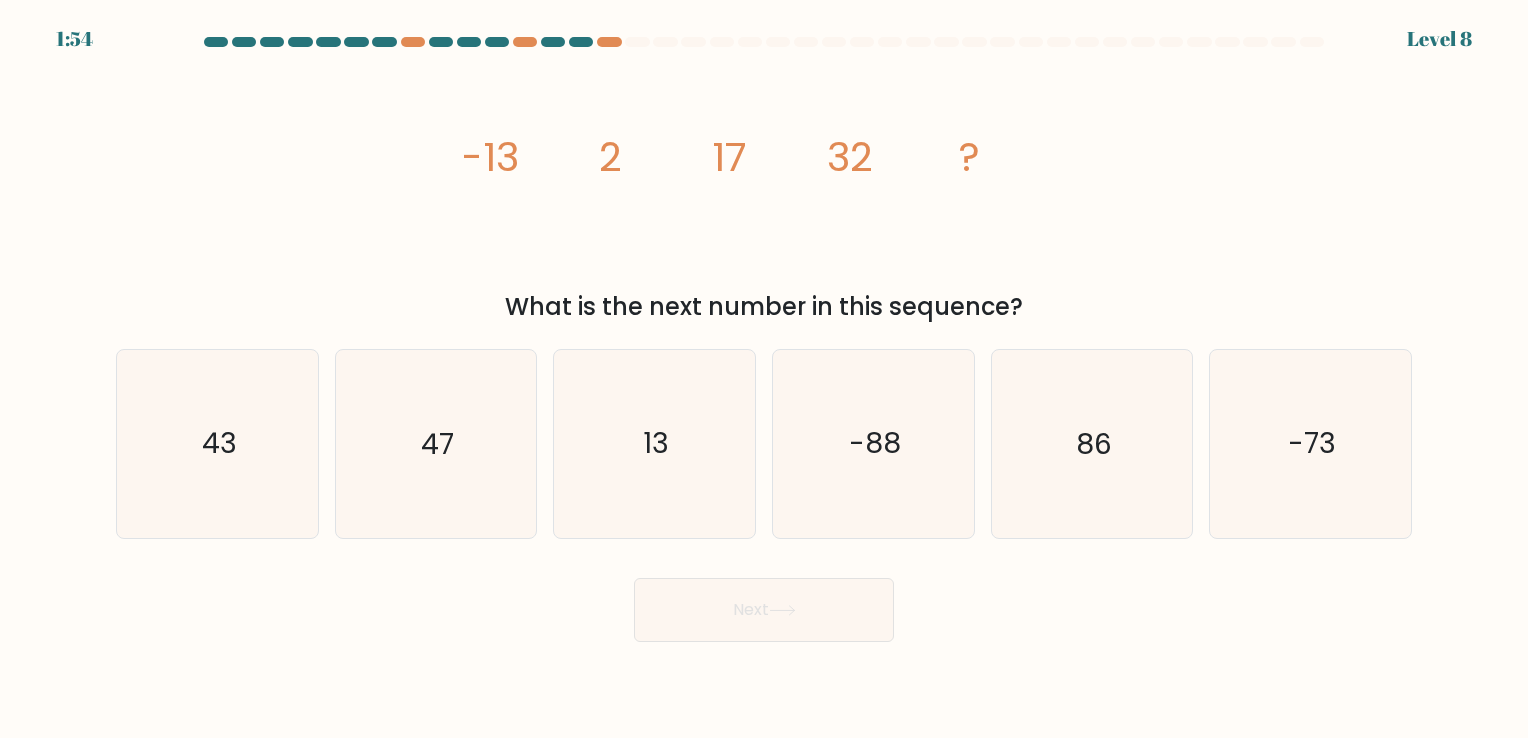 drag, startPoint x: 434, startPoint y: 149, endPoint x: 1038, endPoint y: 314, distance: 626.1318 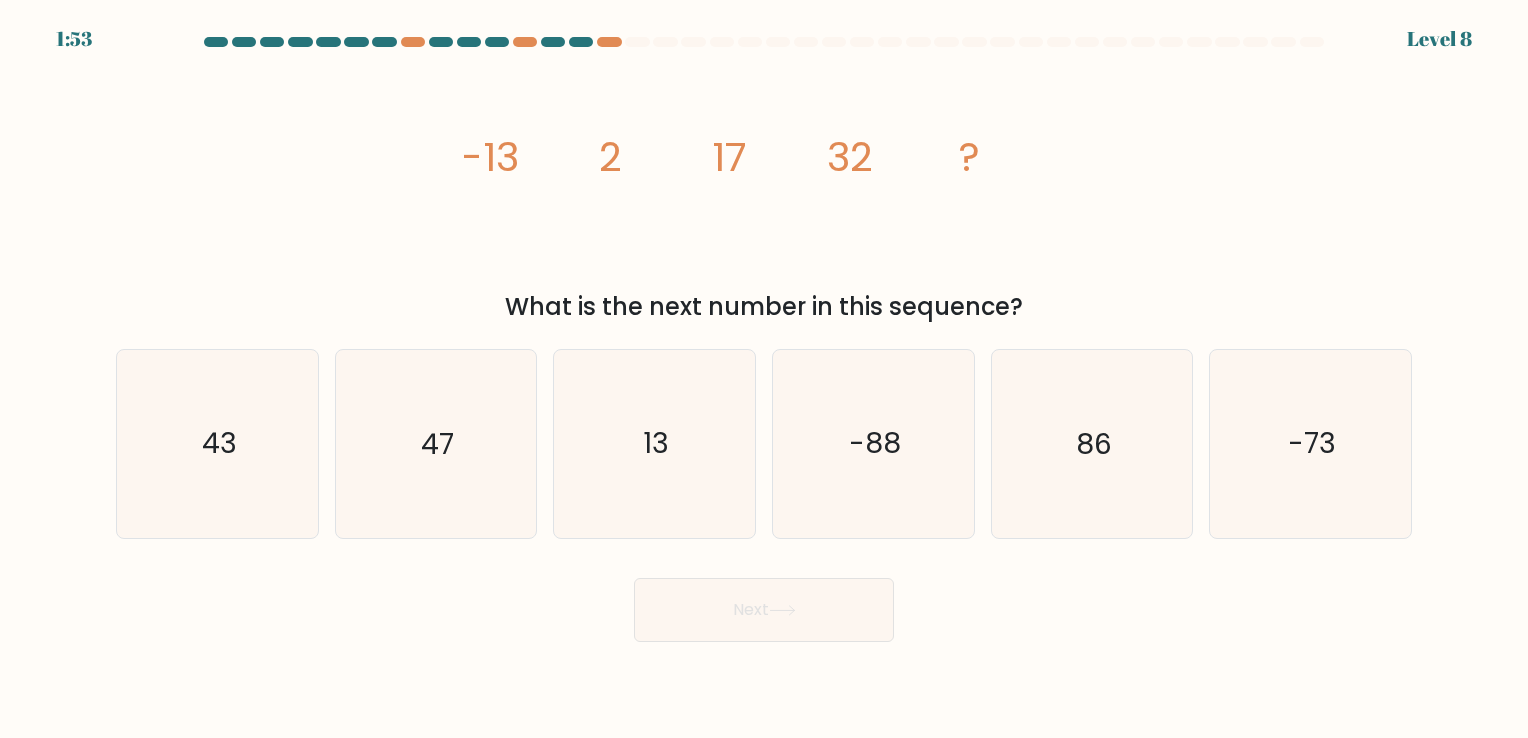 copy on "-13
2
17
32
?
What is the next number in this sequence?" 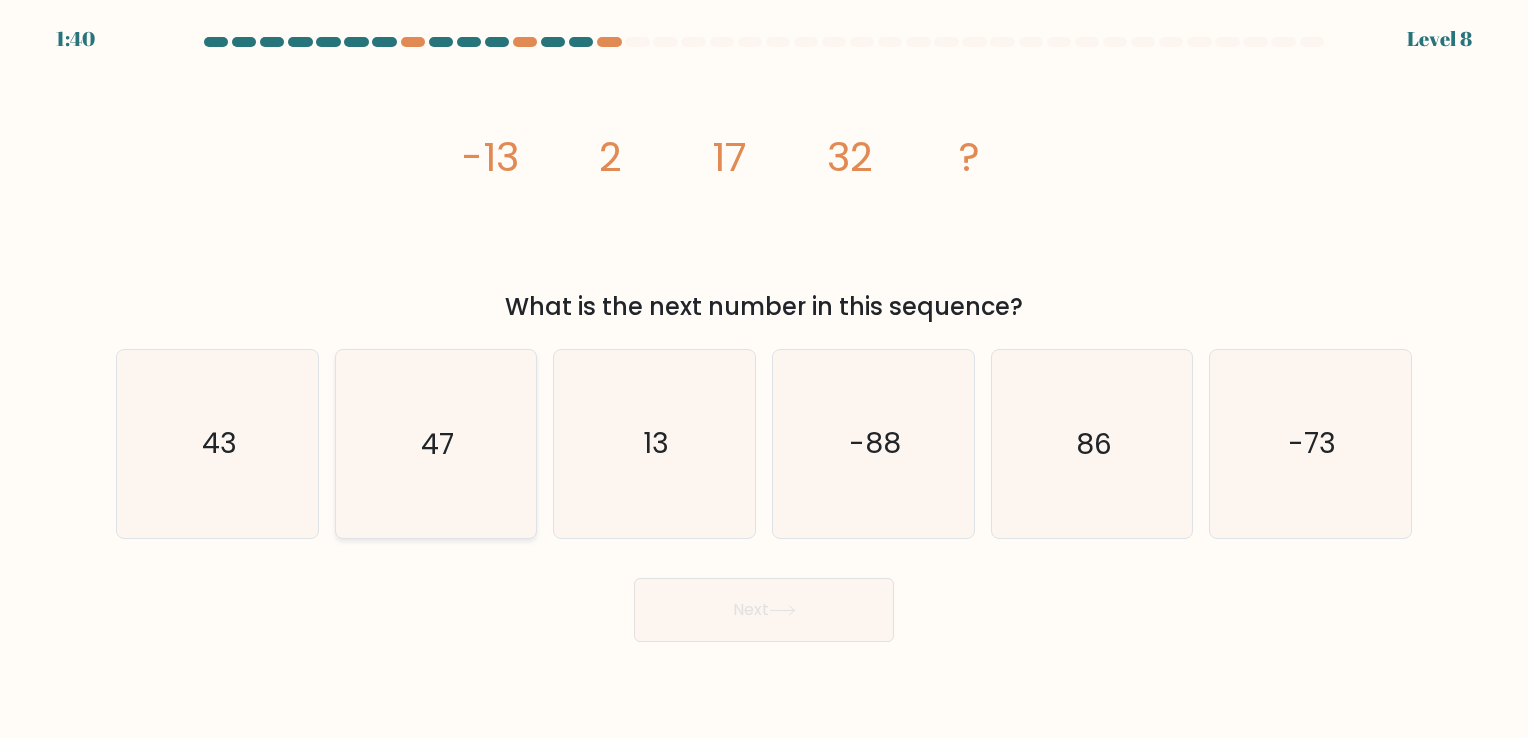 click on "47" 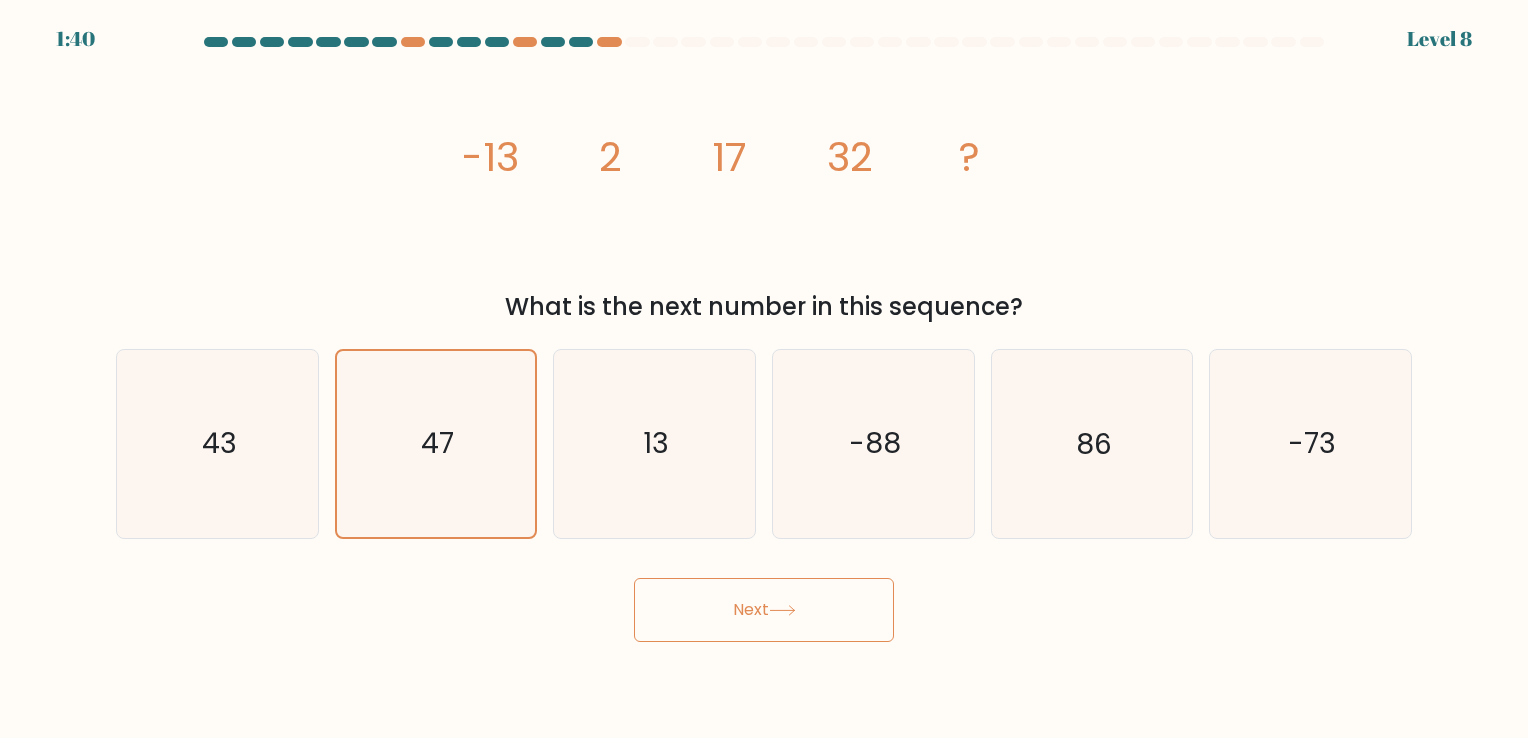 click on "Next" at bounding box center [764, 610] 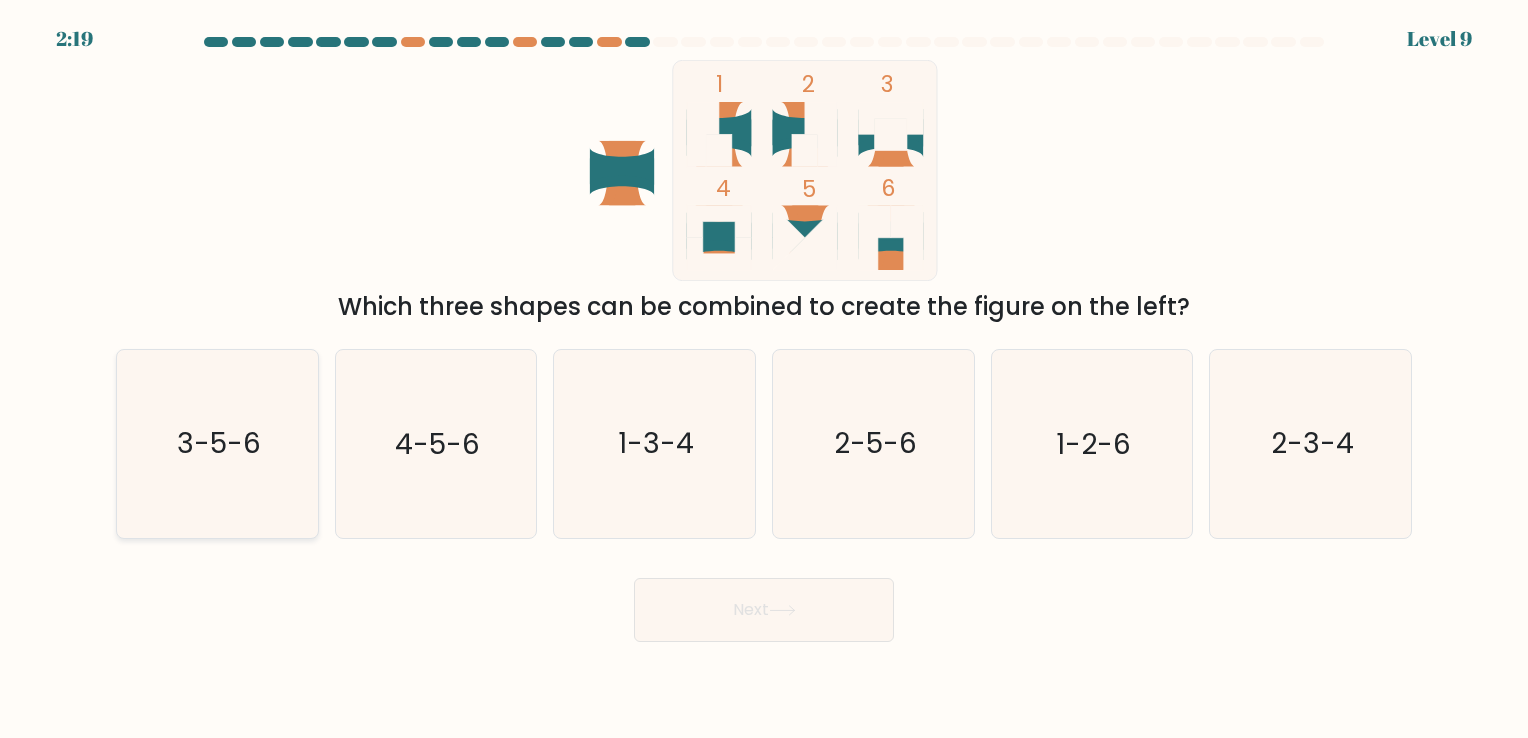 click on "3-5-6" 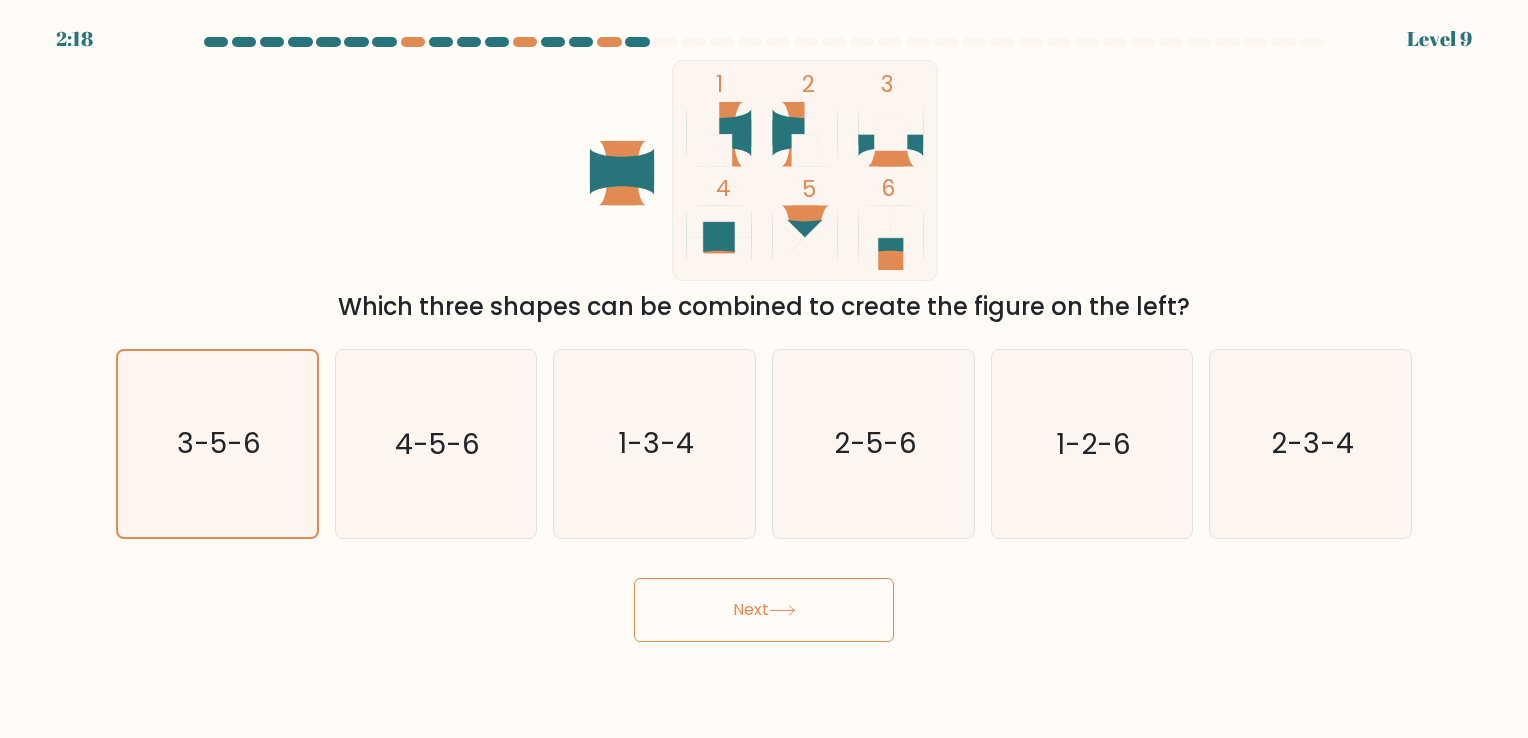 click on "Next" at bounding box center (764, 610) 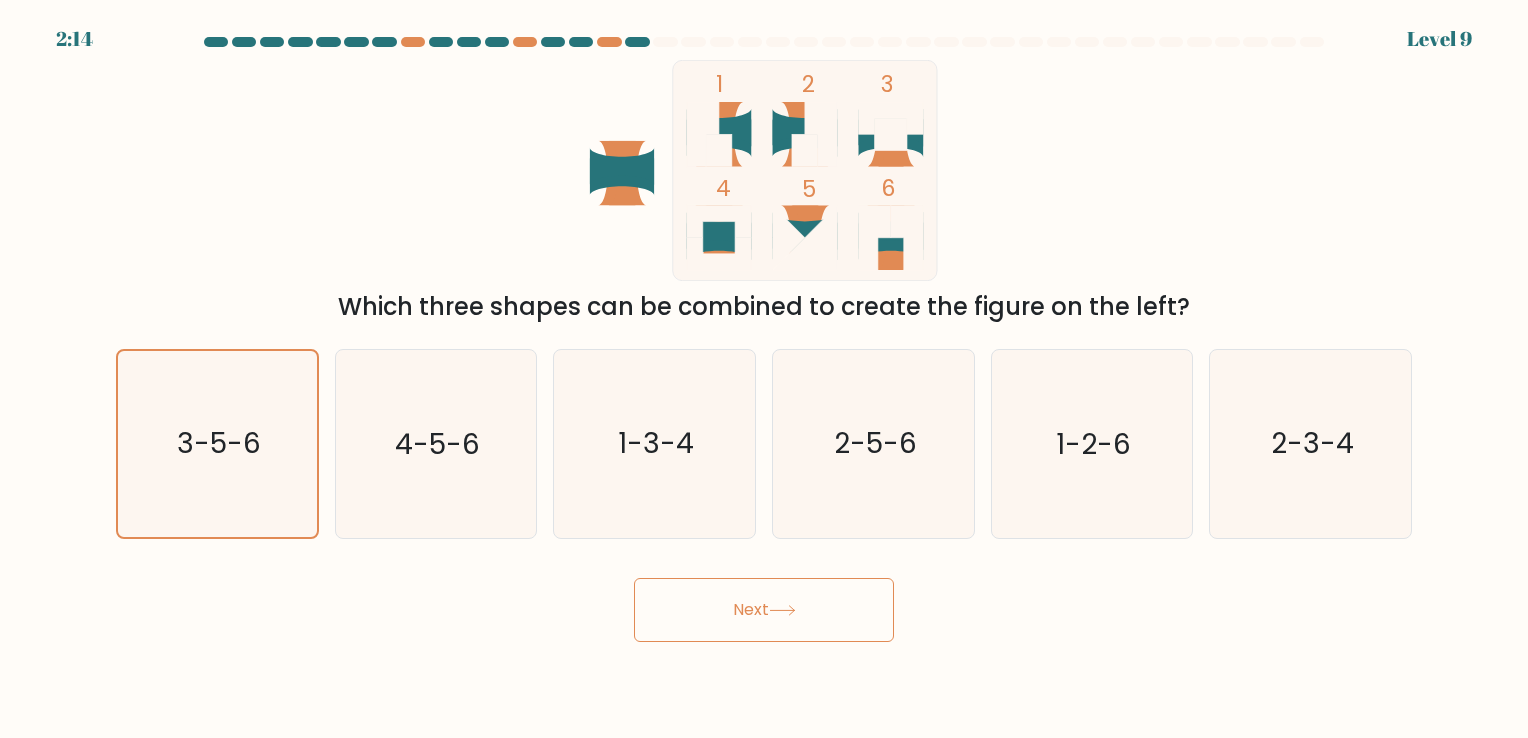 click on "Next" at bounding box center (764, 610) 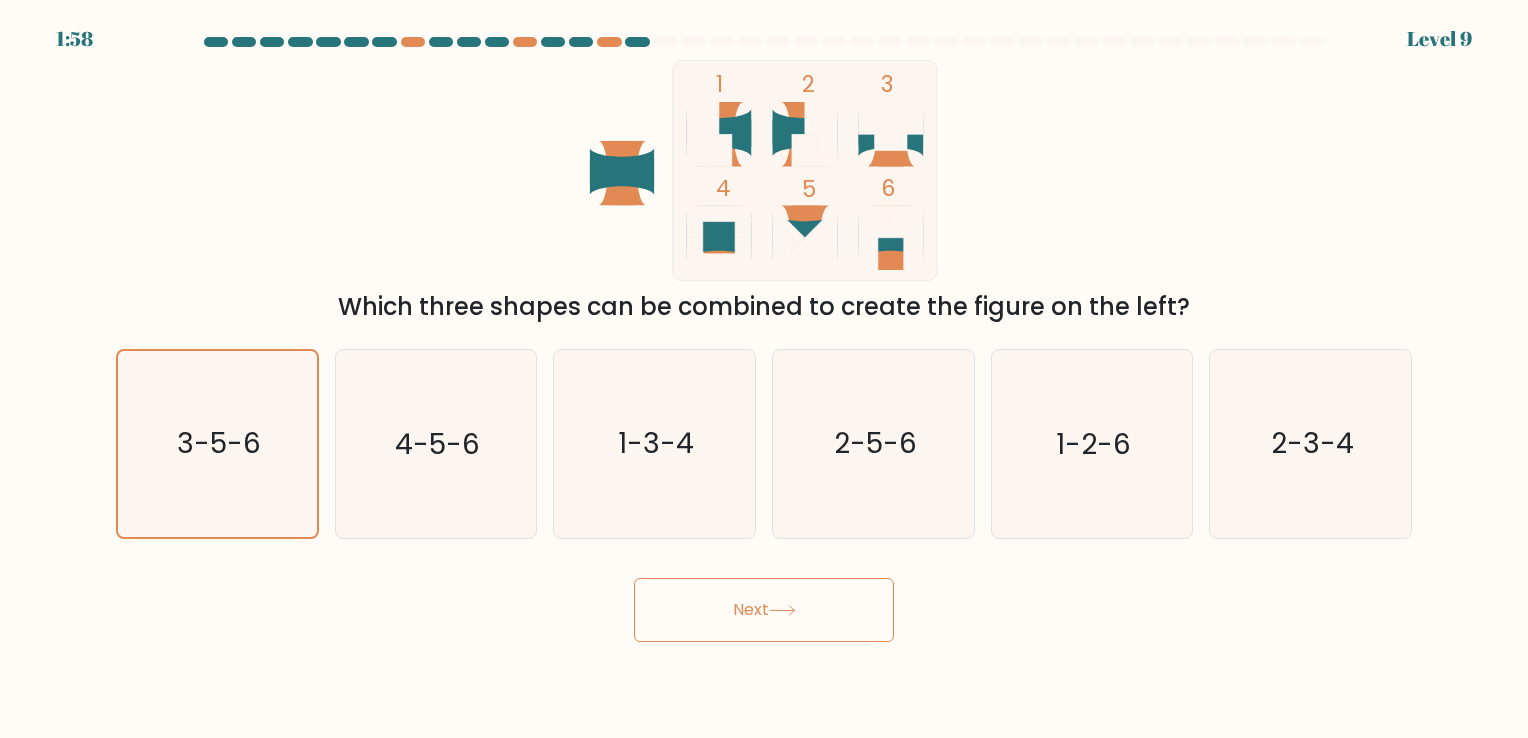 click on "Next" at bounding box center (764, 610) 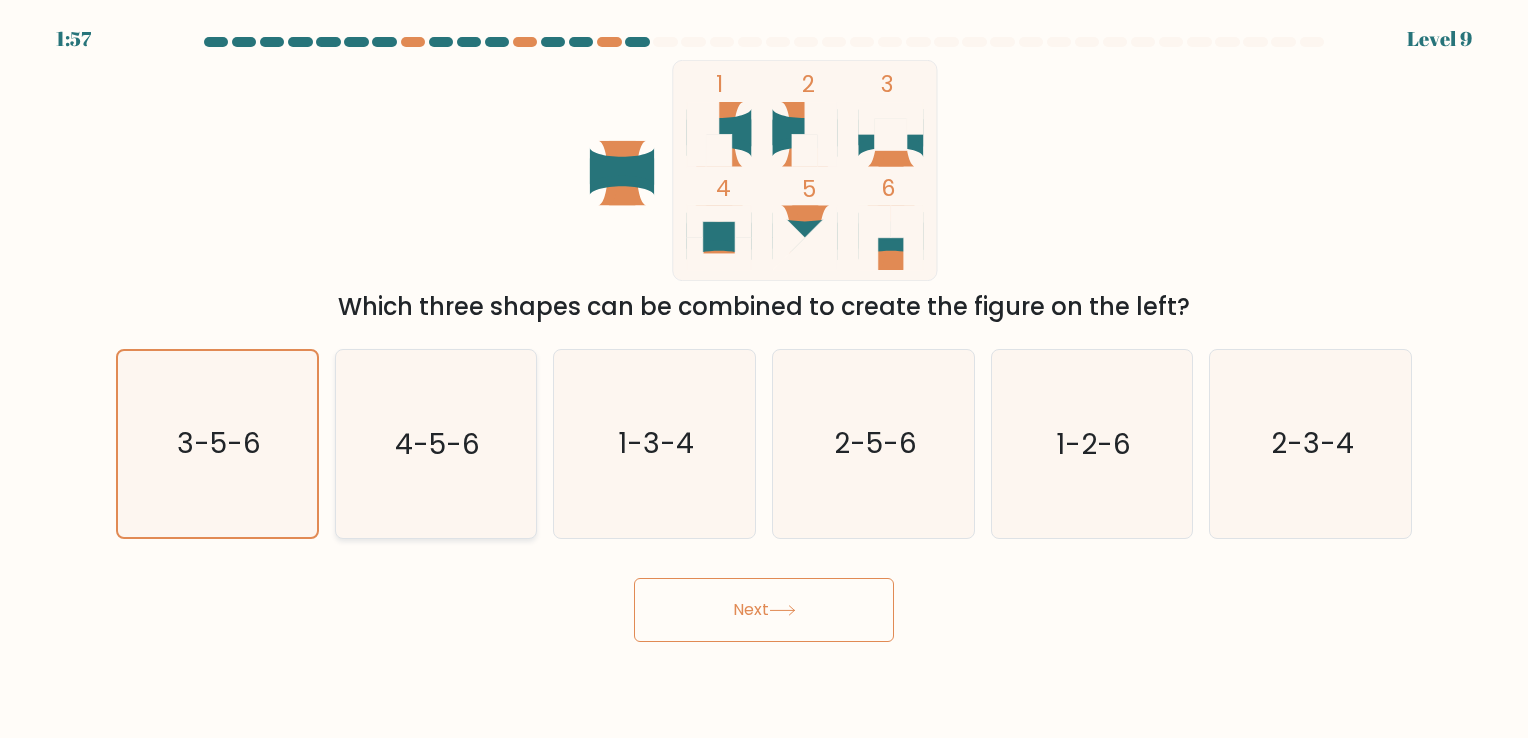 click on "4-5-6" 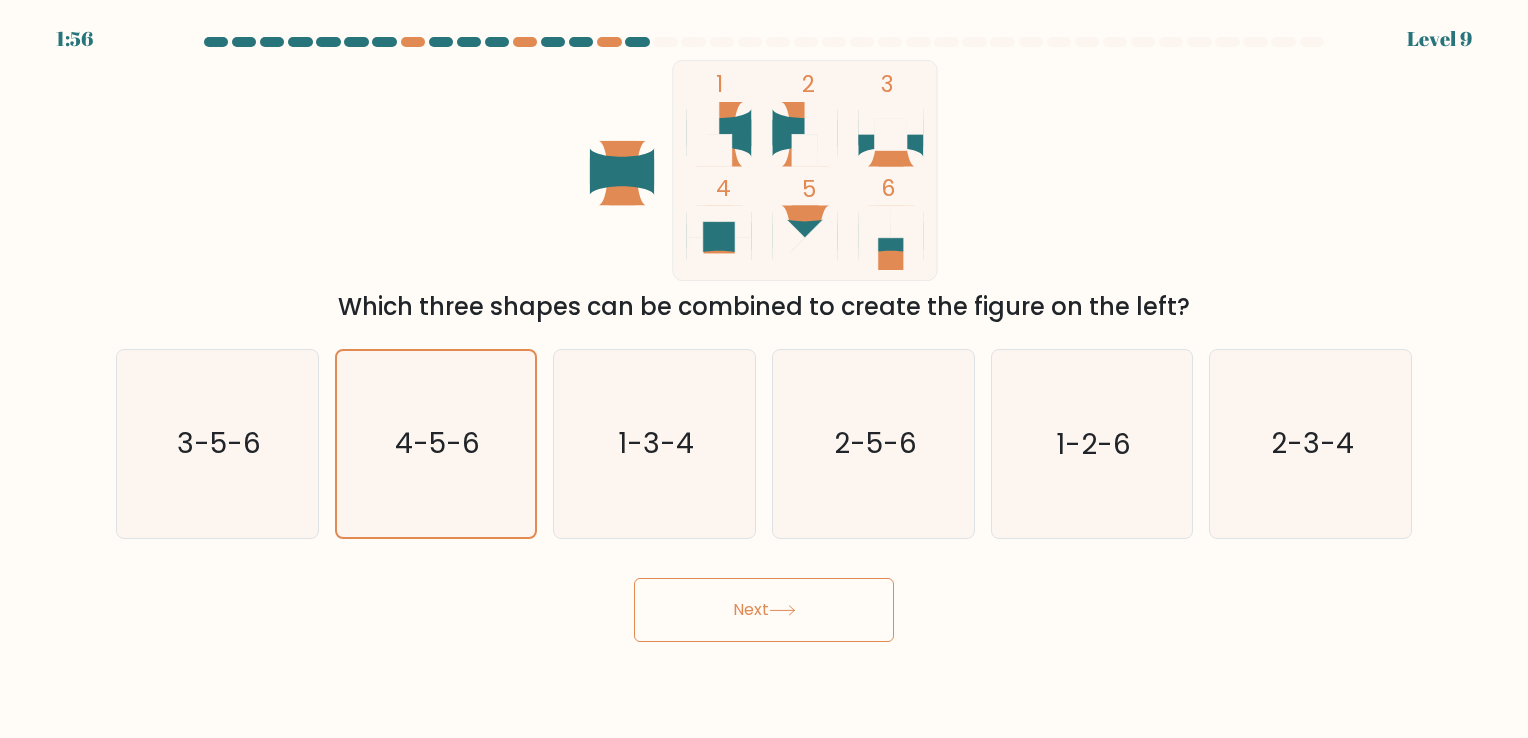 click on "Next" at bounding box center [764, 610] 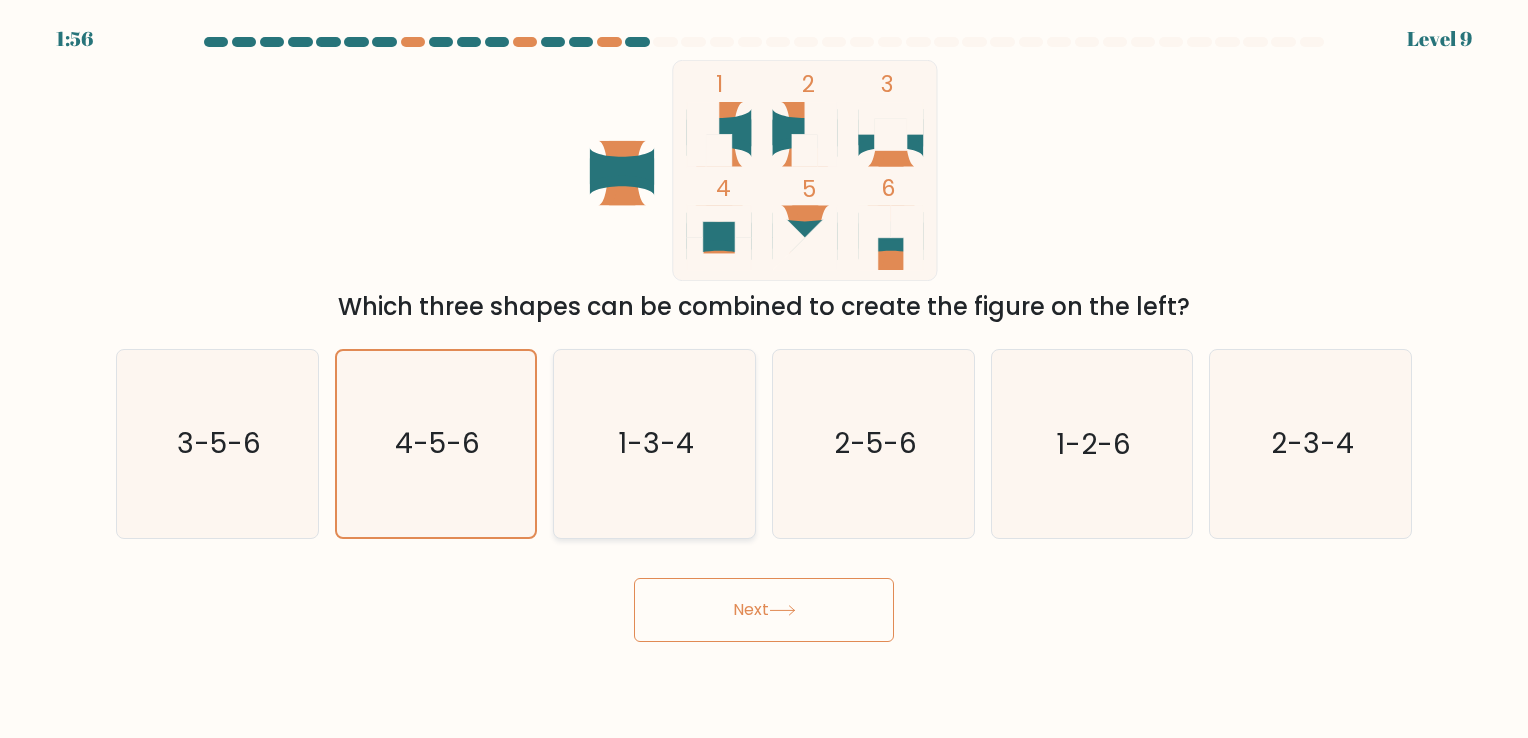 click on "1-3-4" 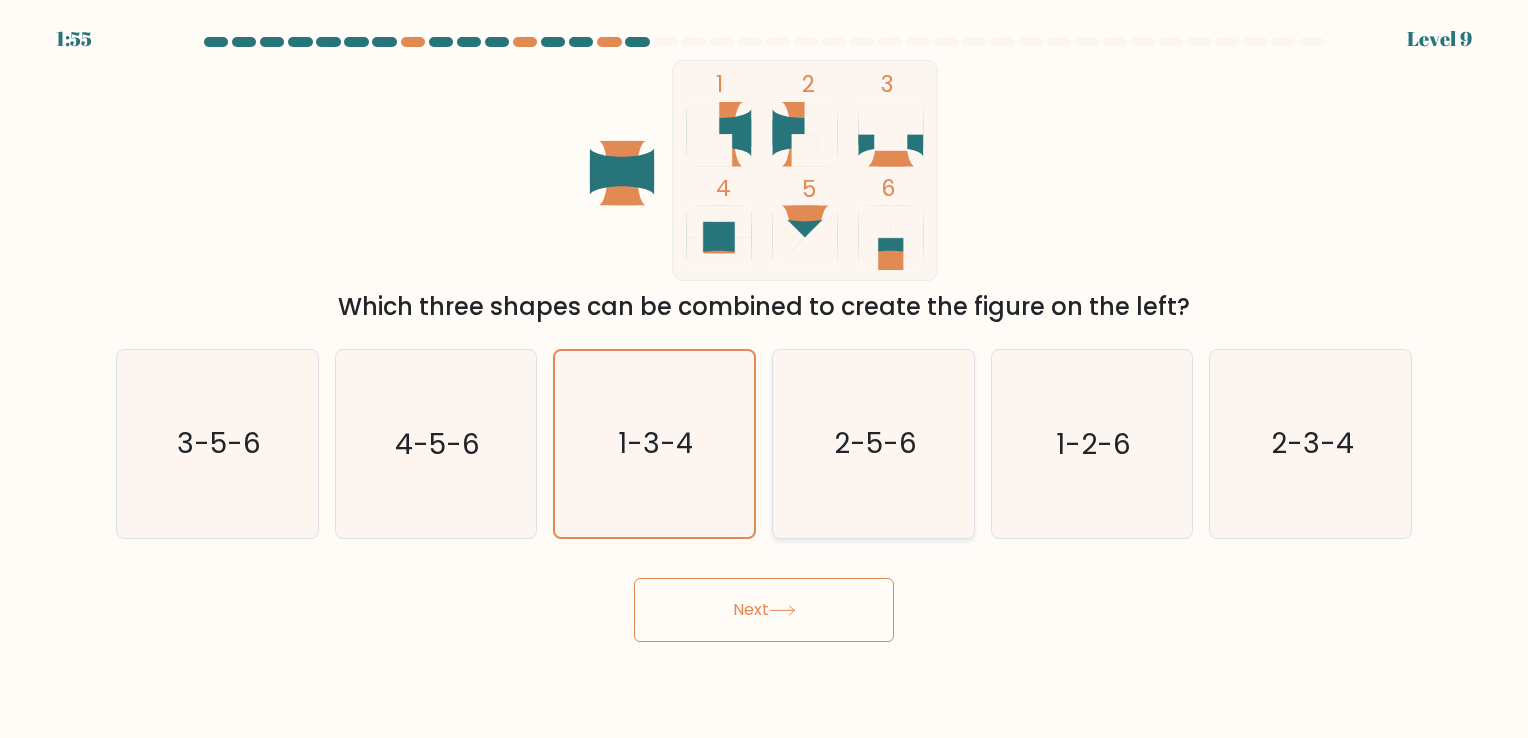 click on "2-5-6" 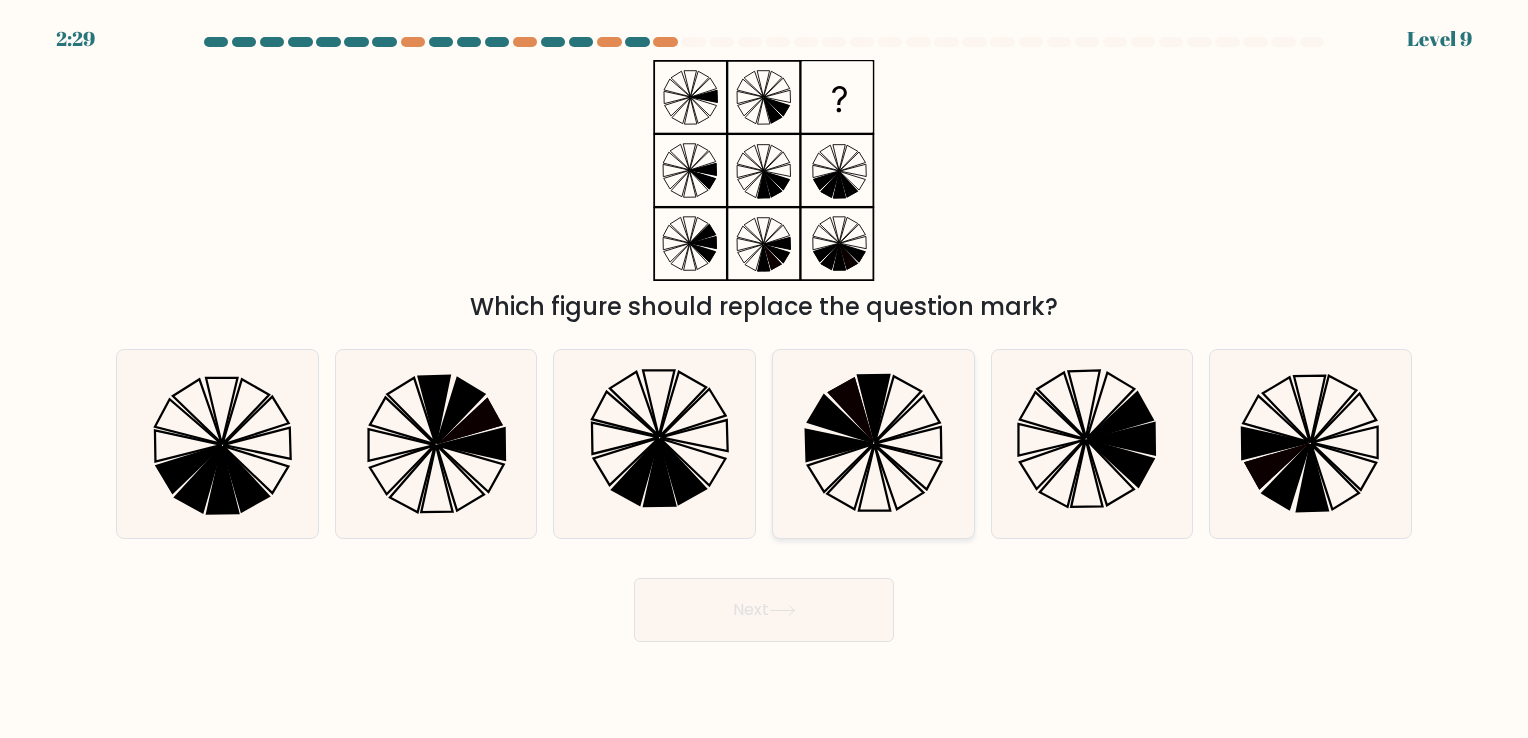 click 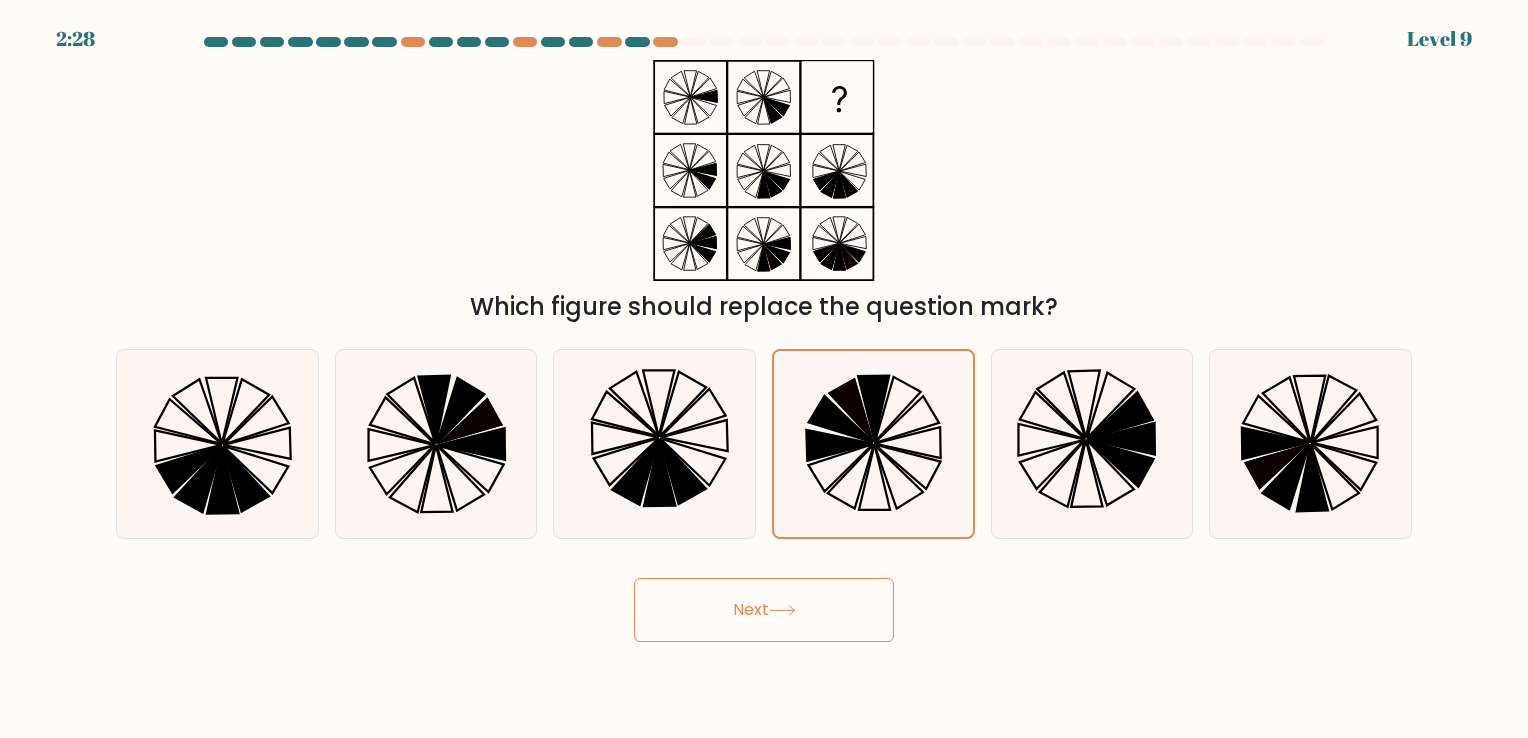 click on "Next" at bounding box center [764, 610] 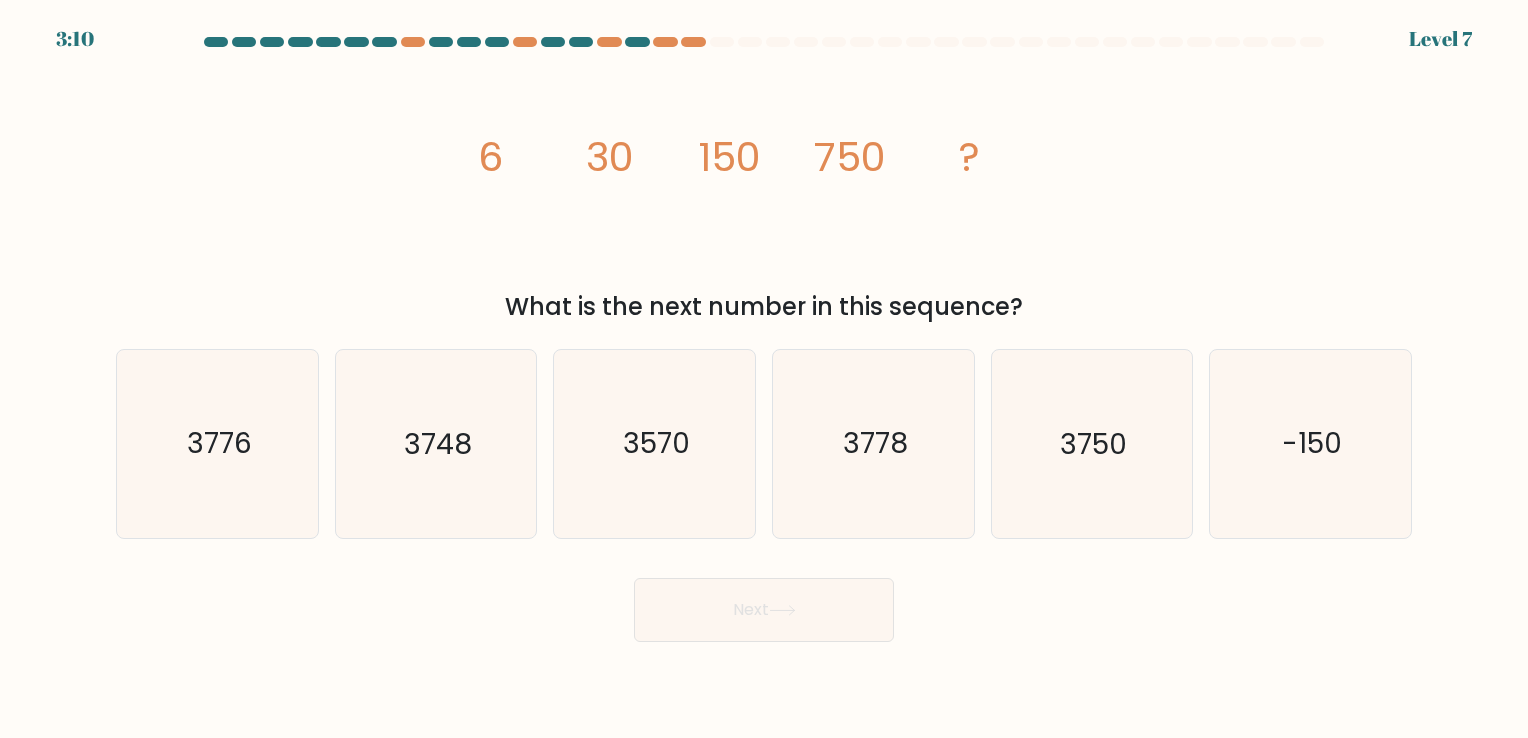 drag, startPoint x: 484, startPoint y: 156, endPoint x: 1052, endPoint y: 300, distance: 585.9693 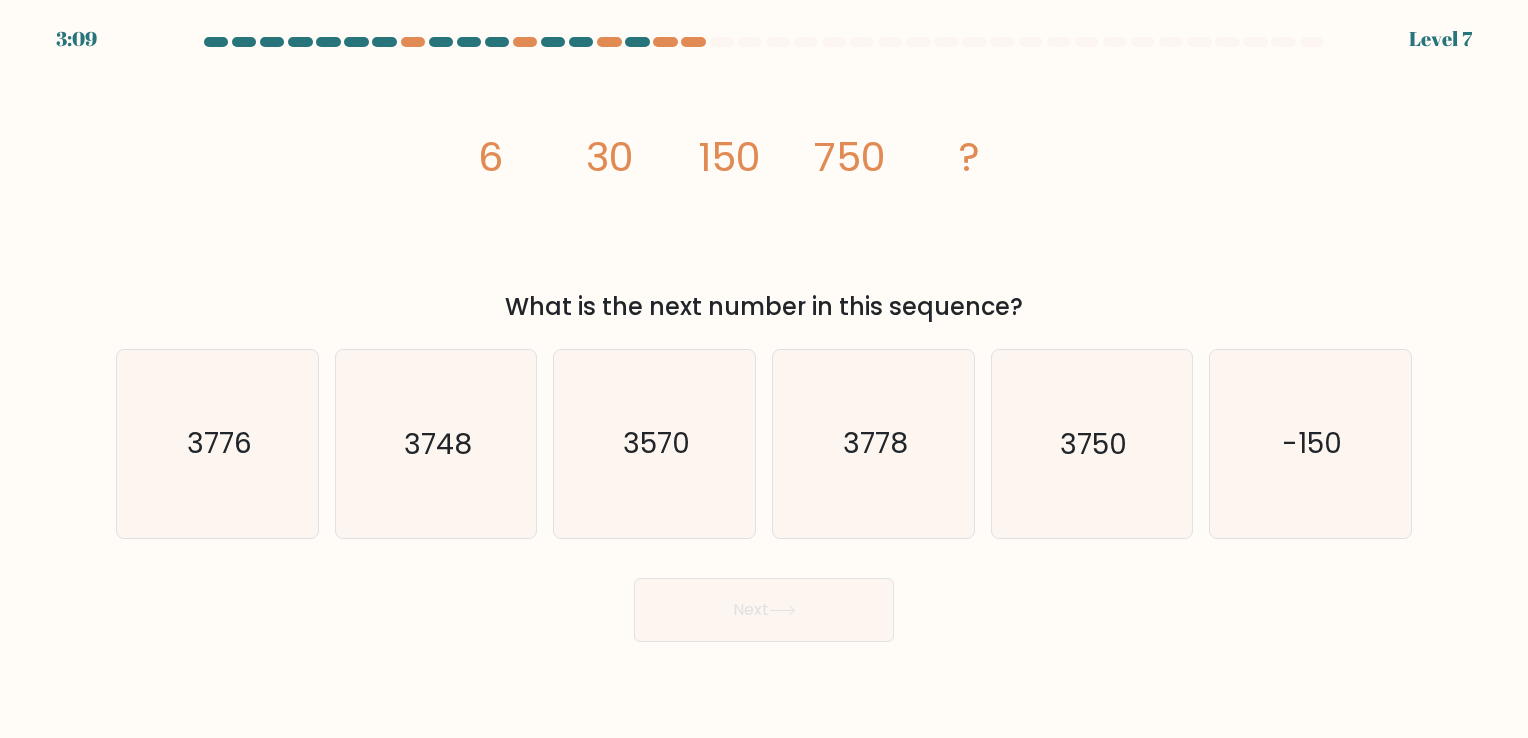 copy on "6
30
150
750
?
What is the next number in this sequence?" 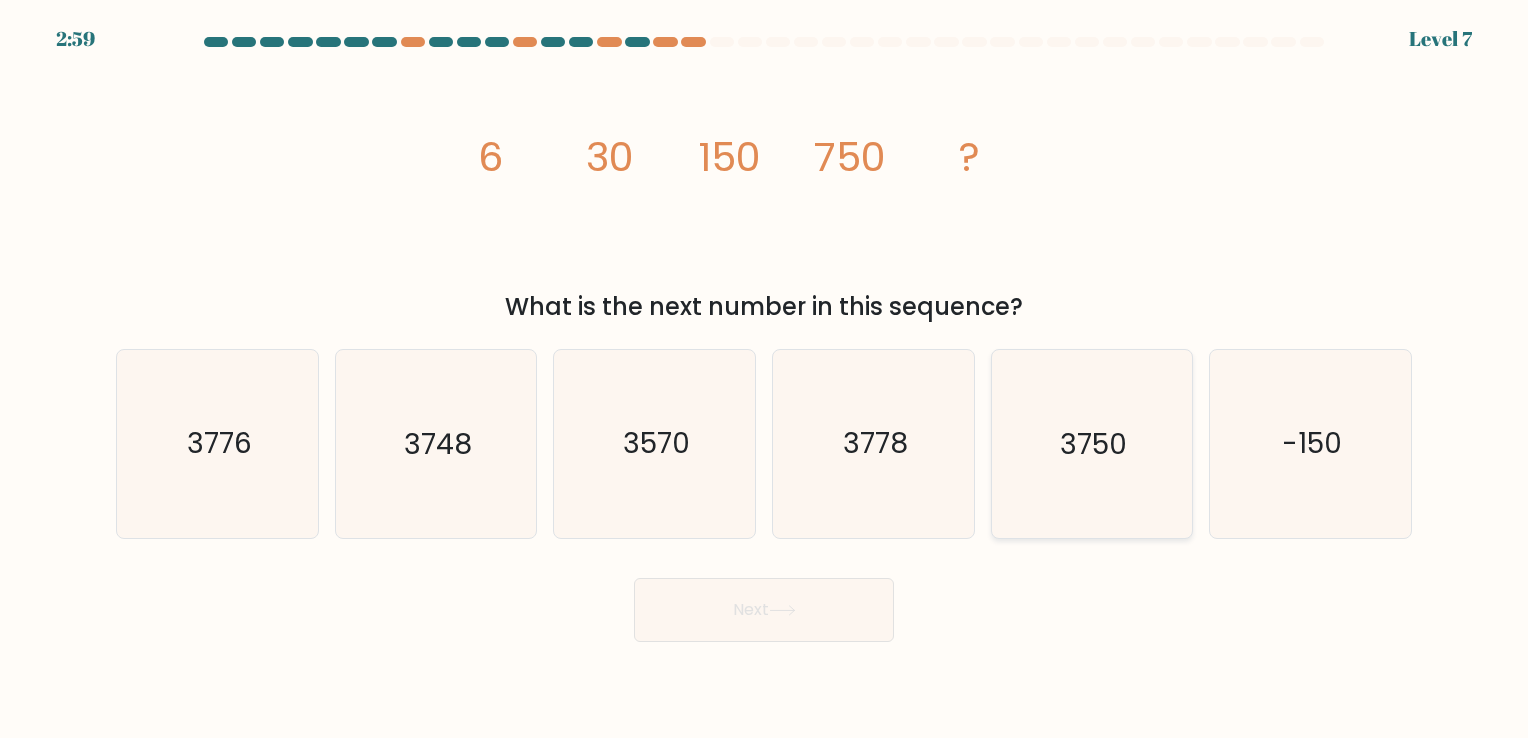 click on "3750" 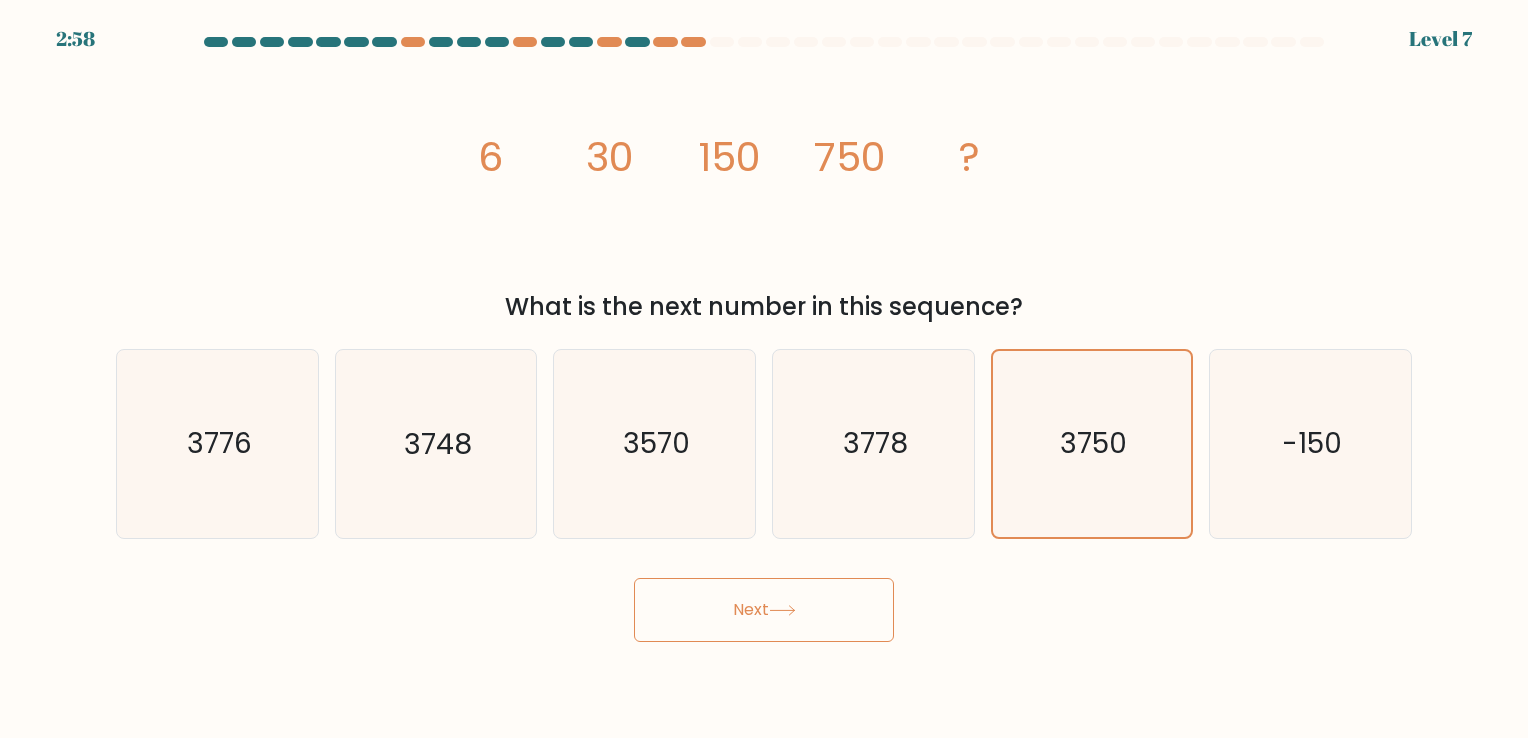 click on "Next" at bounding box center [764, 610] 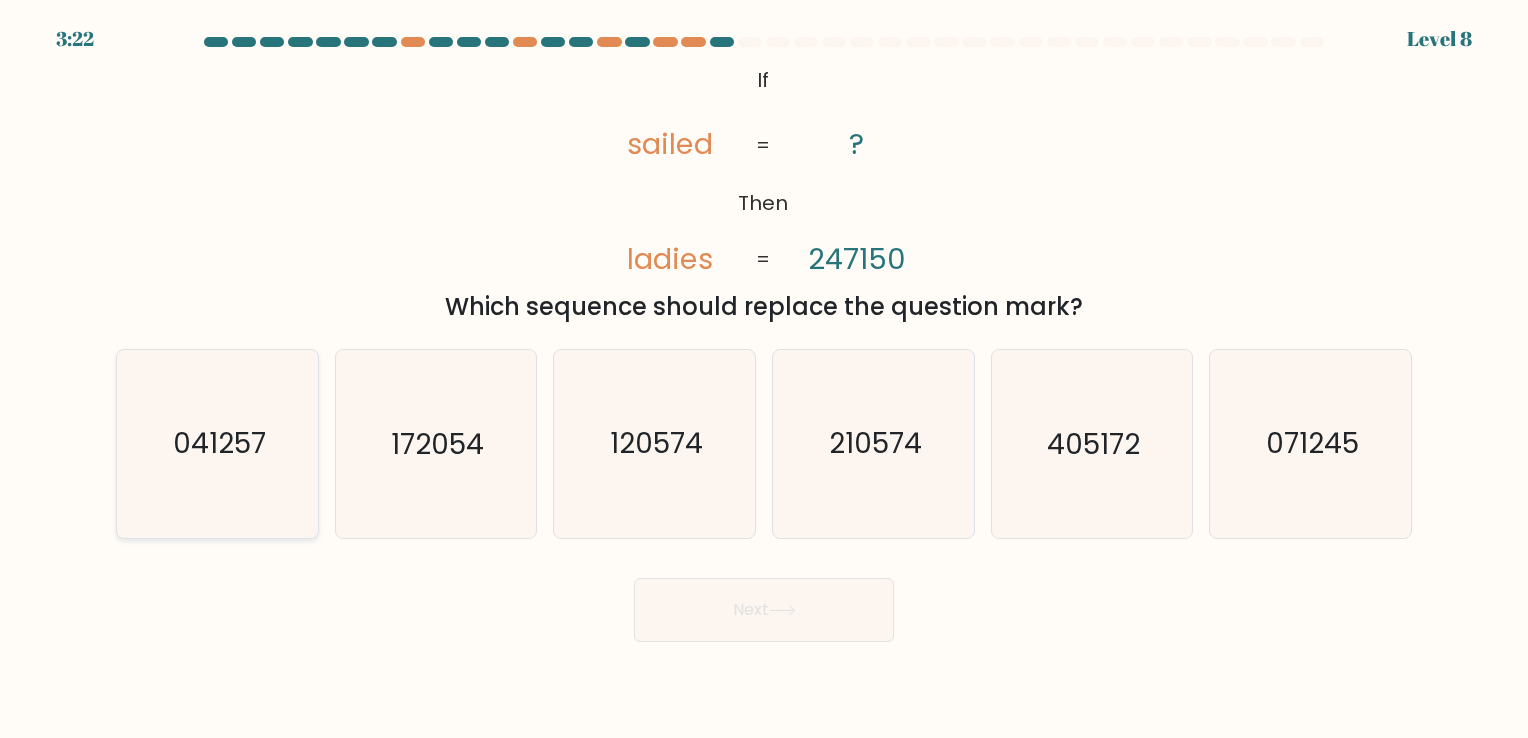 click on "041257" 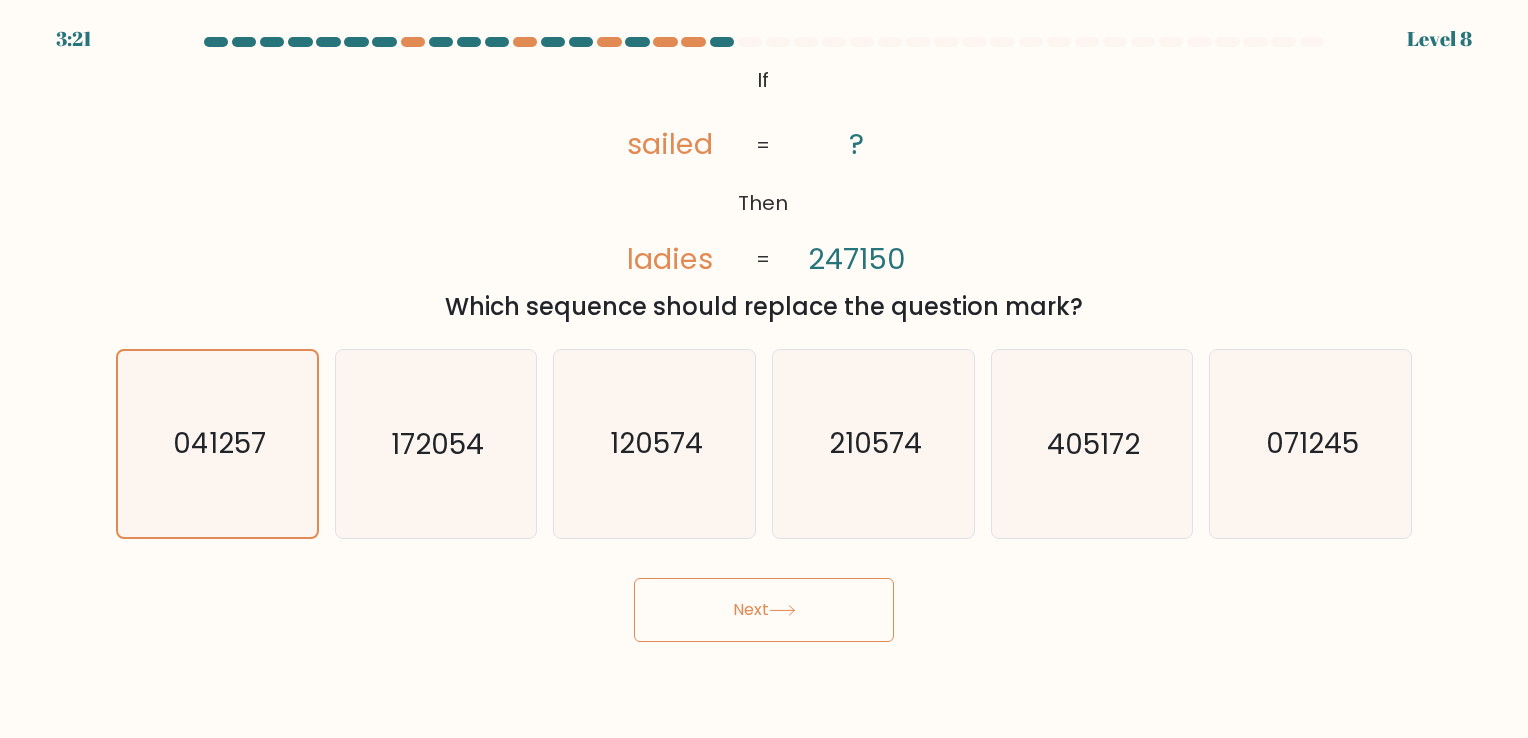click on "Next" at bounding box center [764, 610] 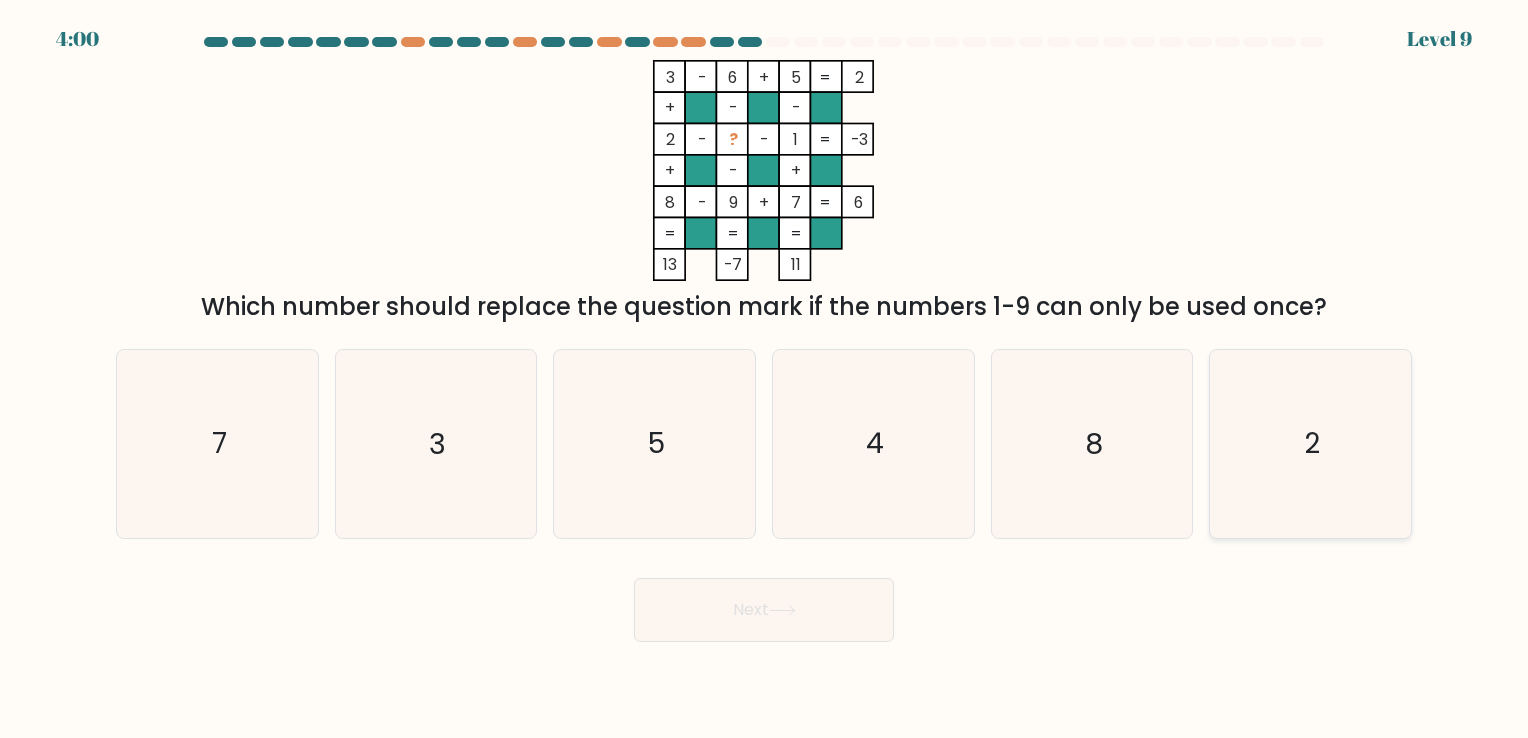click on "2" 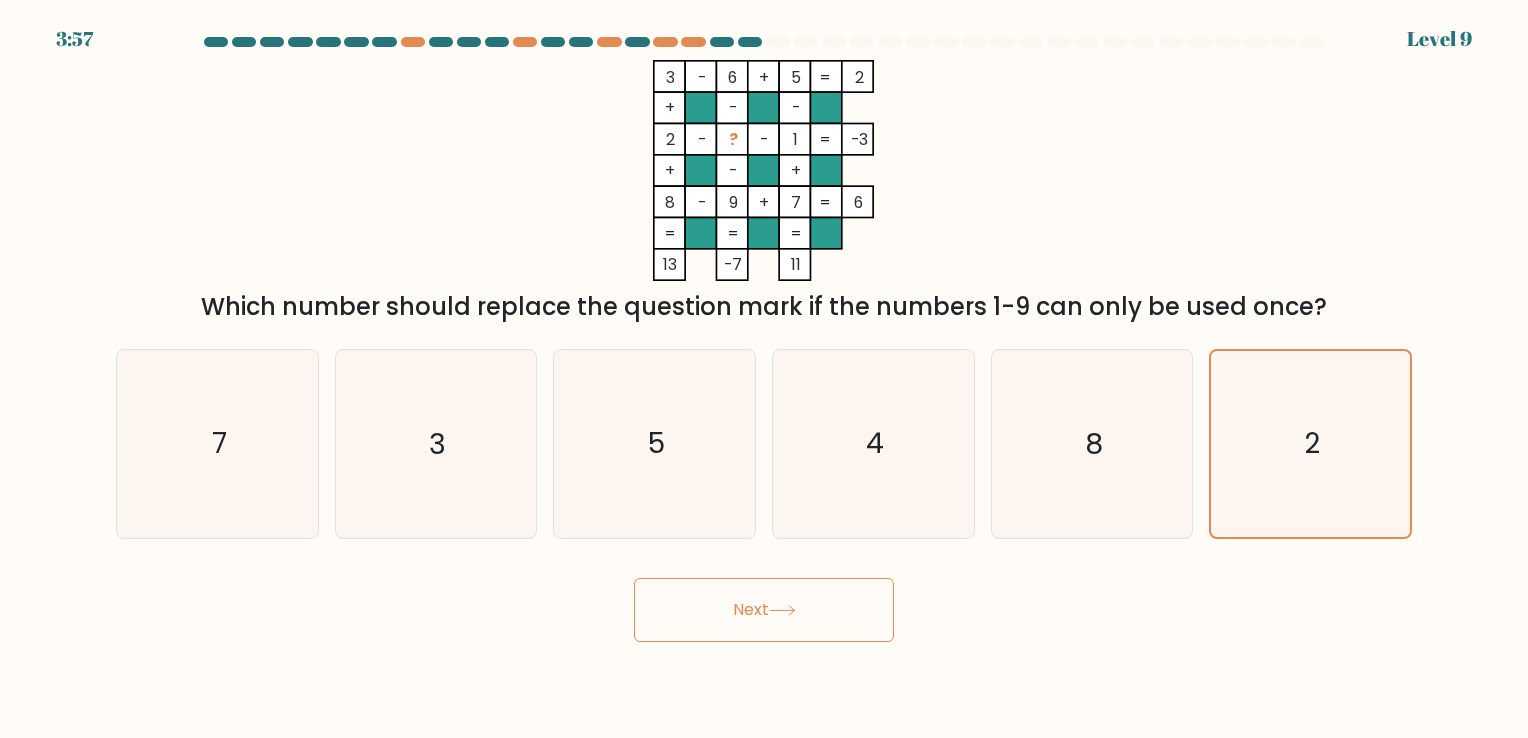 click on "Next" at bounding box center (764, 610) 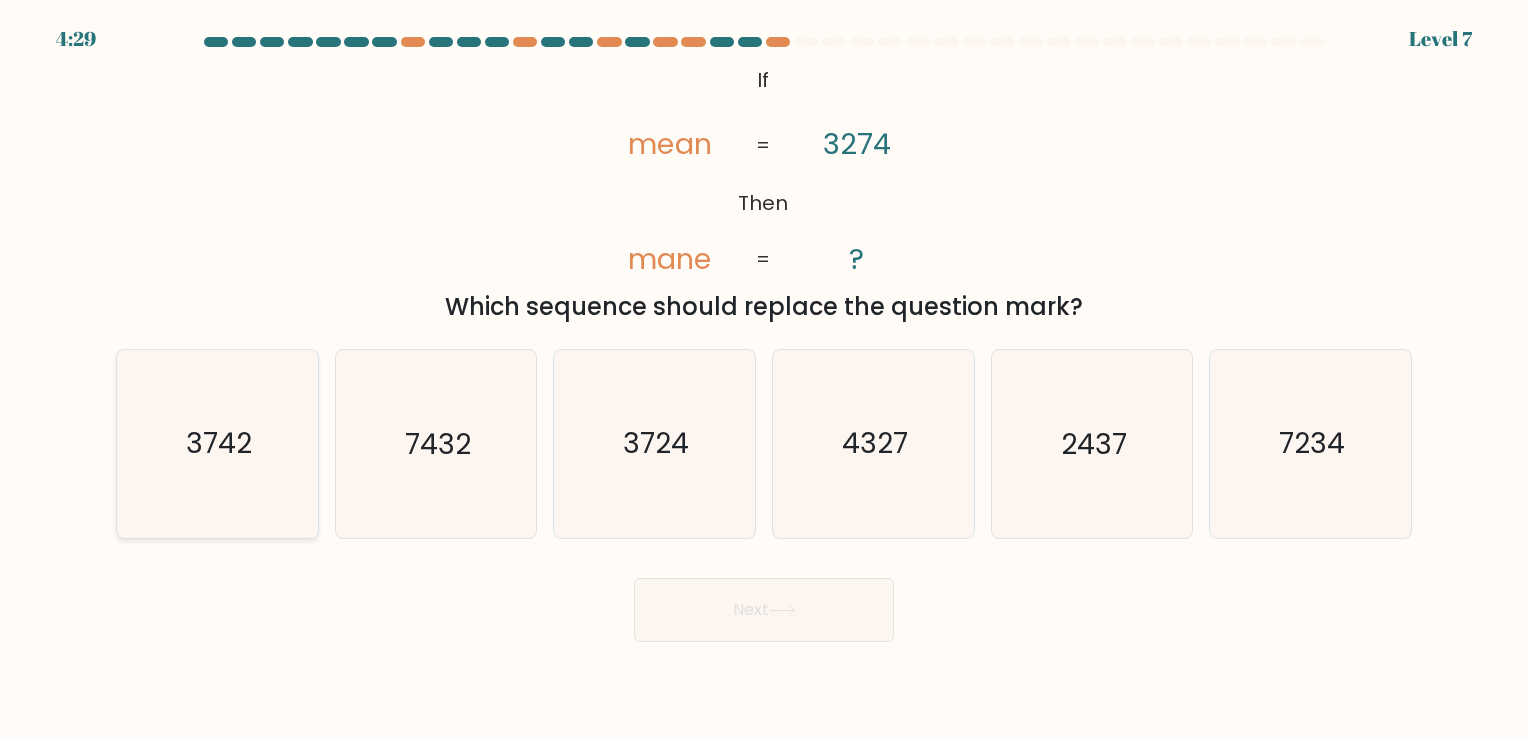 click on "3742" 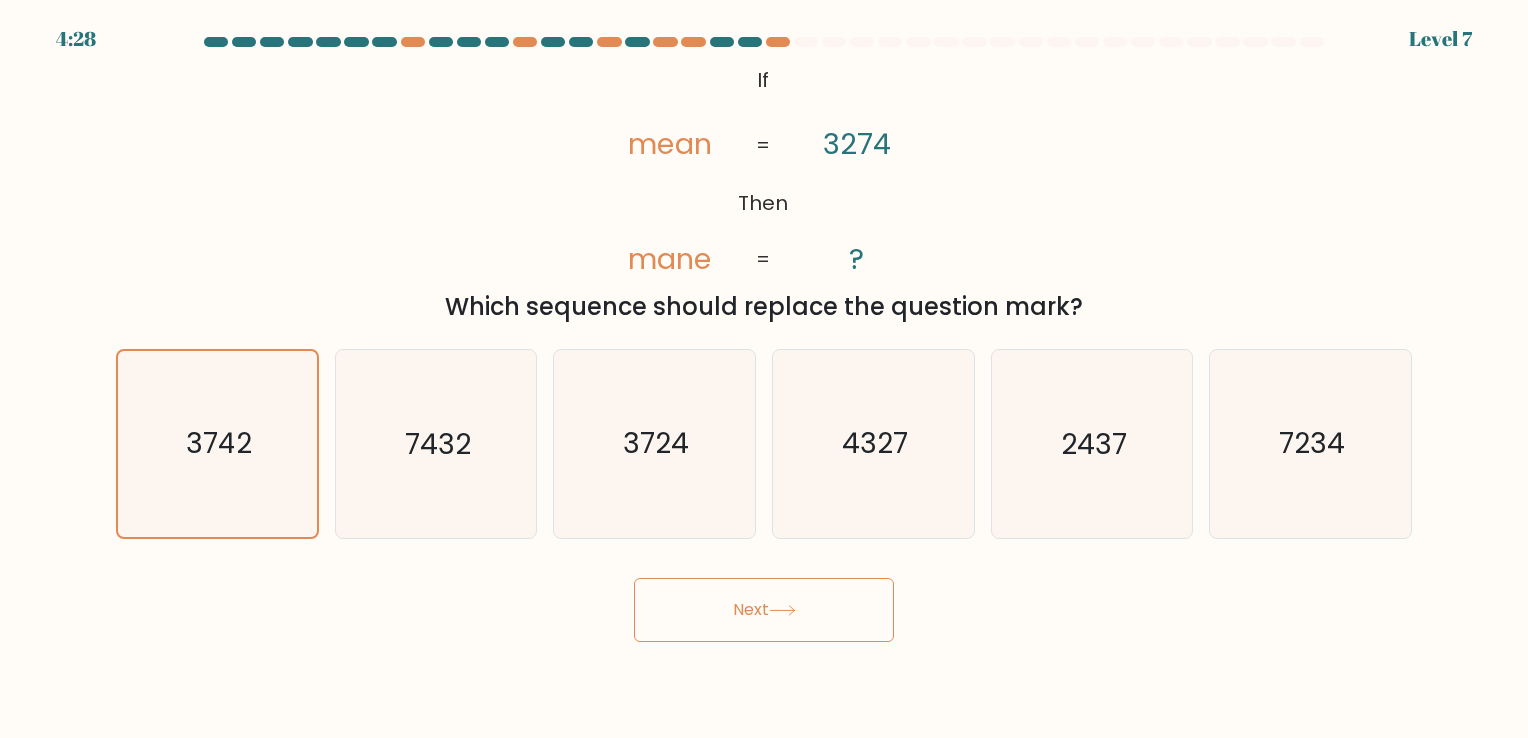 click on "Next" at bounding box center (764, 610) 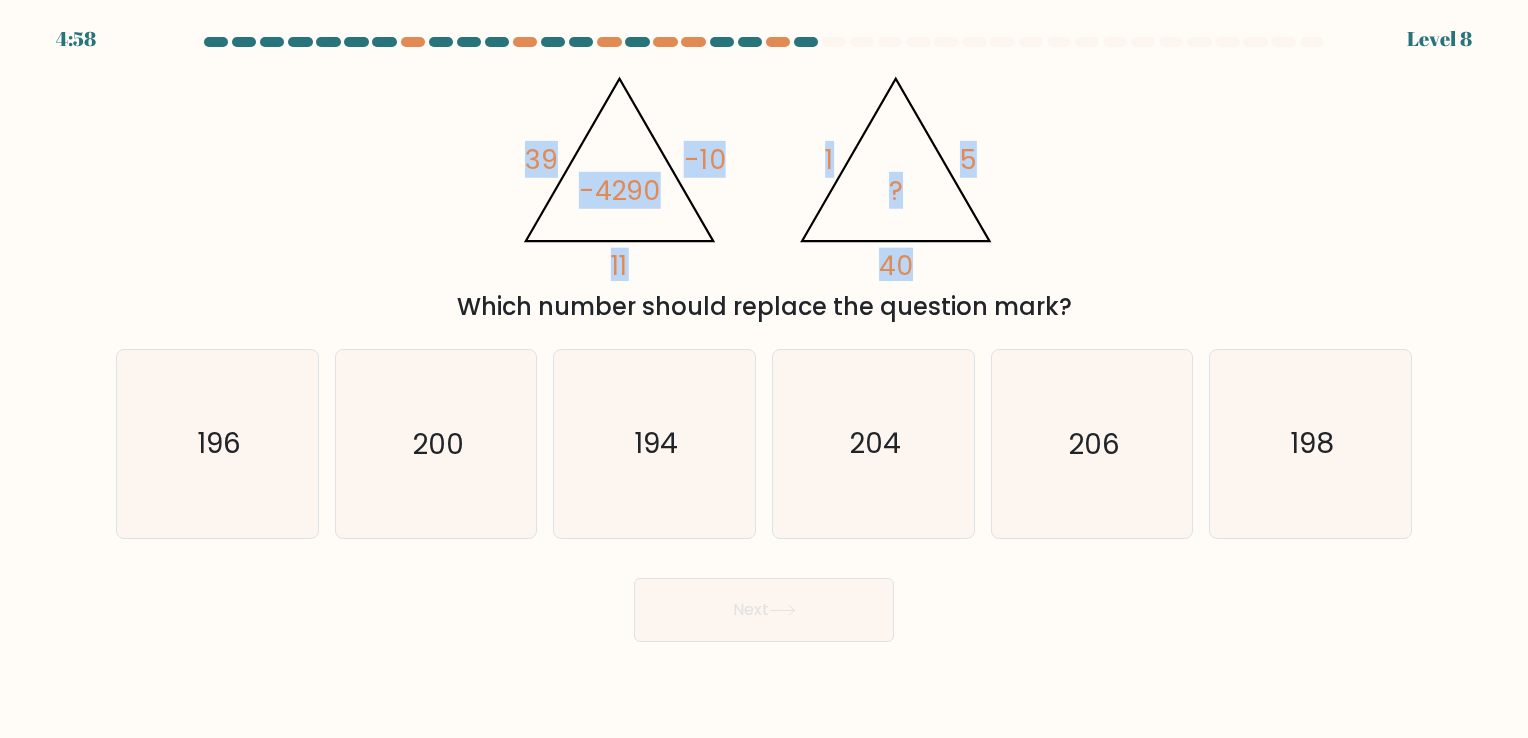 drag, startPoint x: 504, startPoint y: 144, endPoint x: 911, endPoint y: 199, distance: 410.6994 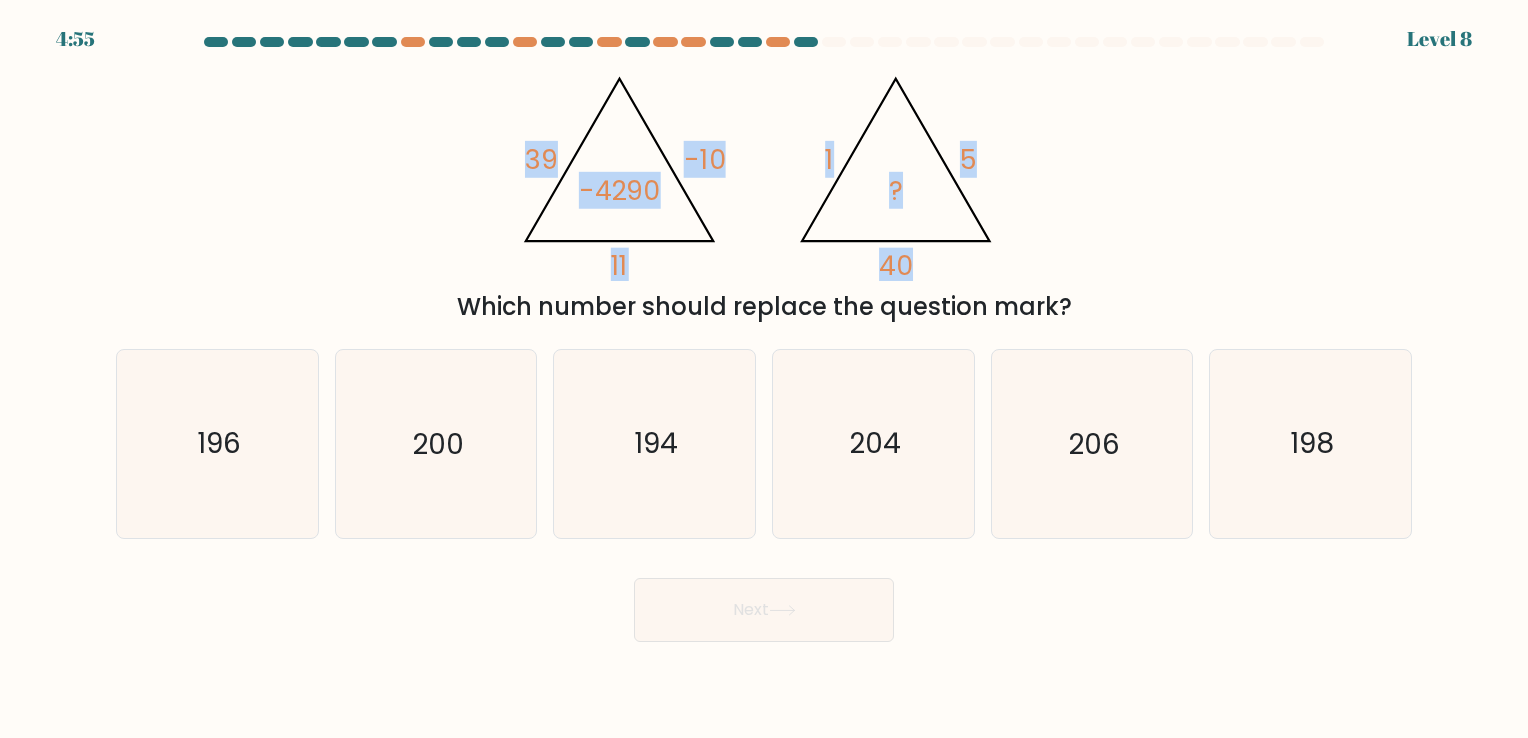 drag, startPoint x: 911, startPoint y: 199, endPoint x: 1034, endPoint y: 285, distance: 150.08331 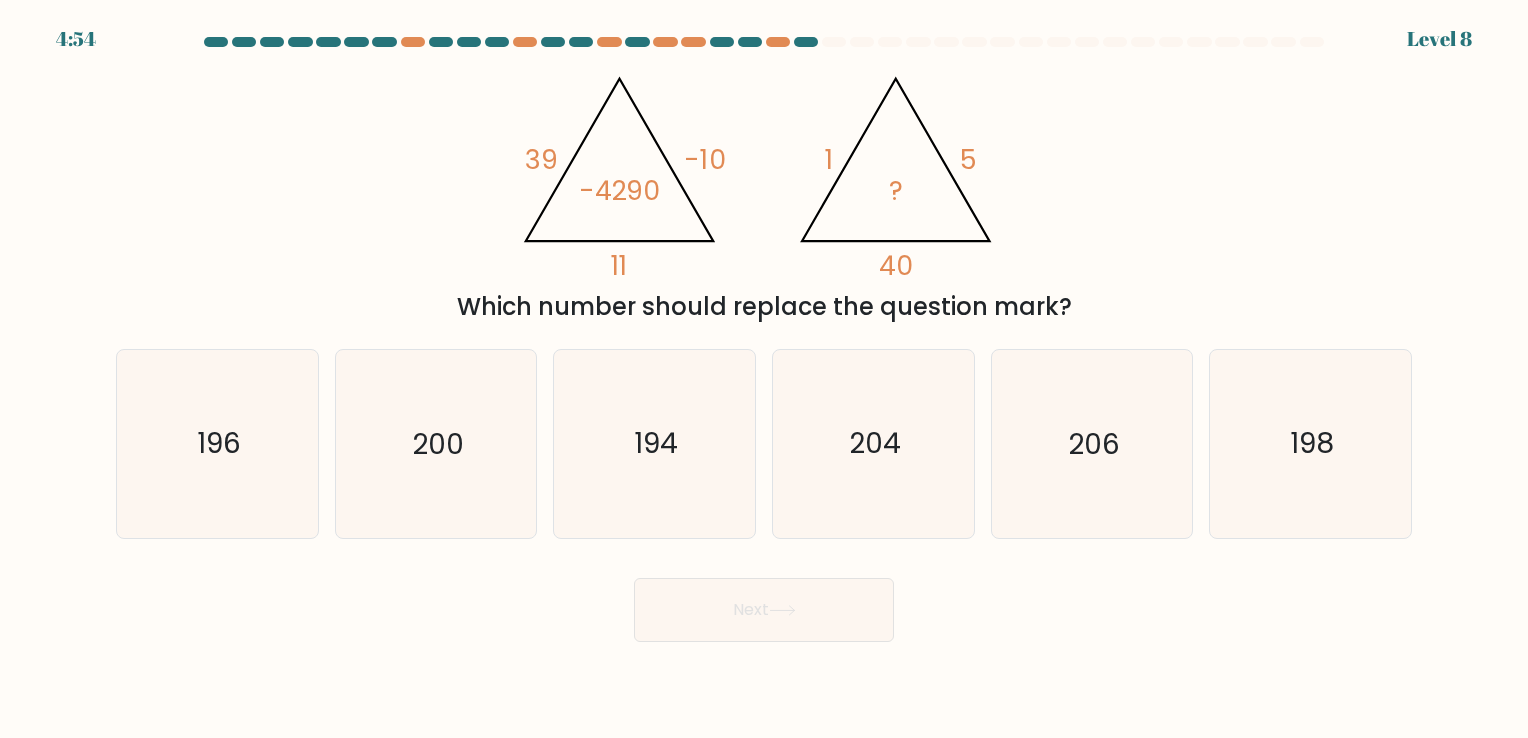 drag, startPoint x: 1034, startPoint y: 285, endPoint x: 952, endPoint y: 286, distance: 82.006096 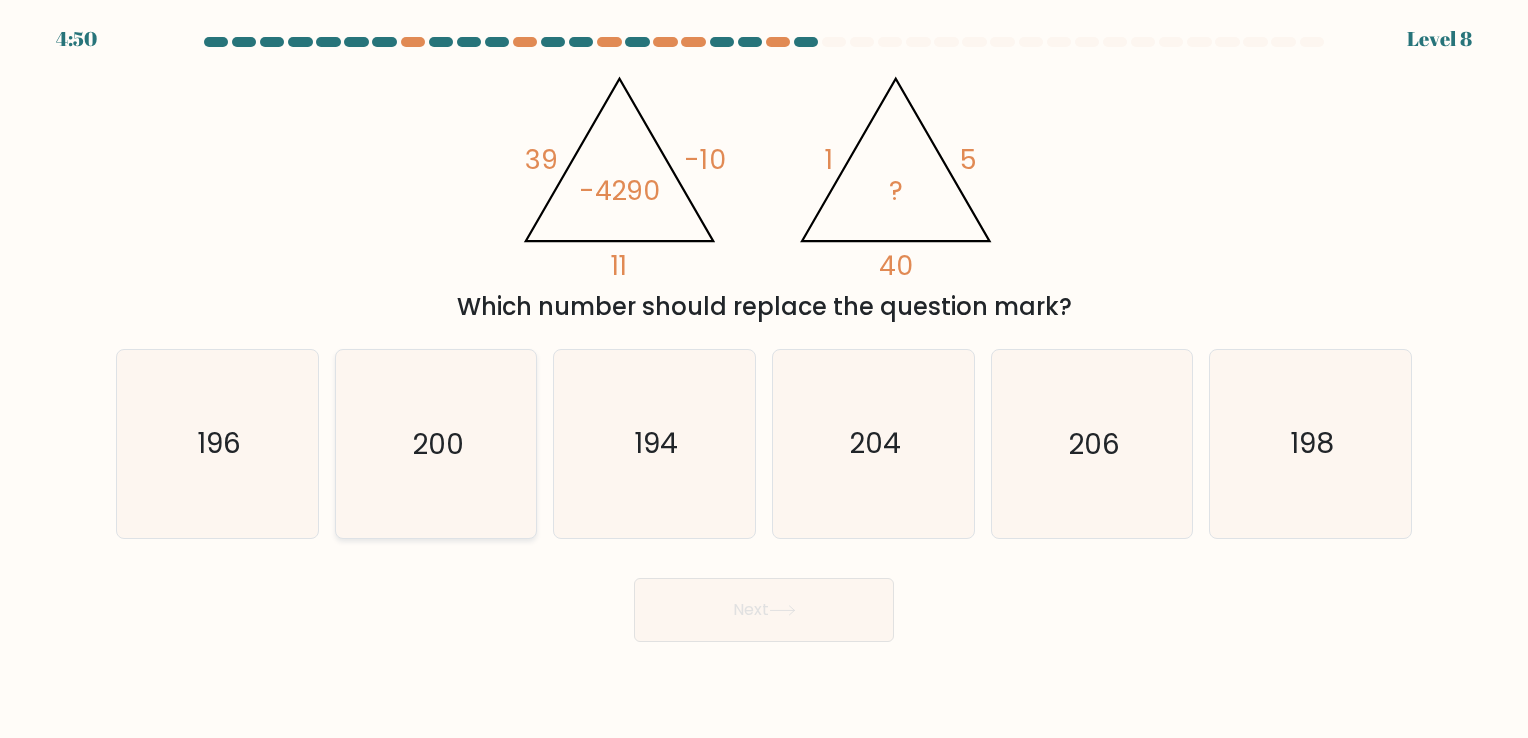 click on "200" 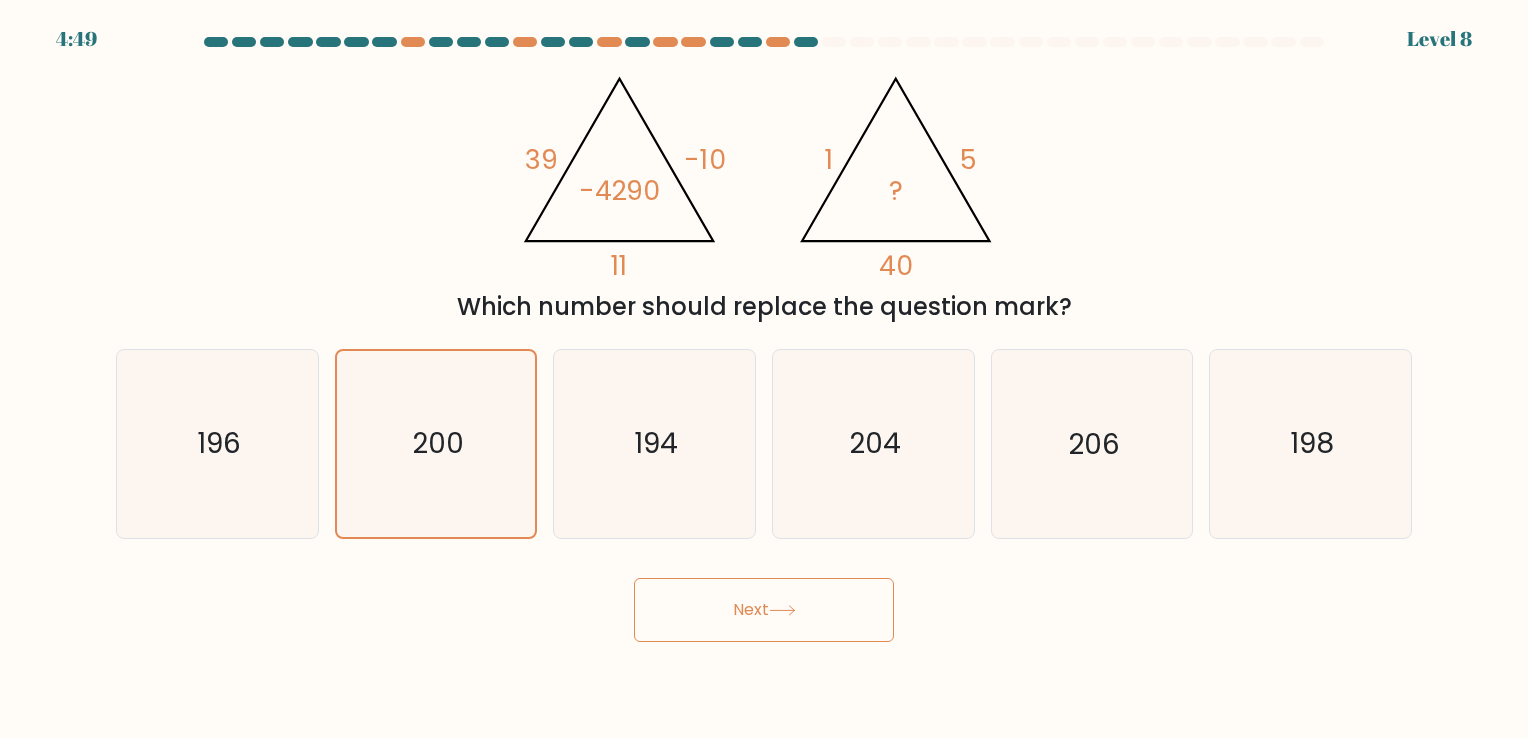 click 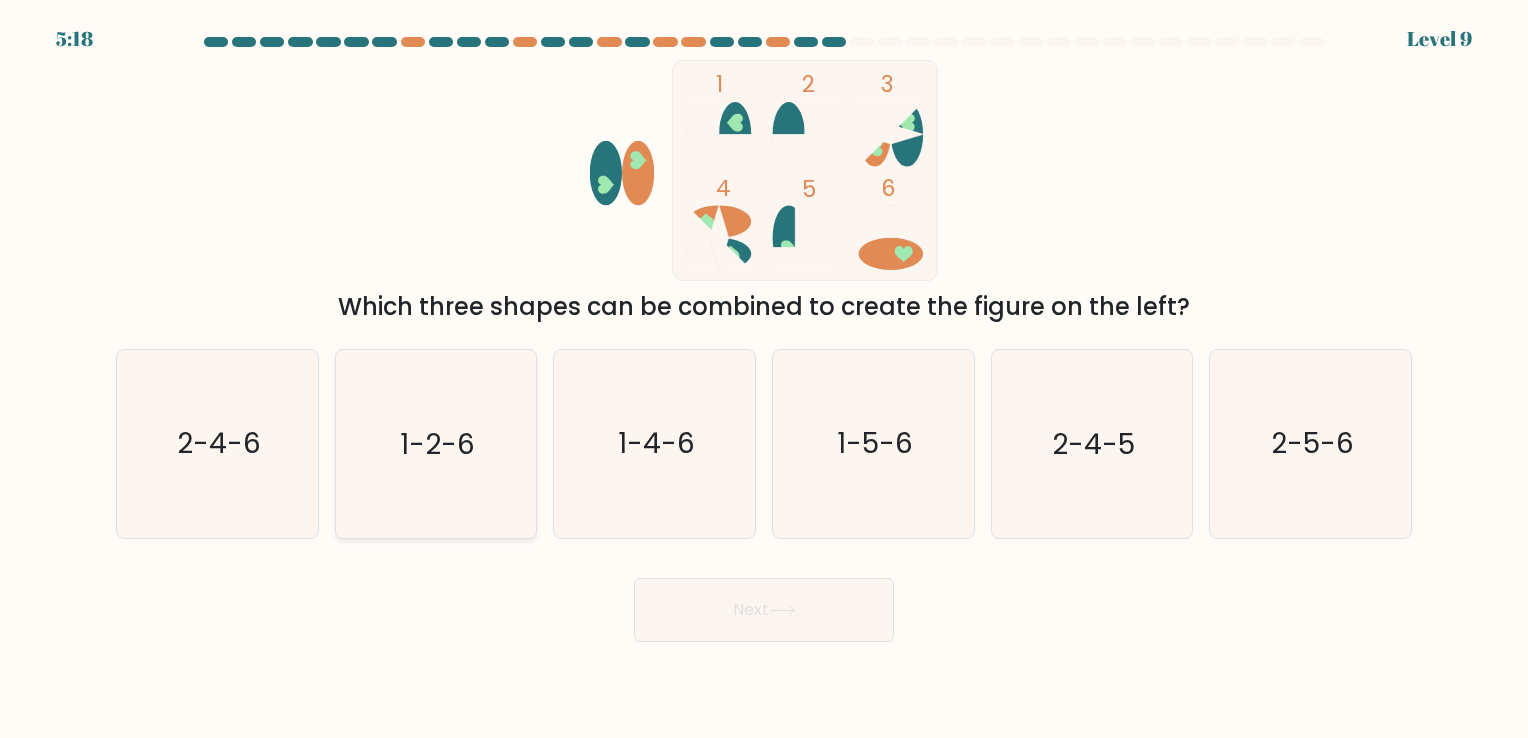 click on "1-2-6" 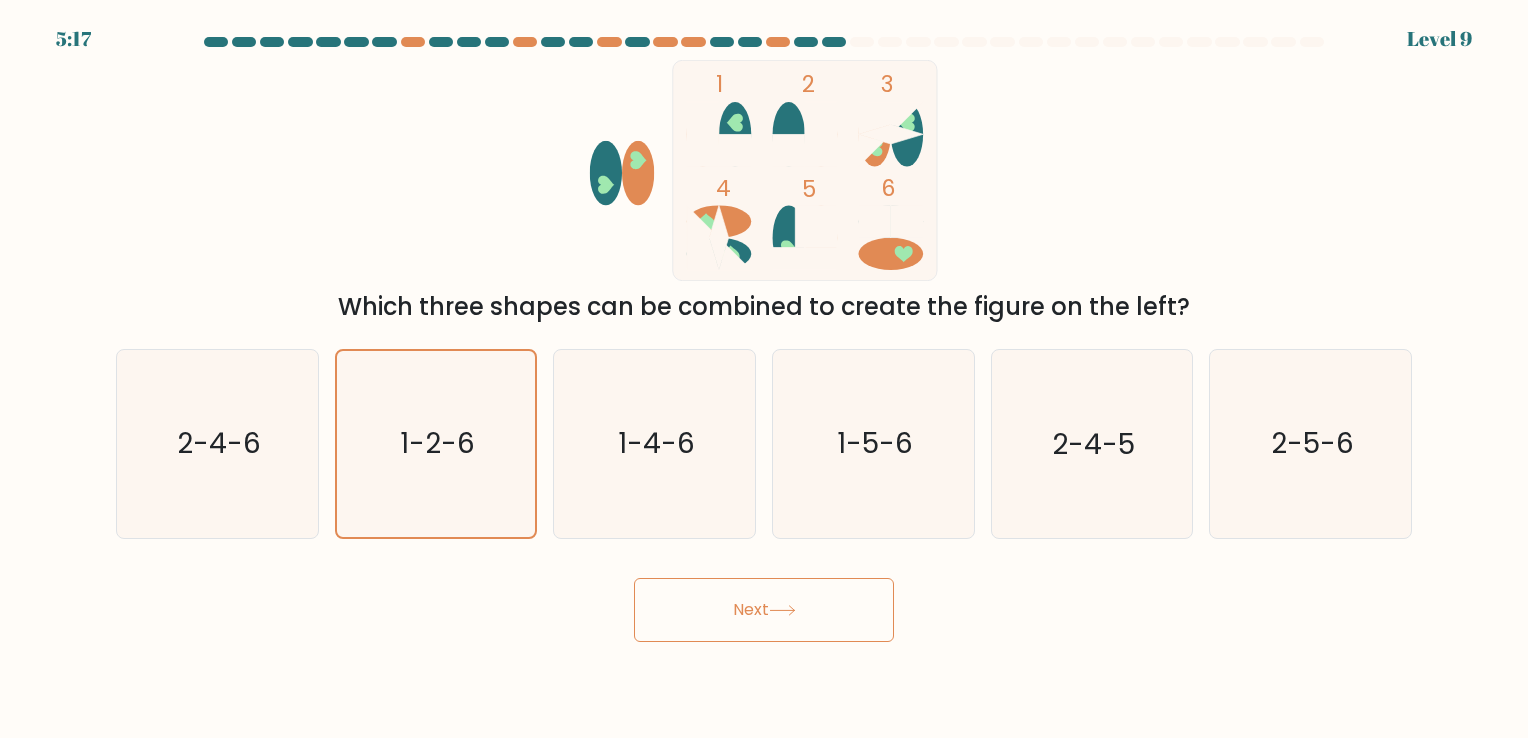 click on "Next" at bounding box center [764, 610] 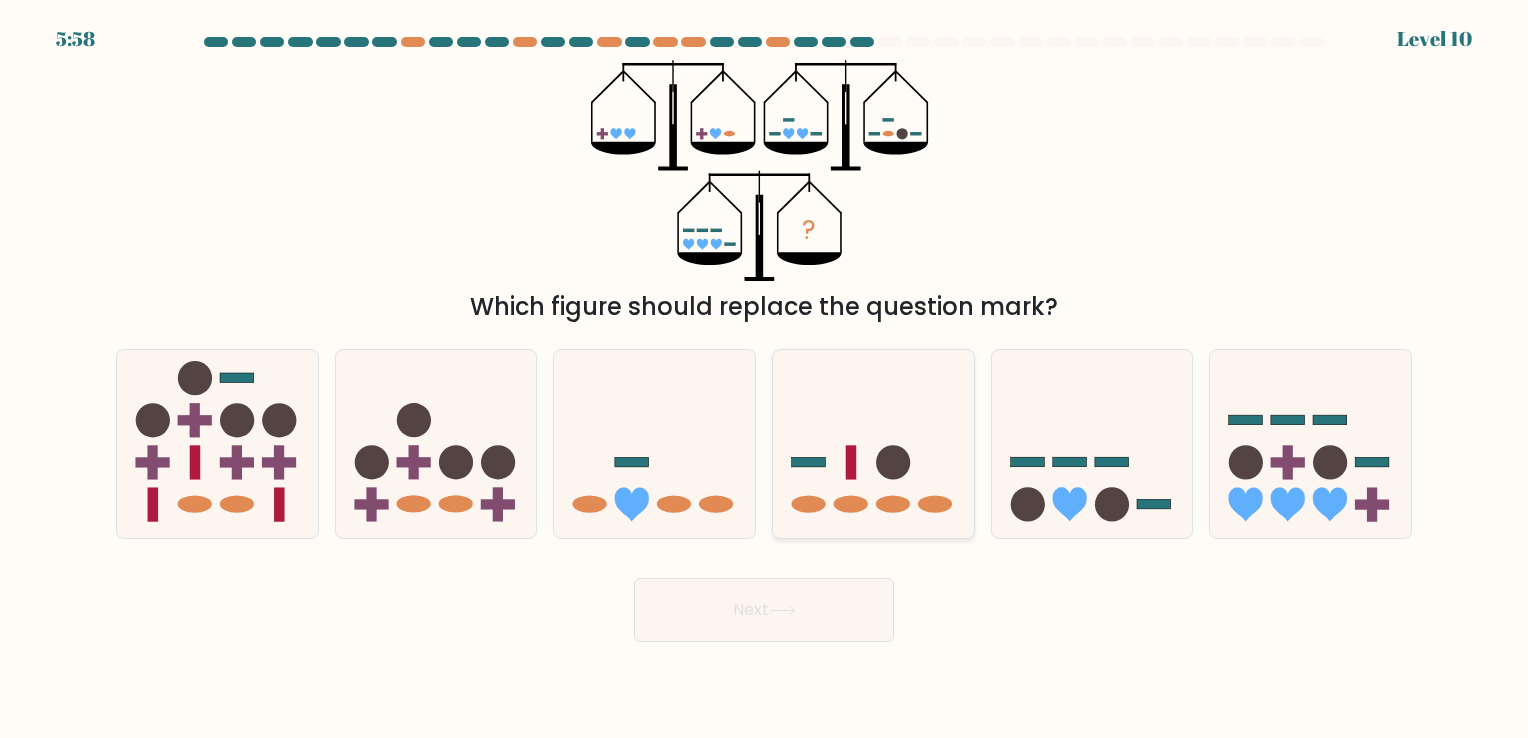 click 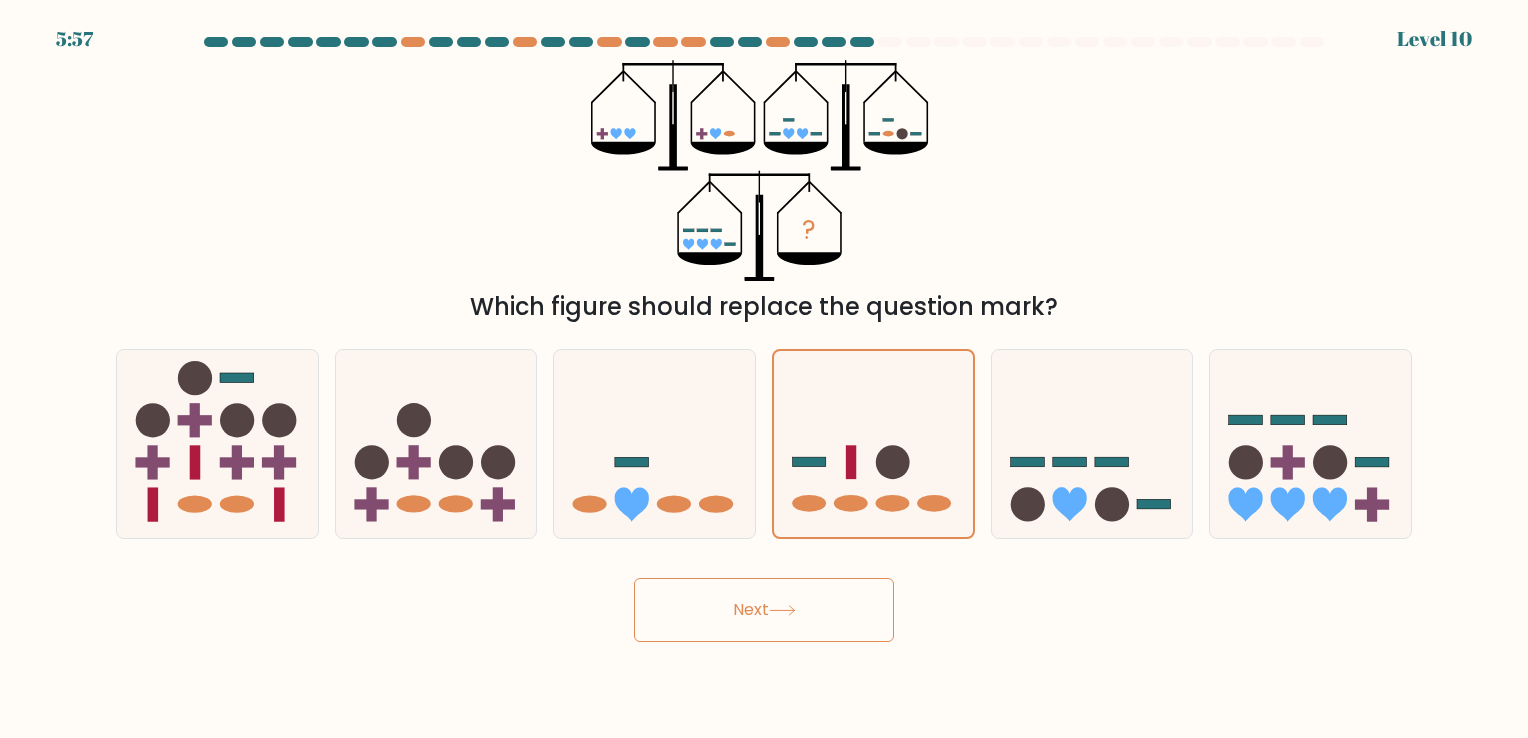 click on "Next" at bounding box center [764, 610] 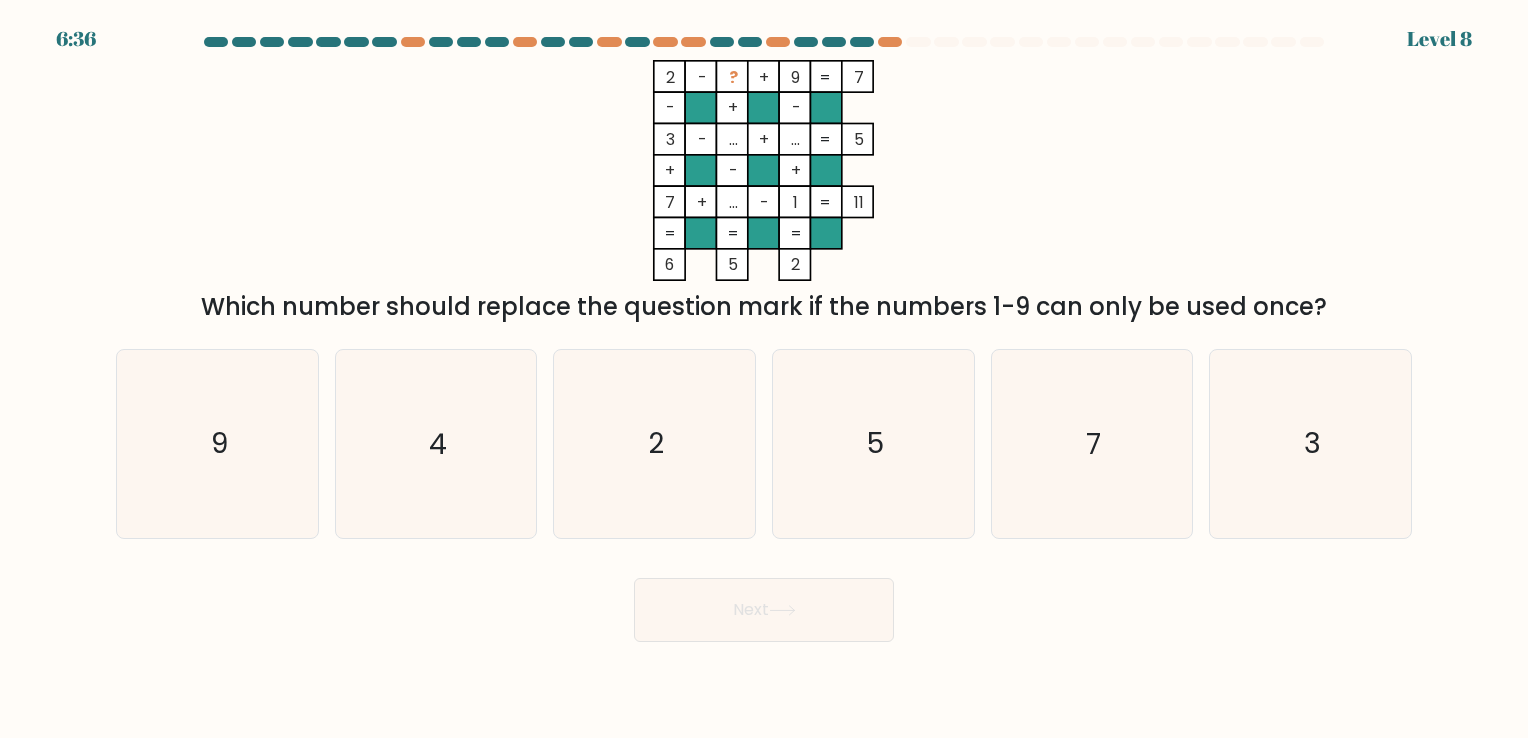 drag, startPoint x: 651, startPoint y: 76, endPoint x: 888, endPoint y: 88, distance: 237.3036 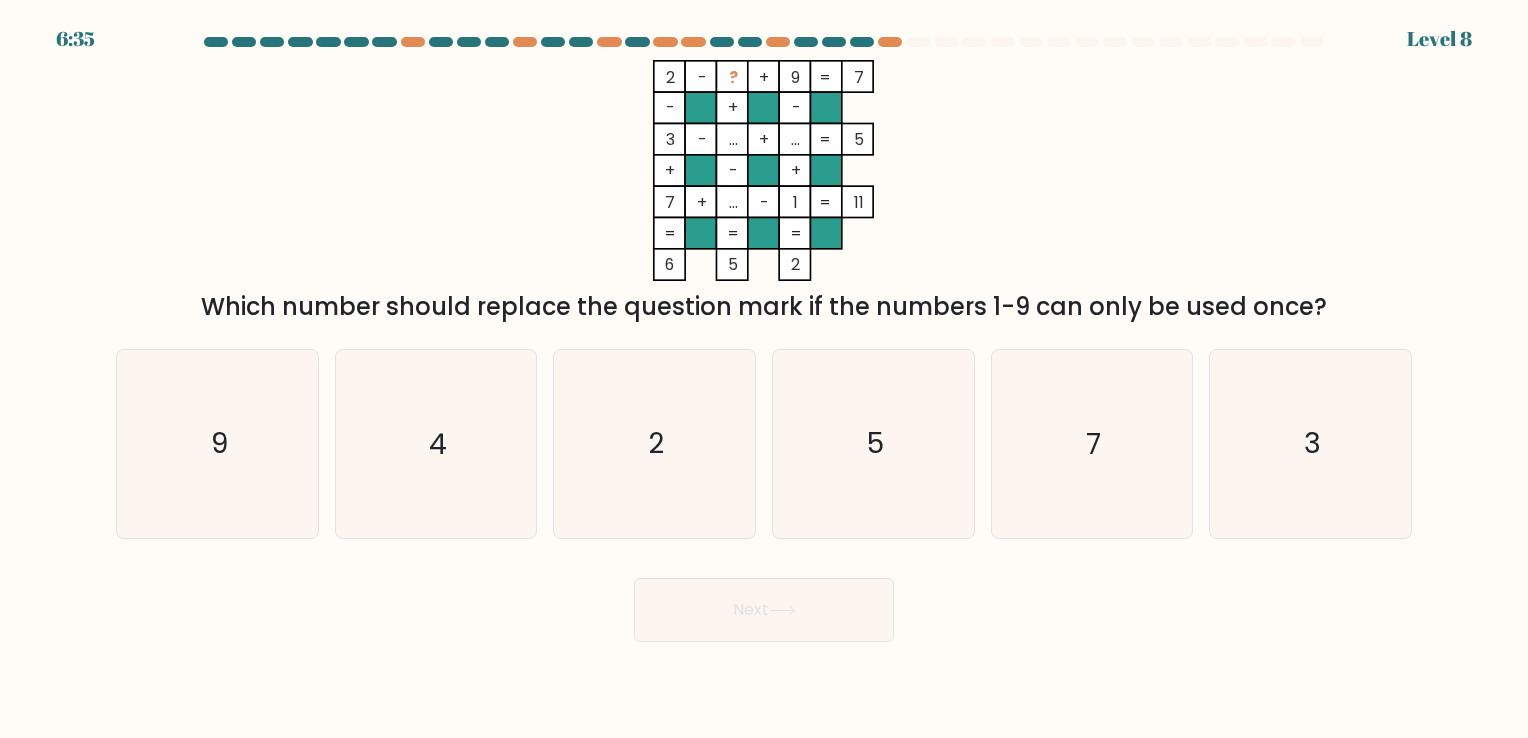 copy on "2    -    ?    +    9    7" 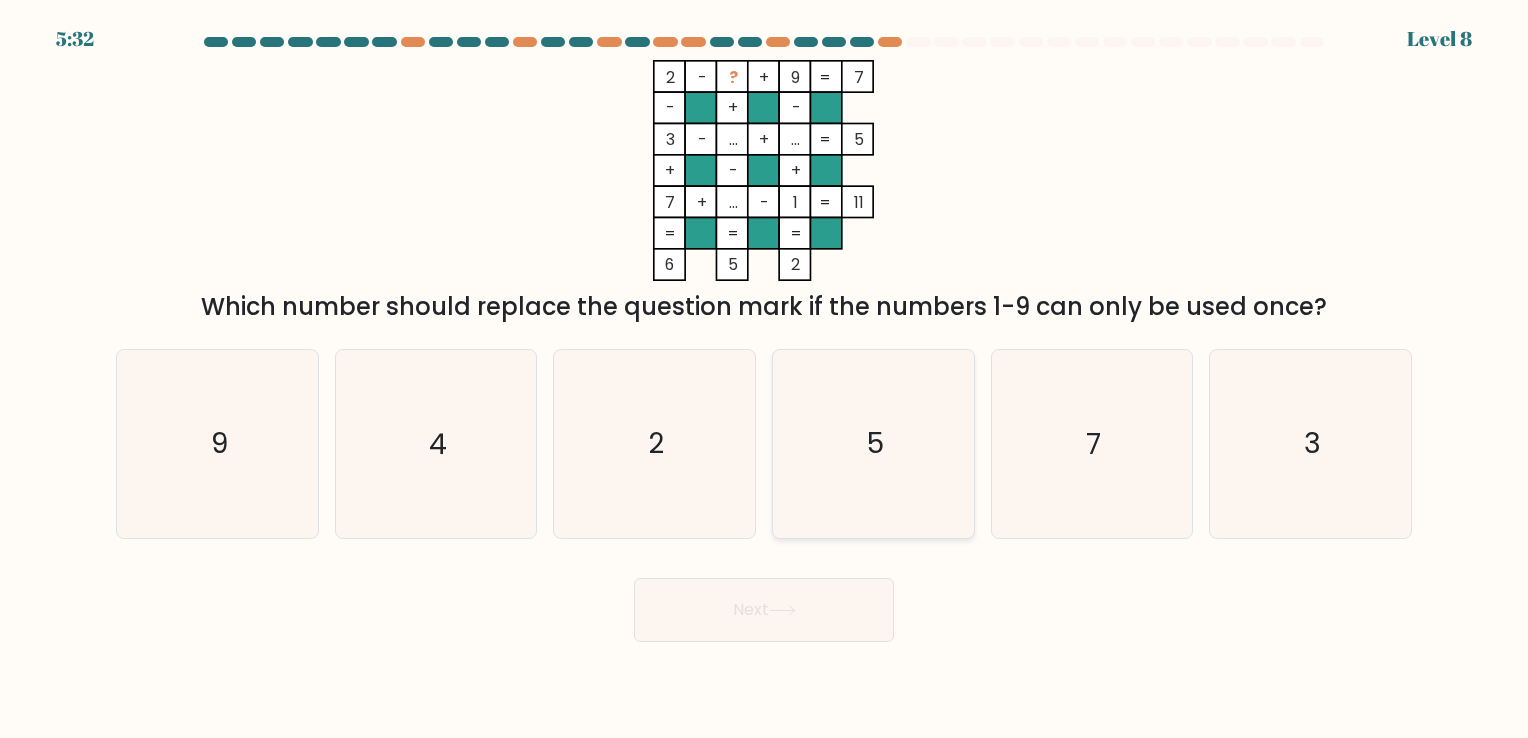 click on "5" 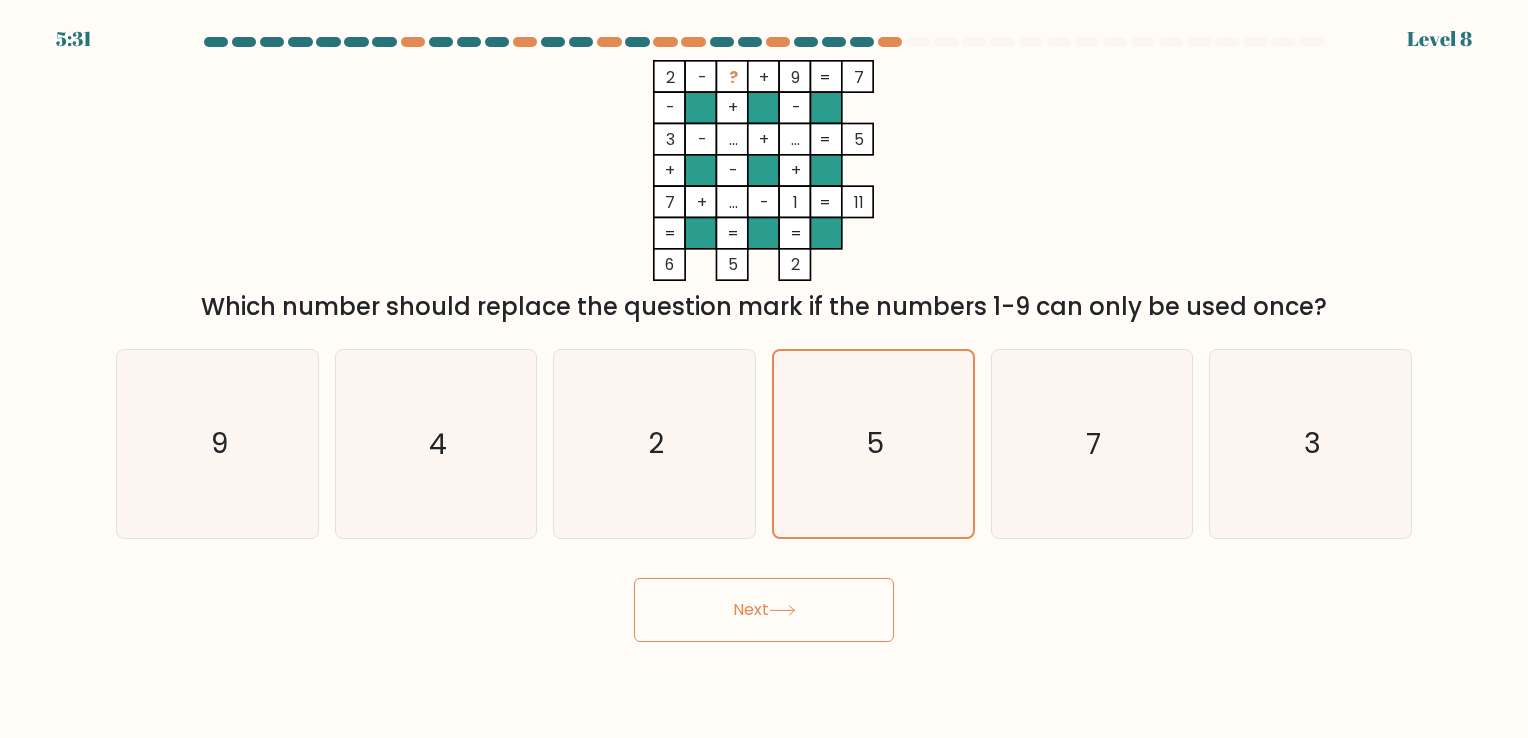 click on "Next" at bounding box center (764, 610) 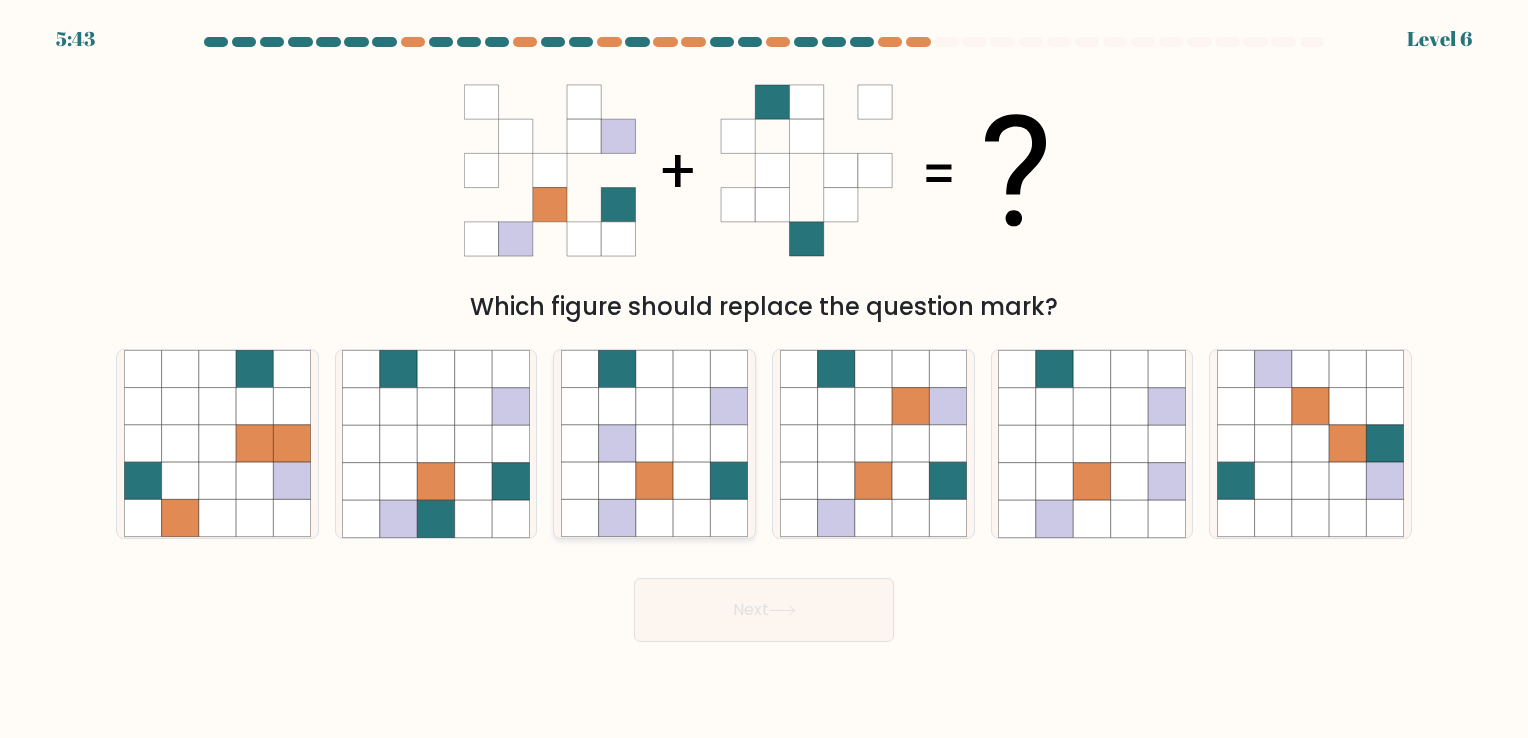 click 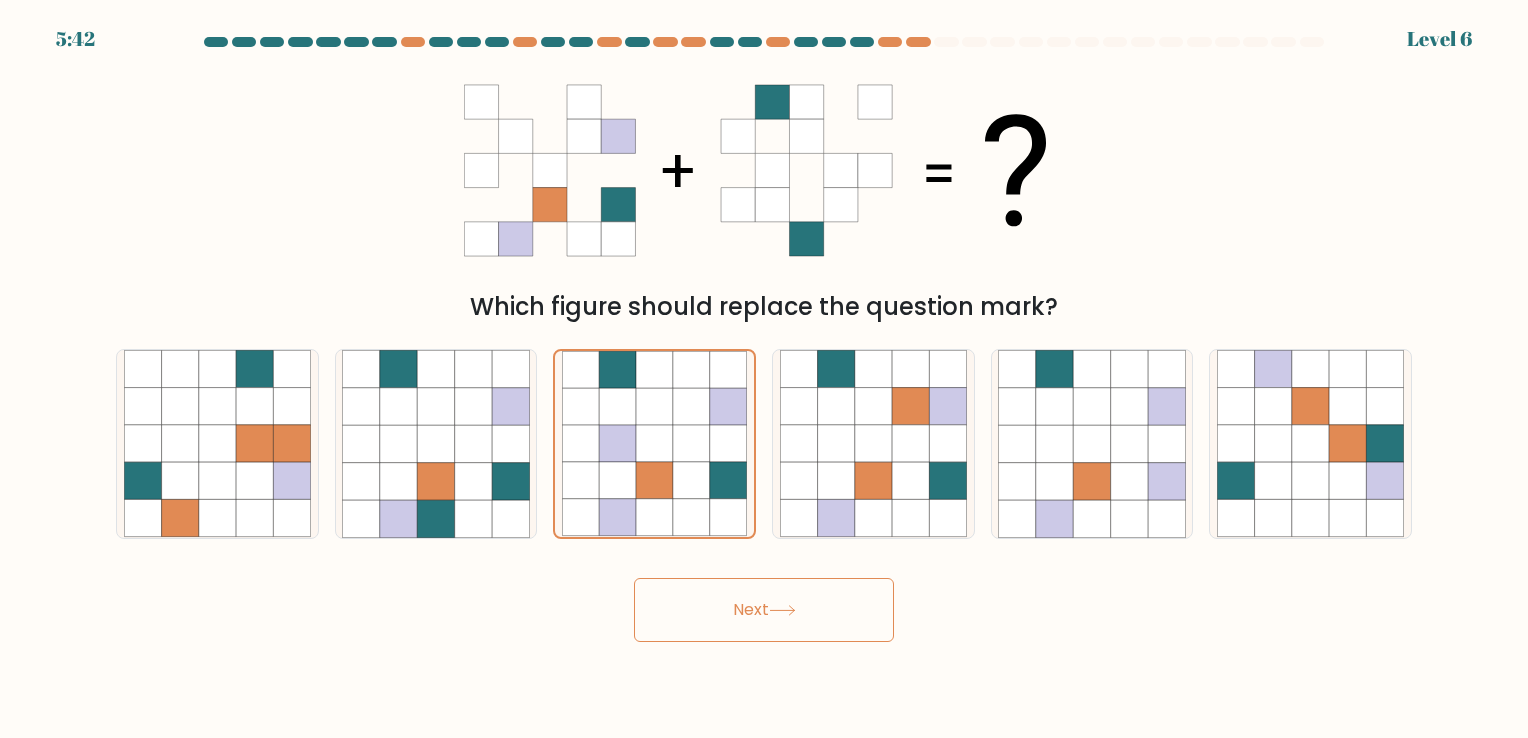 click on "Next" at bounding box center (764, 610) 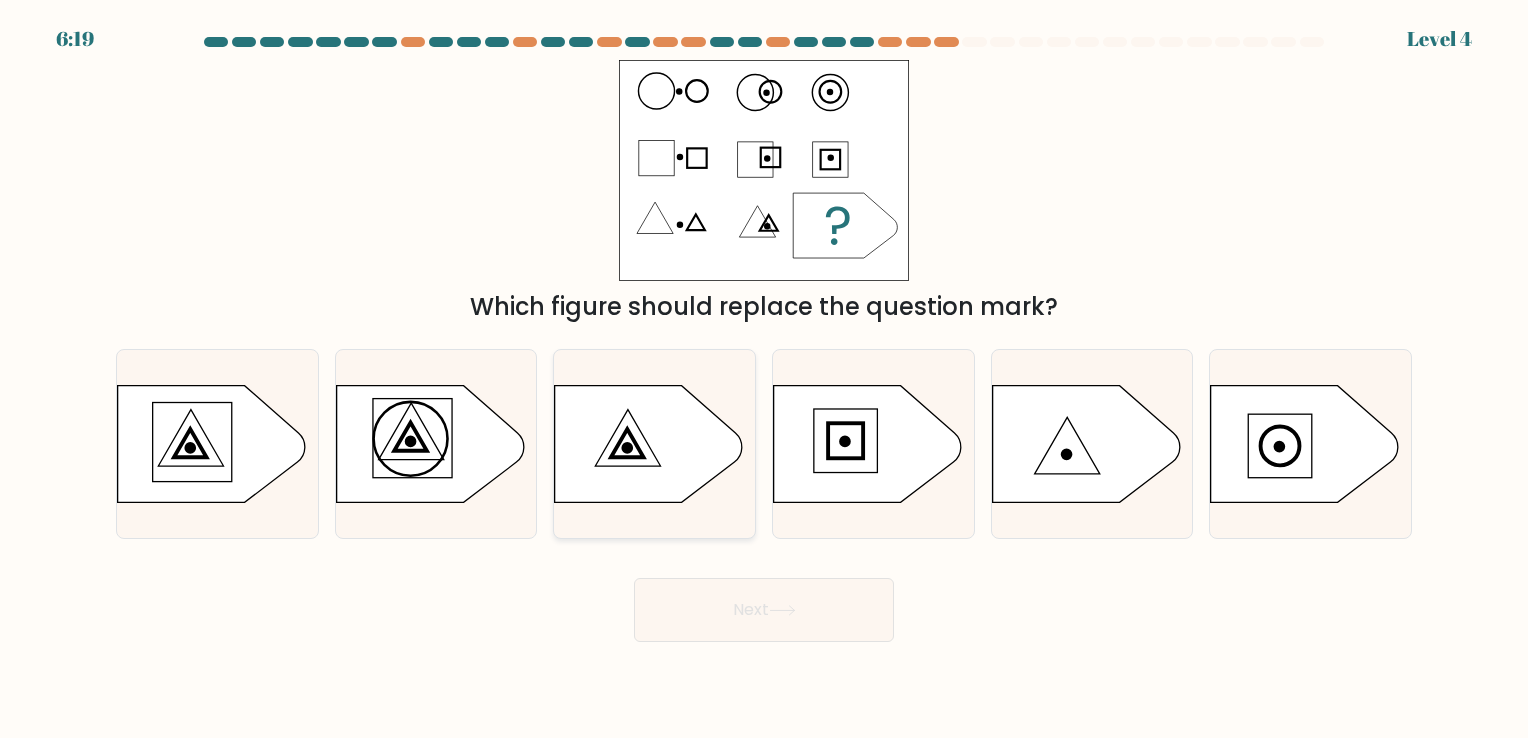 click 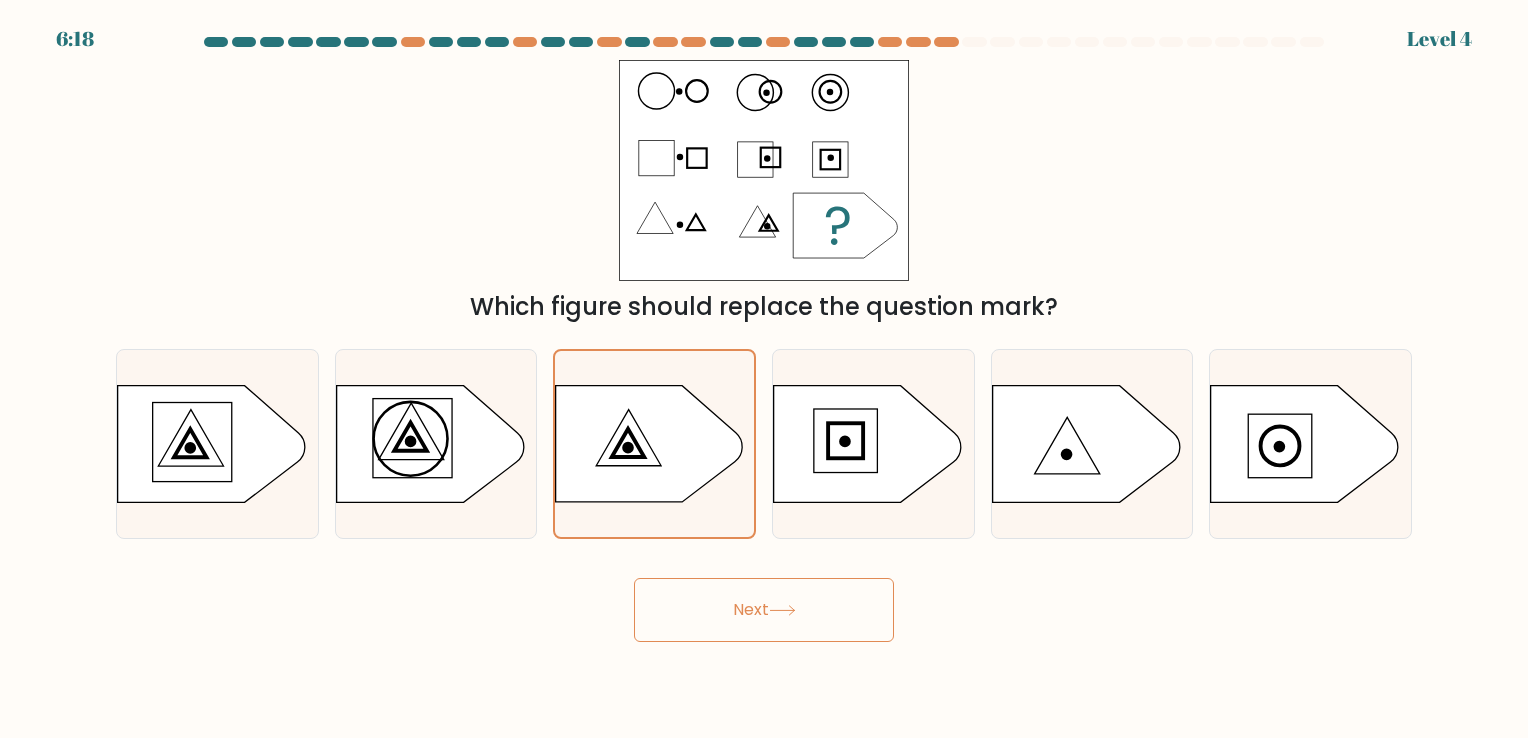 click on "Next" at bounding box center (764, 610) 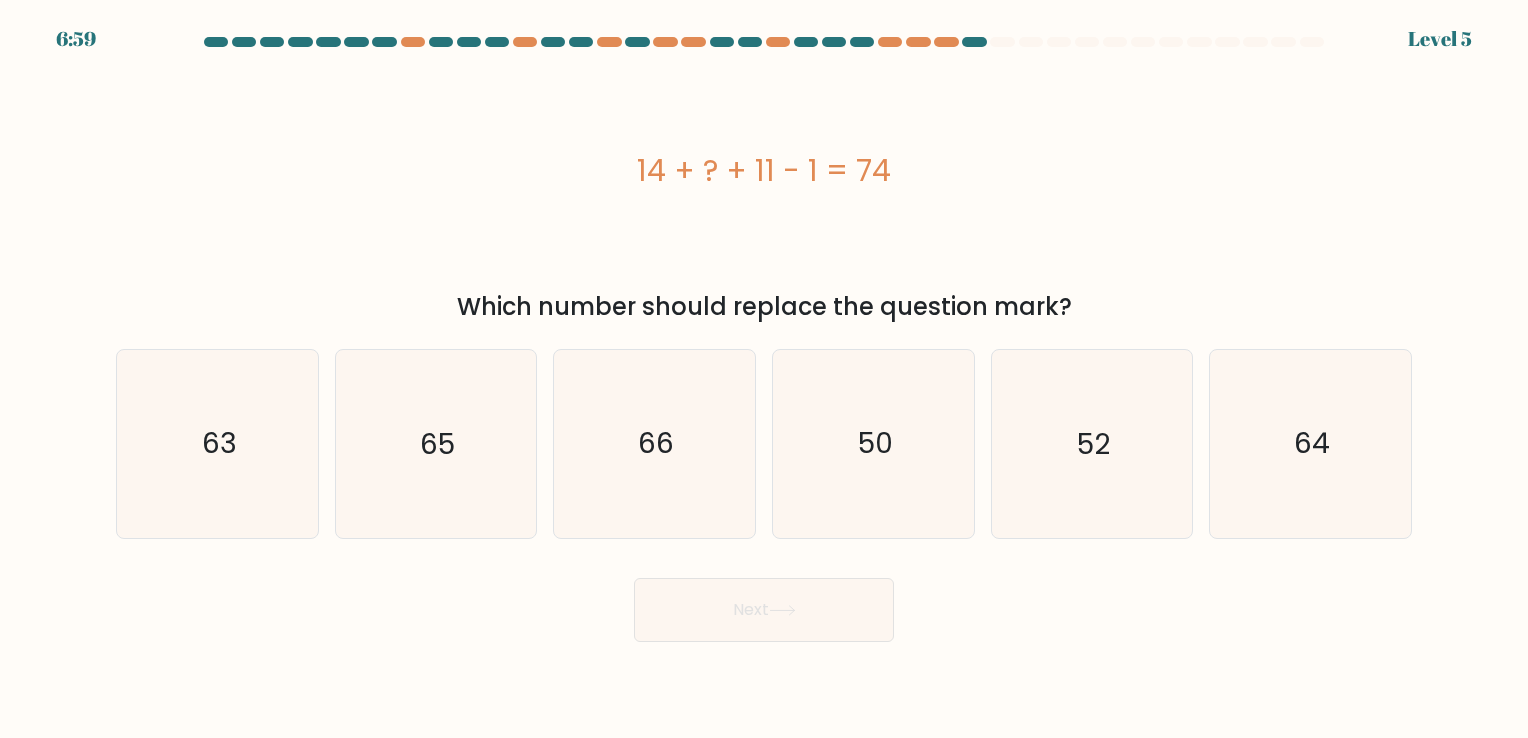 drag, startPoint x: 632, startPoint y: 161, endPoint x: 1064, endPoint y: 297, distance: 452.90176 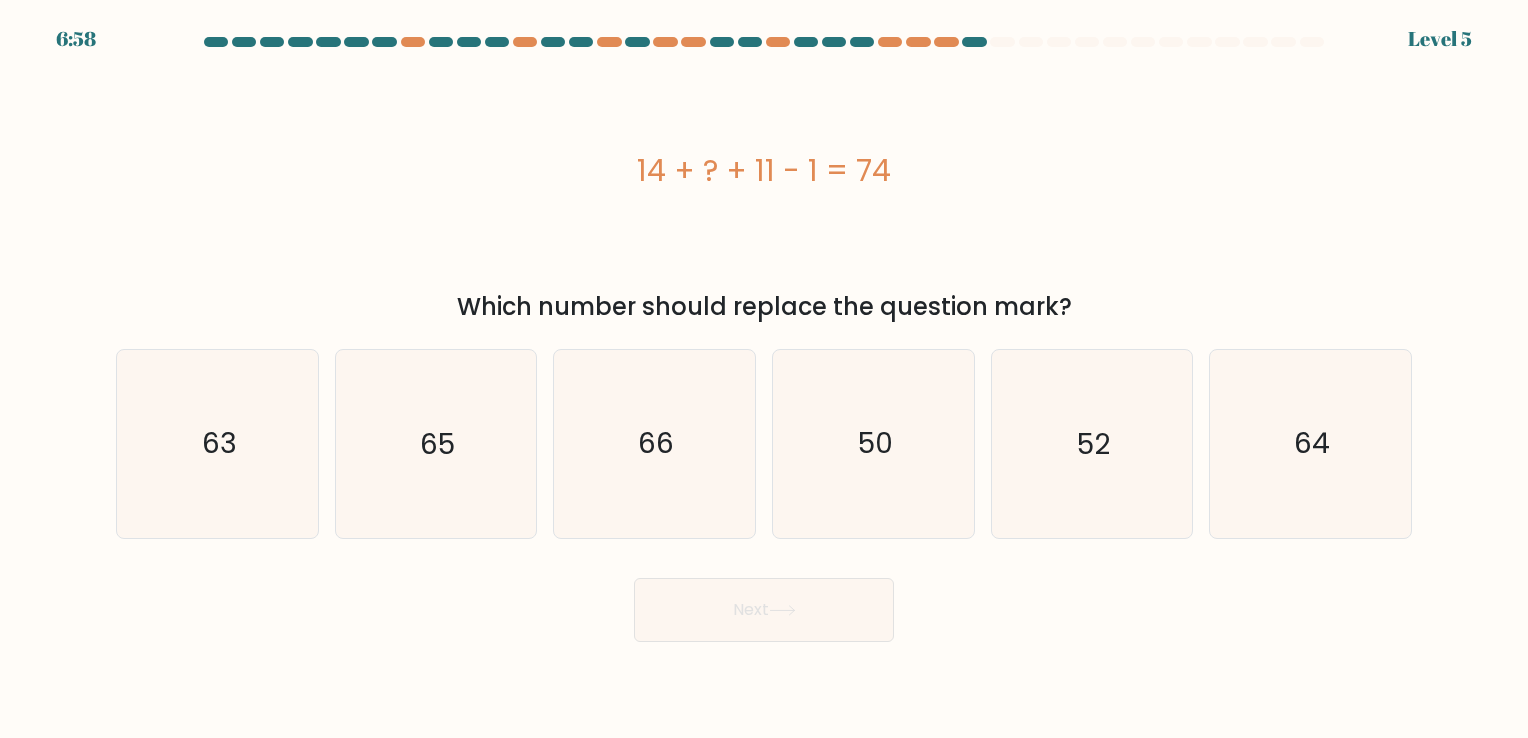 drag, startPoint x: 1064, startPoint y: 297, endPoint x: 1003, endPoint y: 307, distance: 61.81424 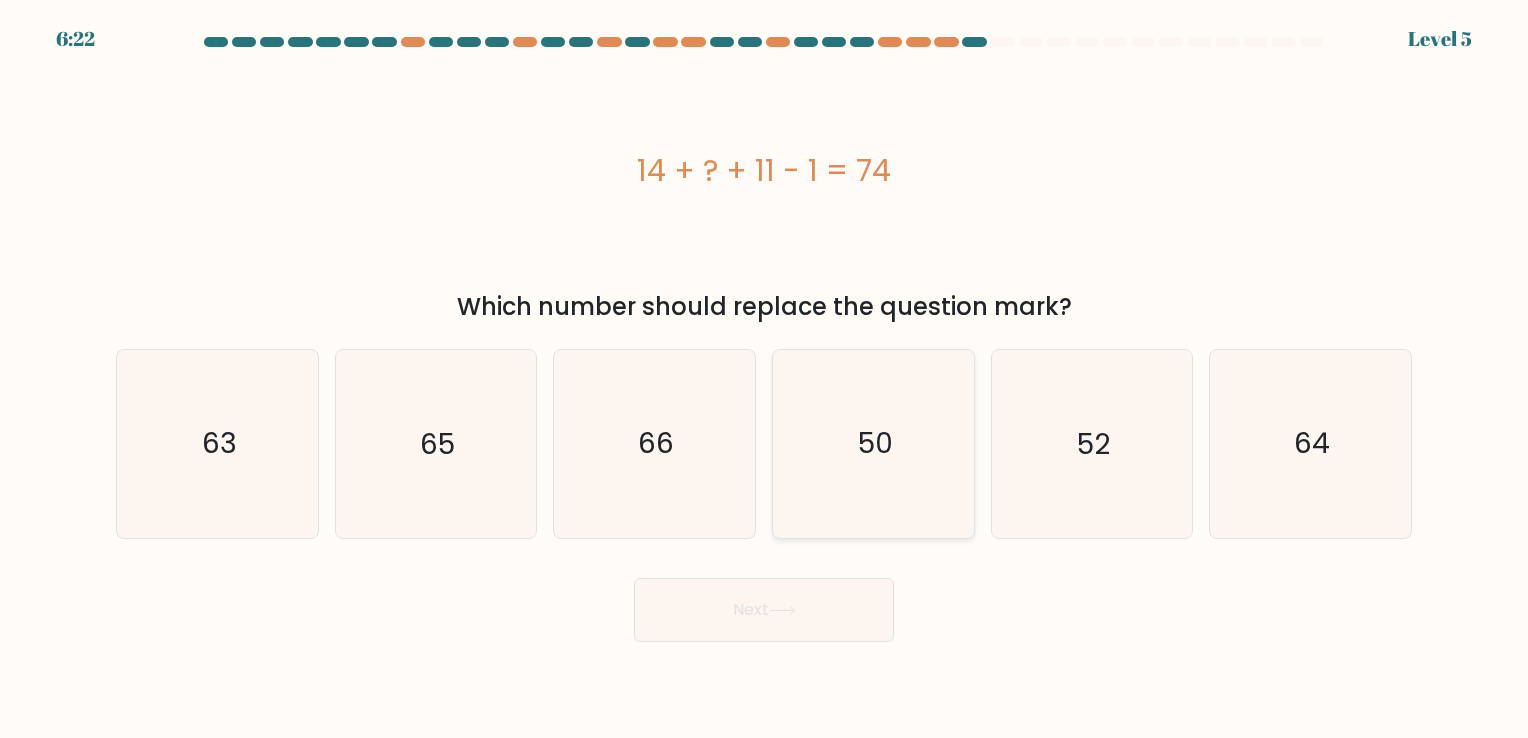 click on "50" 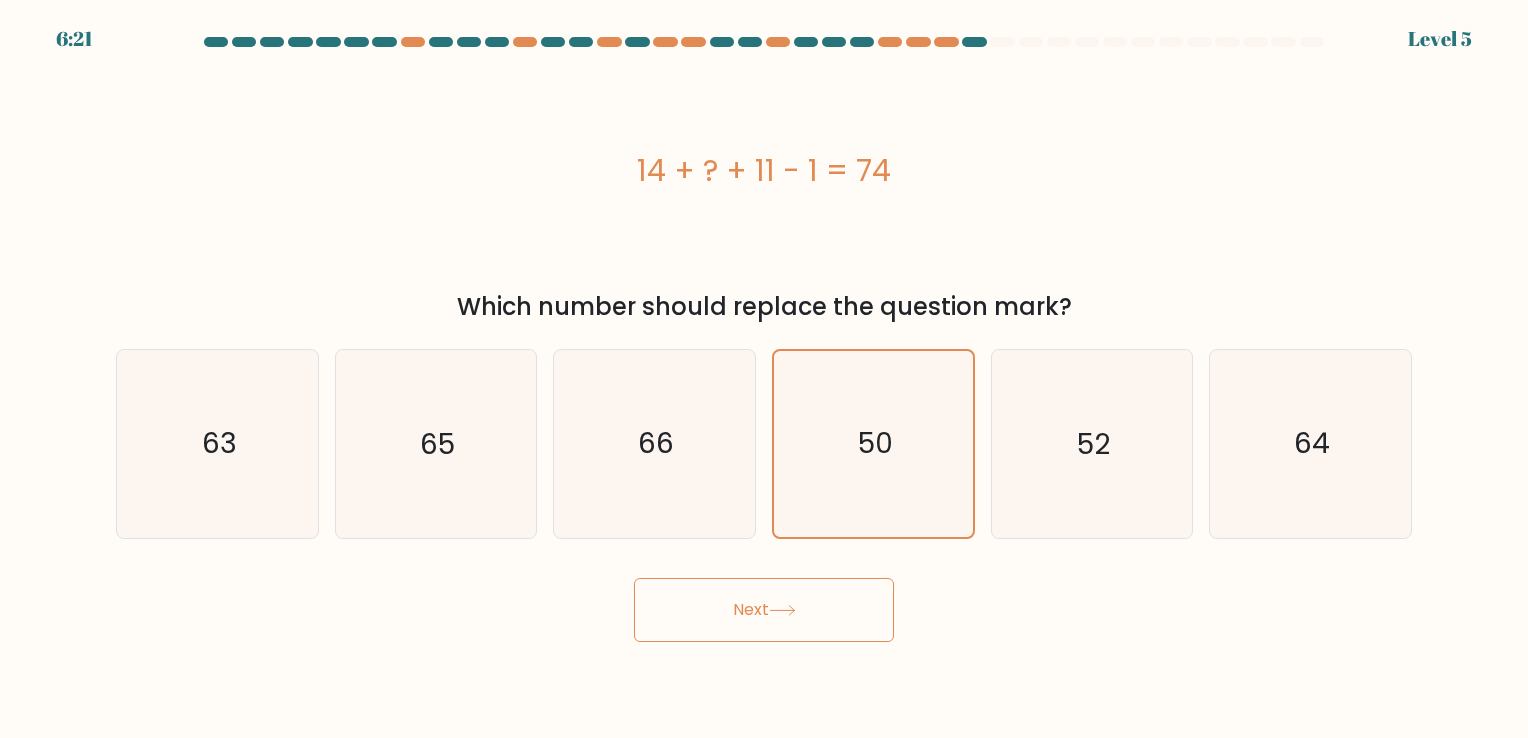 click on "Next" at bounding box center [764, 610] 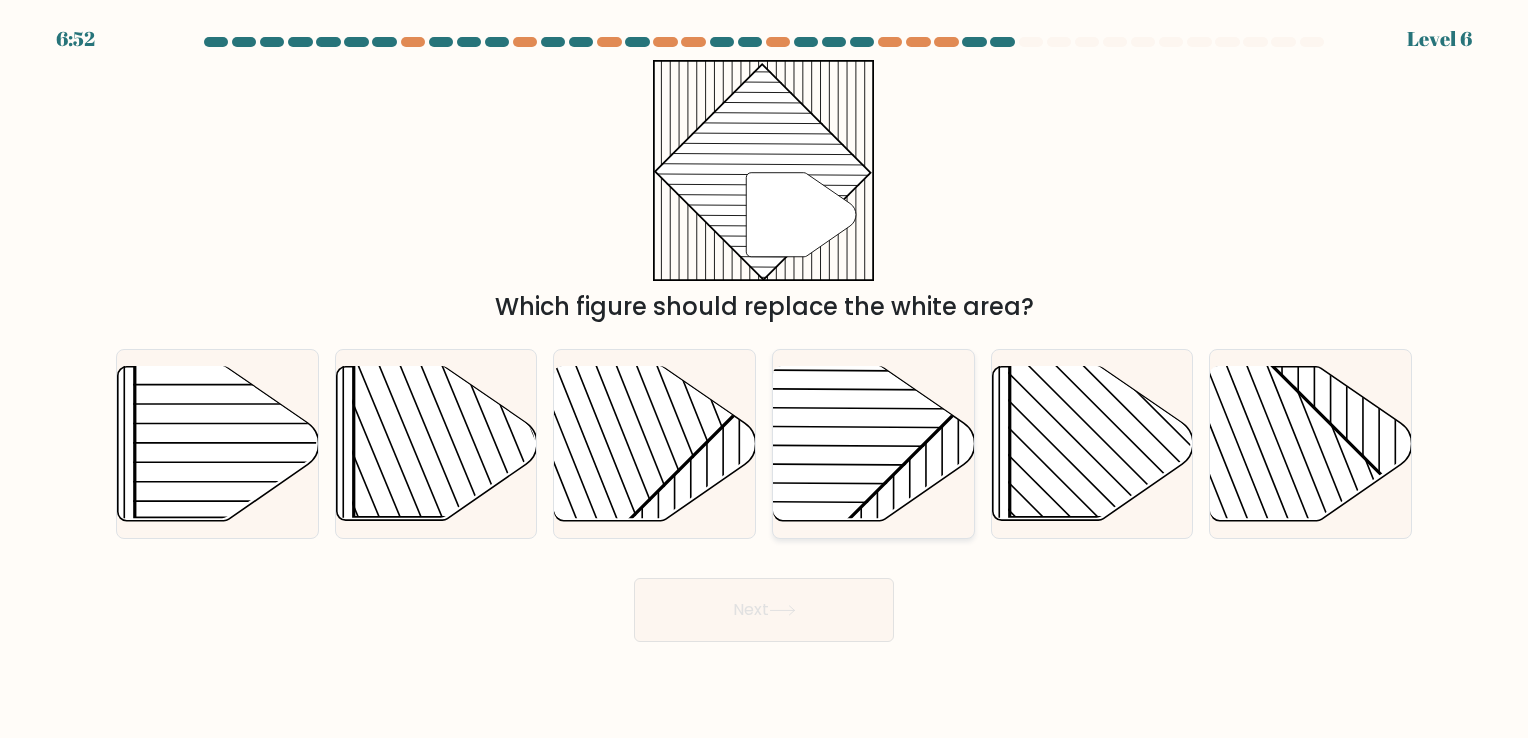 drag, startPoint x: 893, startPoint y: 454, endPoint x: 881, endPoint y: 462, distance: 14.422205 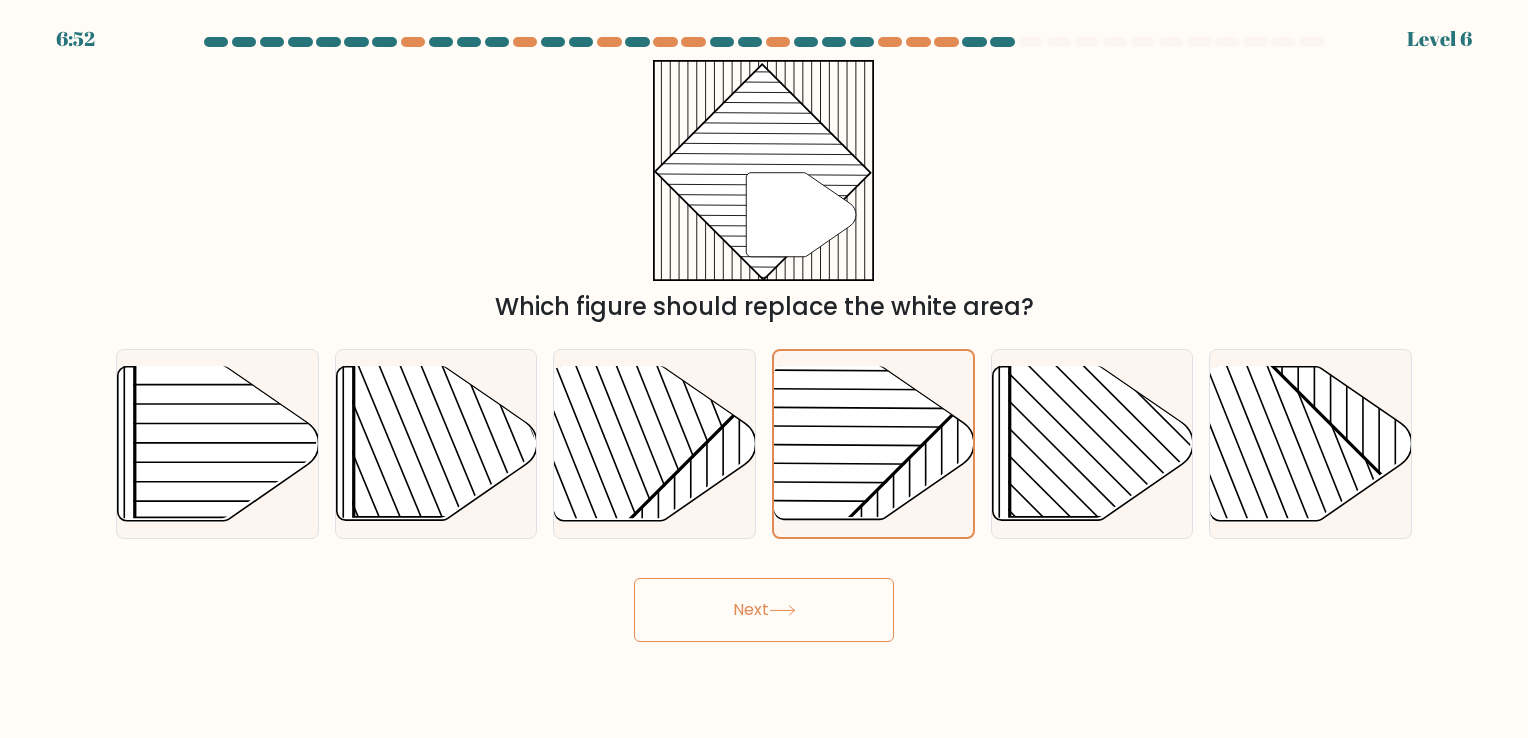 click on "Next" at bounding box center (764, 610) 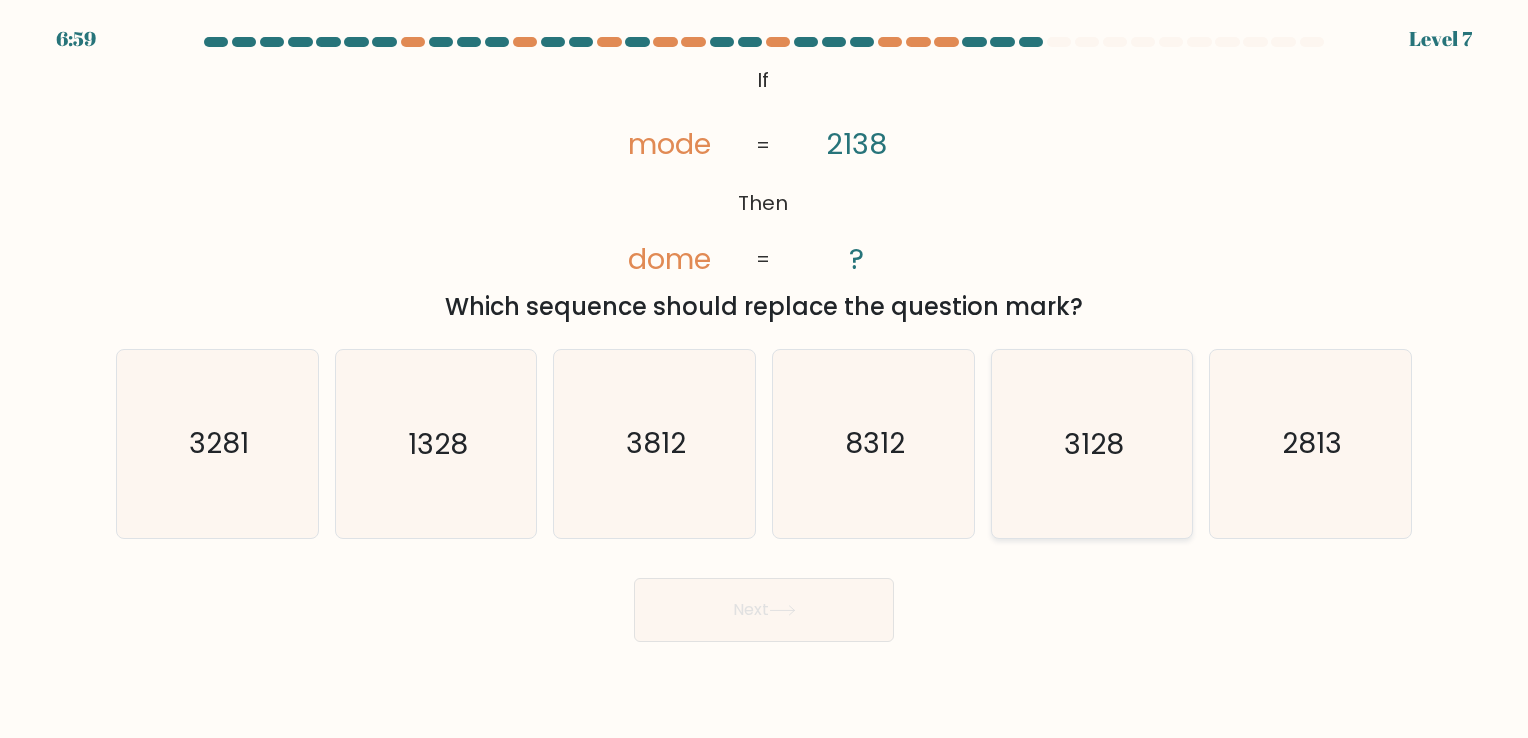 click on "3128" 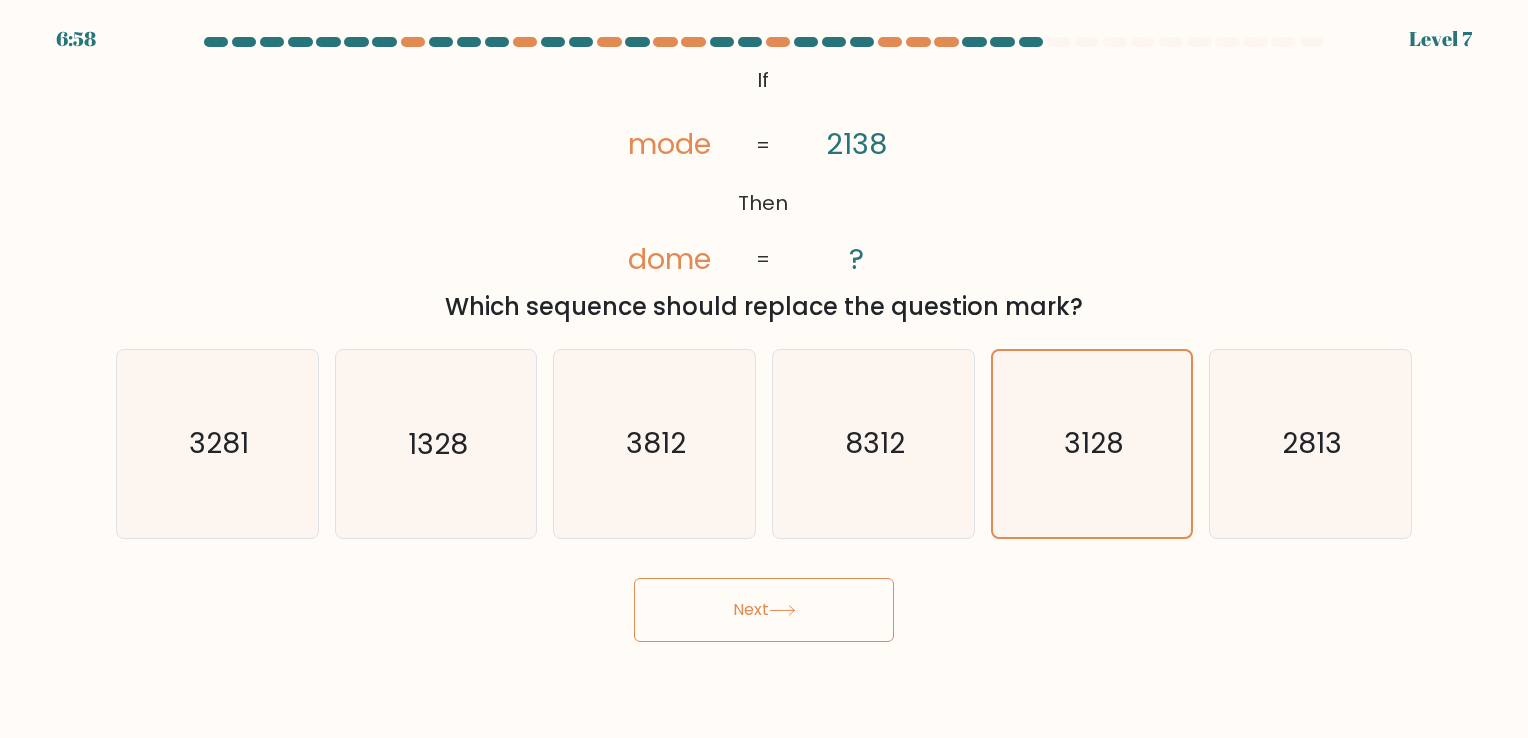 click on "Next" at bounding box center (764, 610) 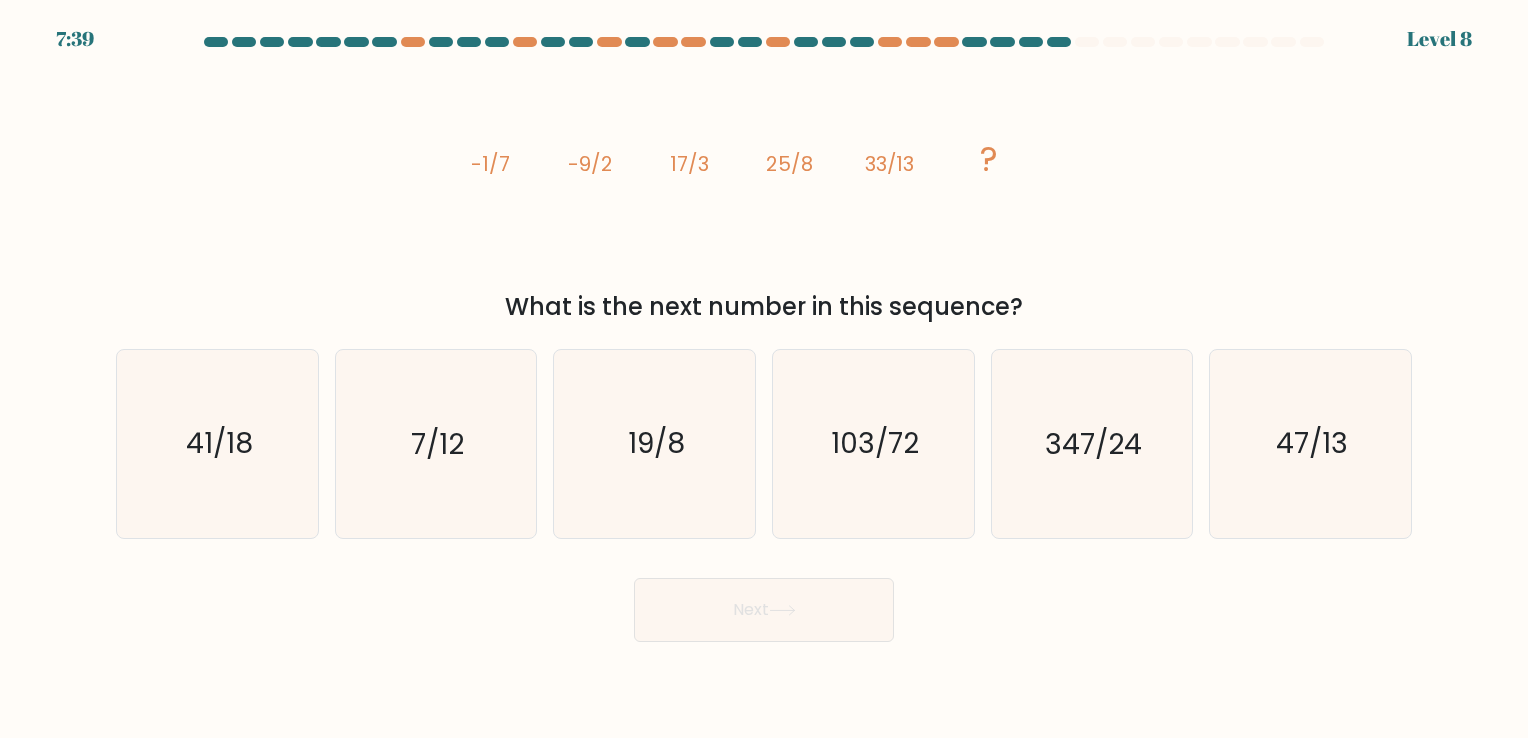 drag, startPoint x: 460, startPoint y: 164, endPoint x: 1031, endPoint y: 300, distance: 586.9727 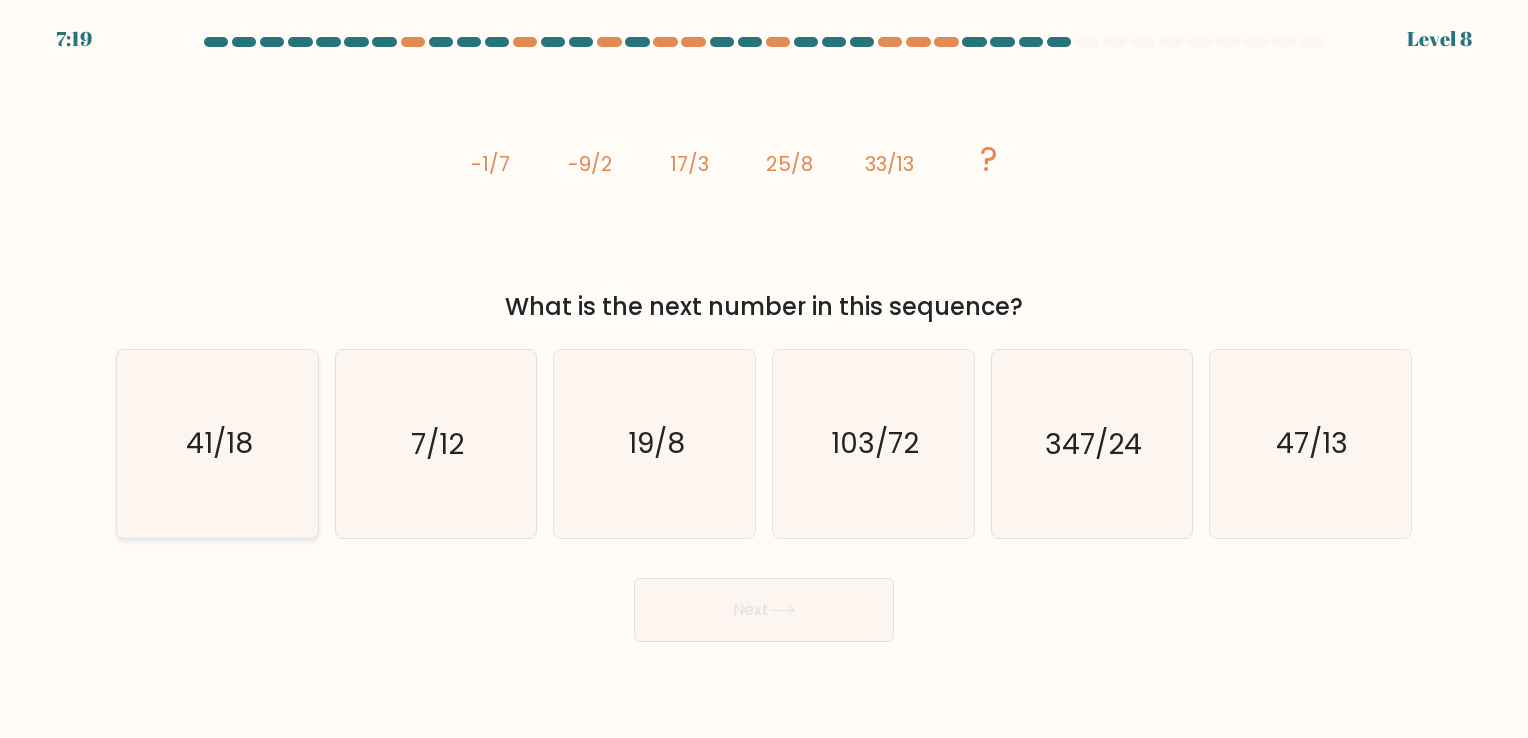 click on "41/18" 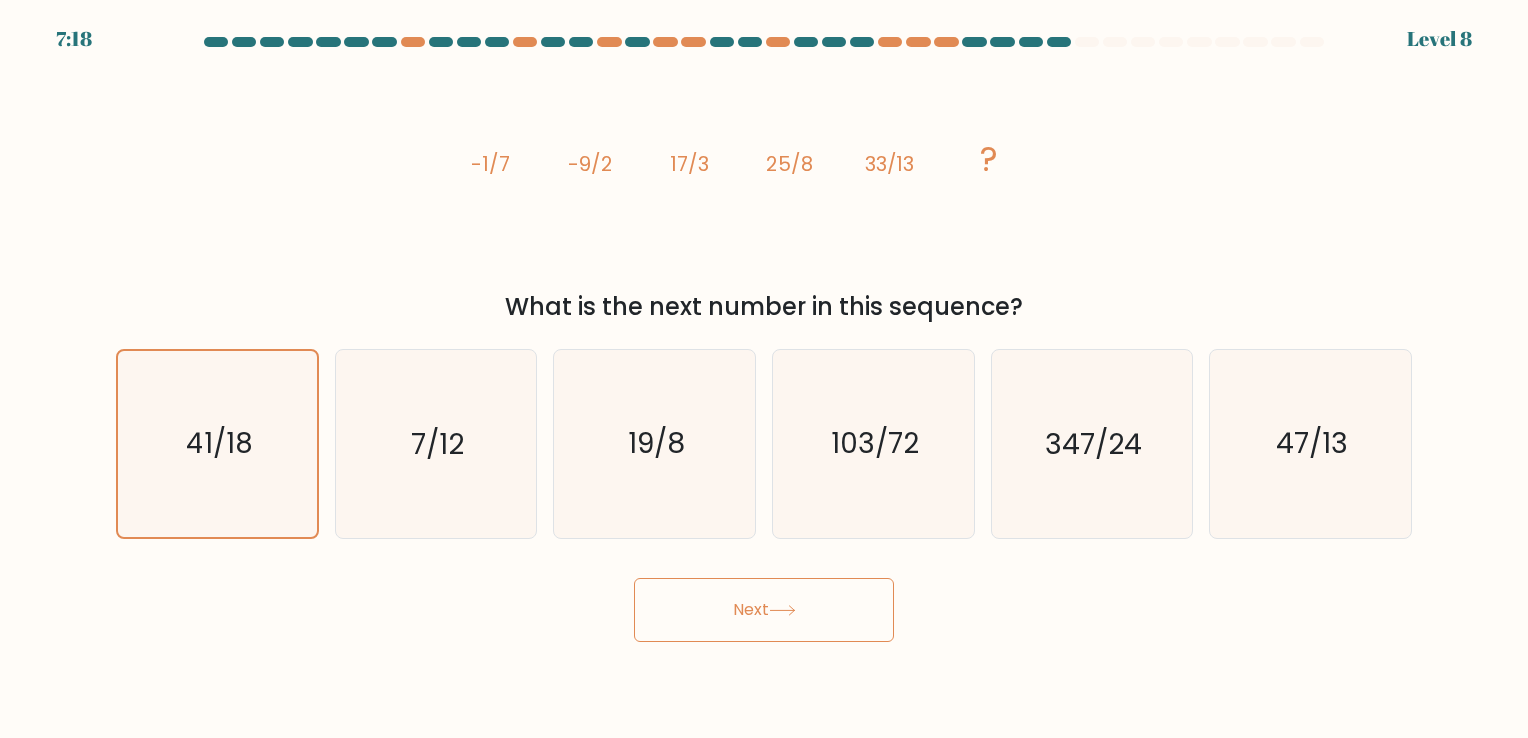 click on "Next" at bounding box center [764, 610] 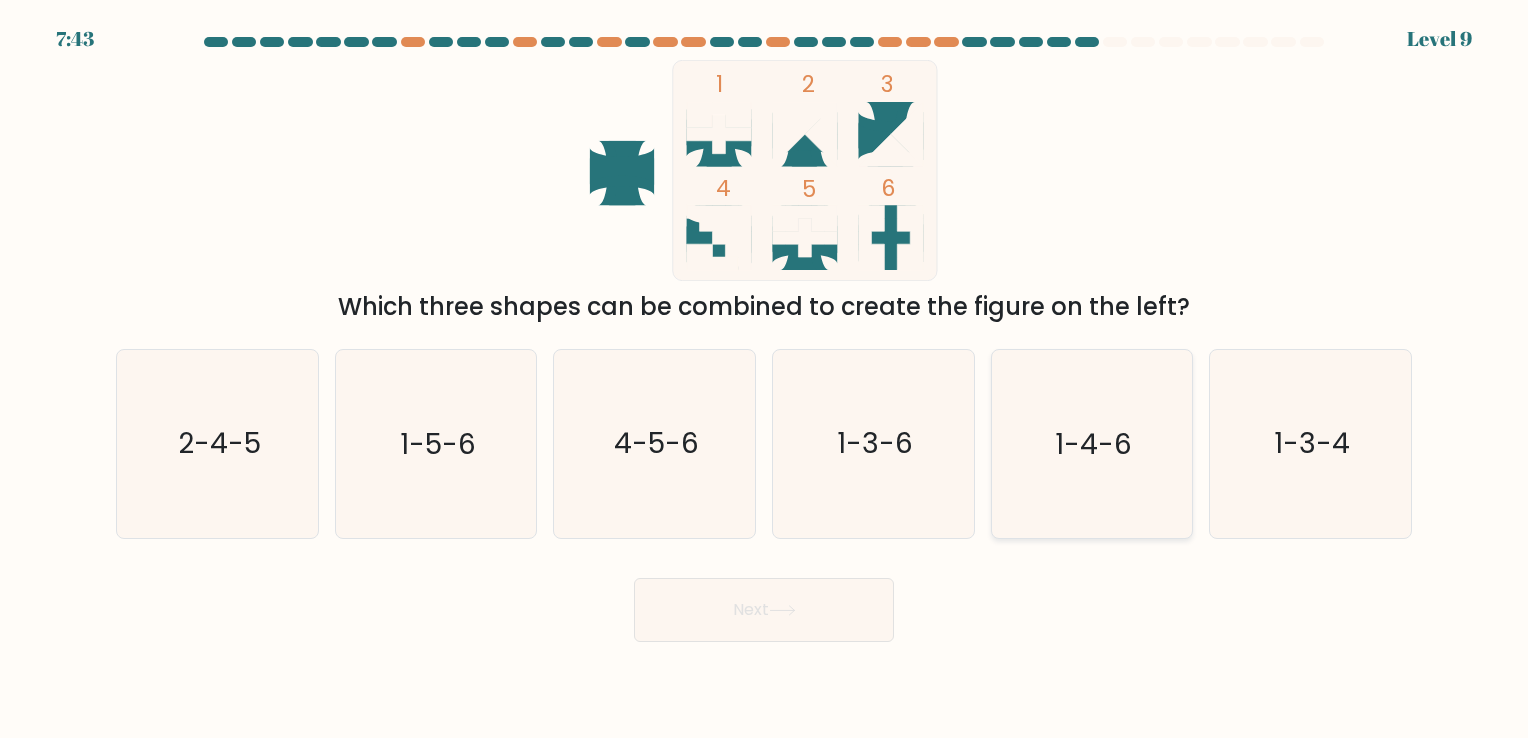 click on "1-4-6" 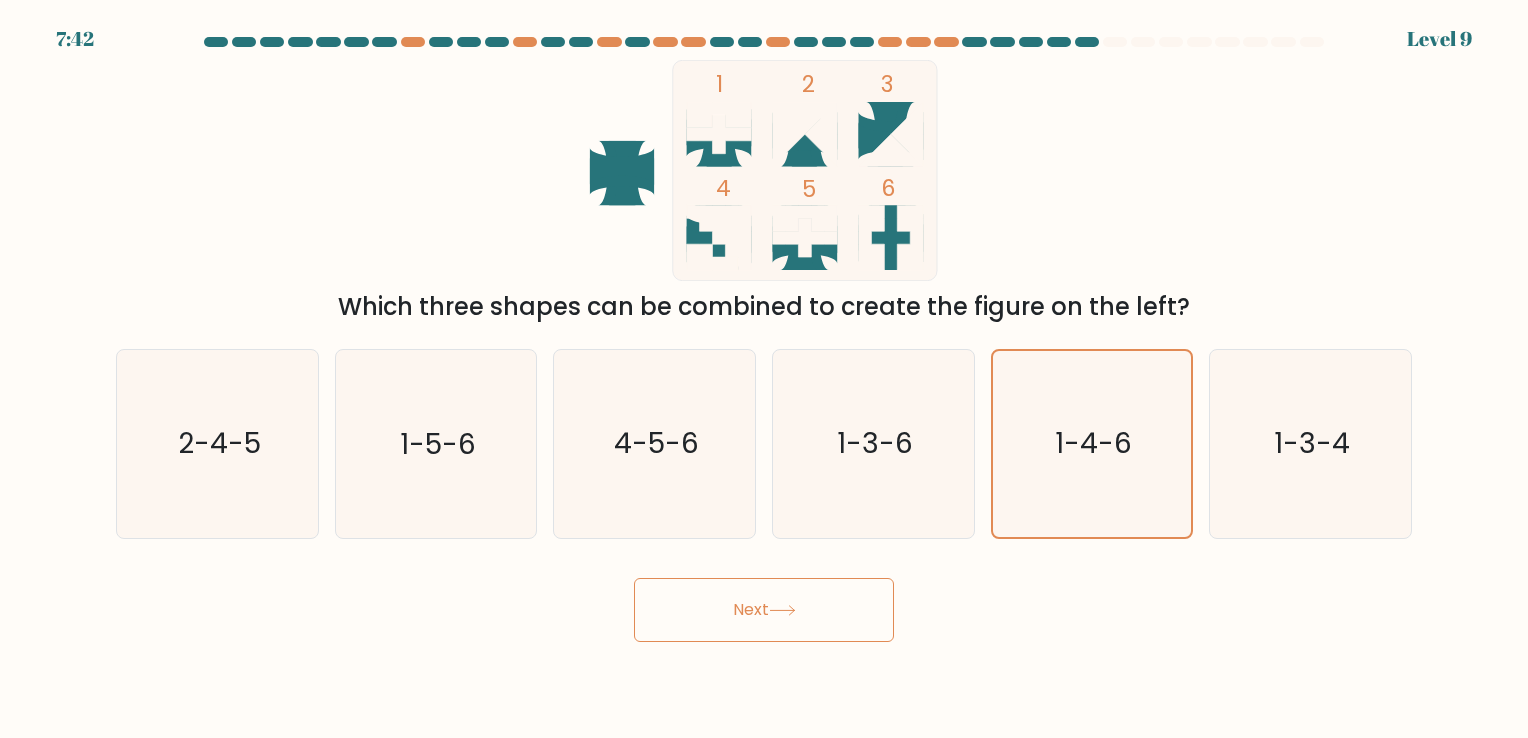 click on "Next" at bounding box center [764, 610] 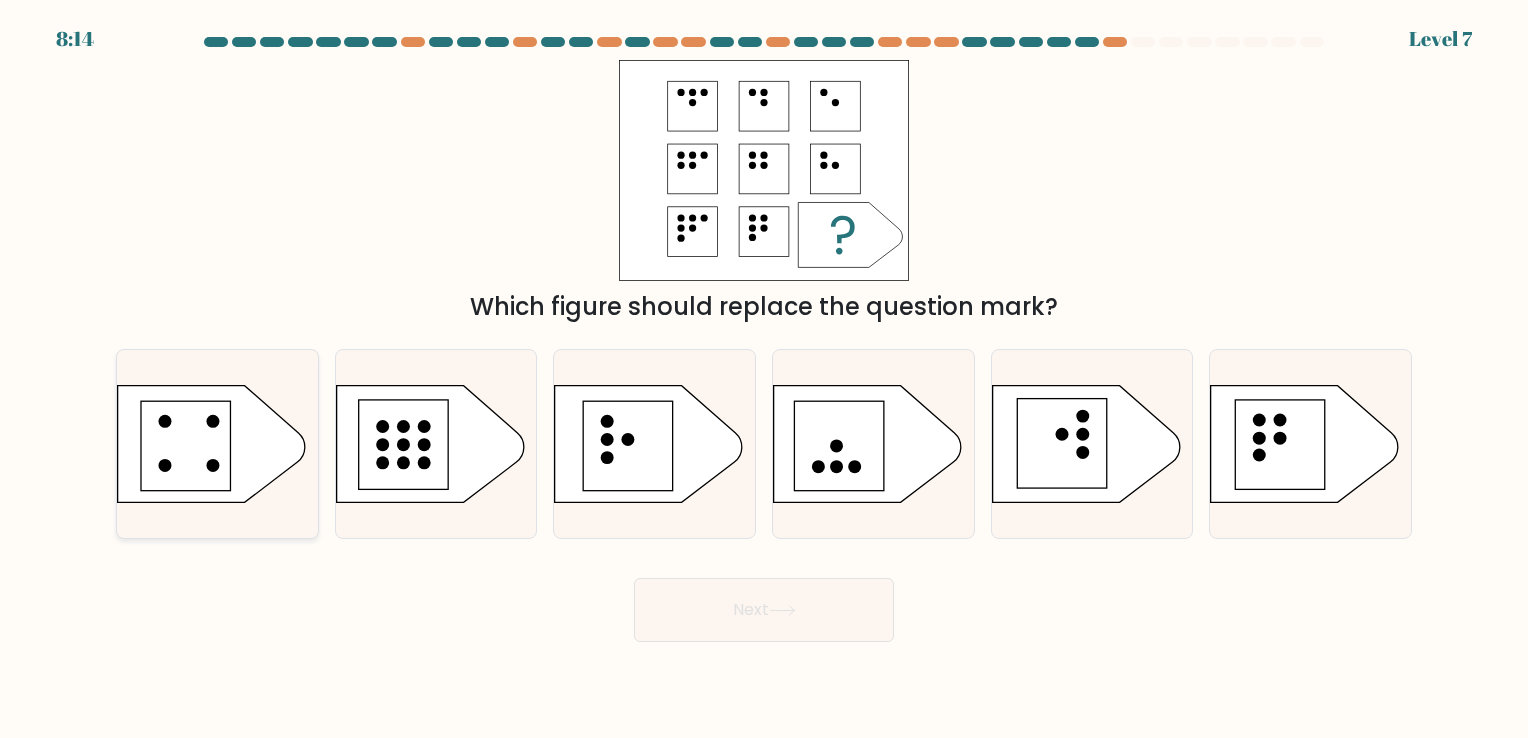 click 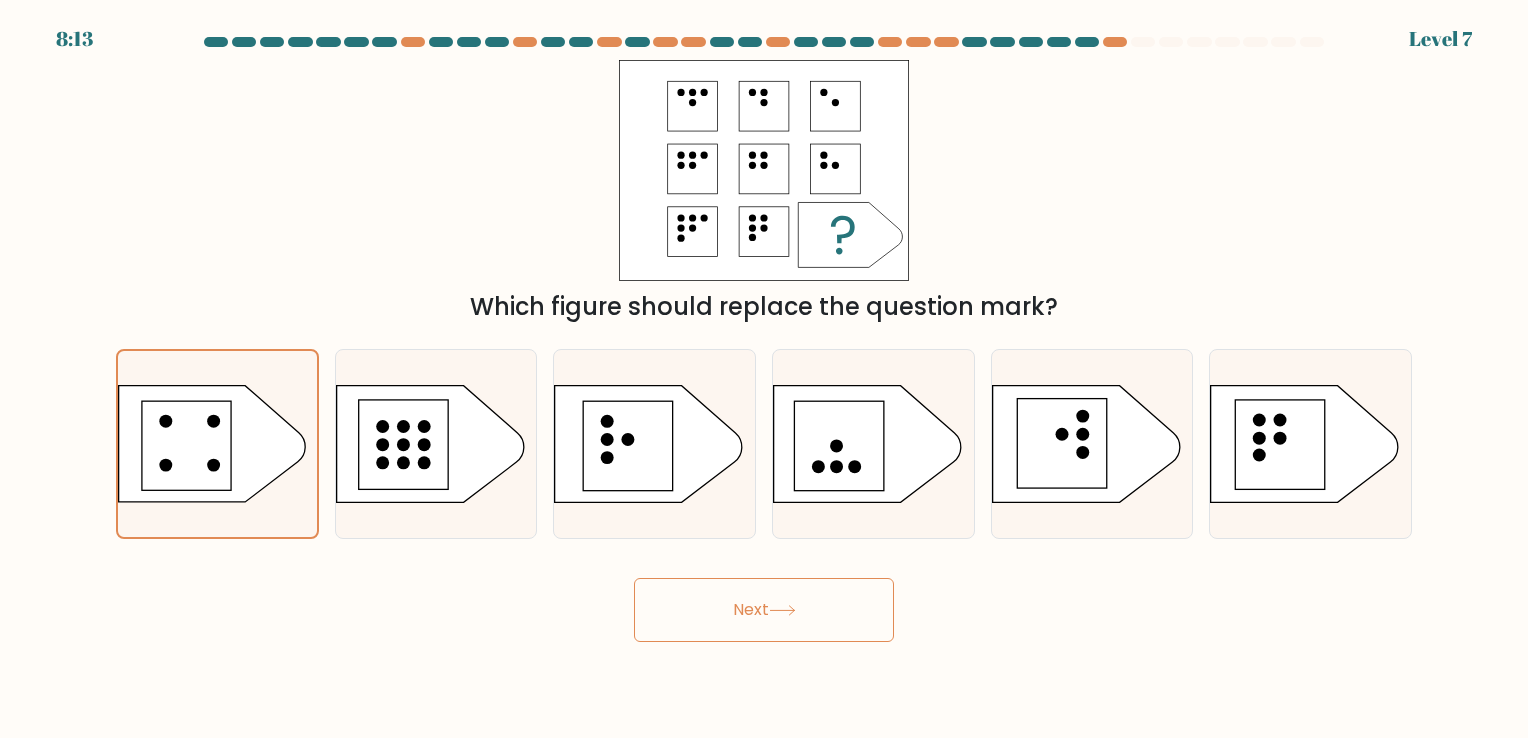 click on "Next" at bounding box center (764, 610) 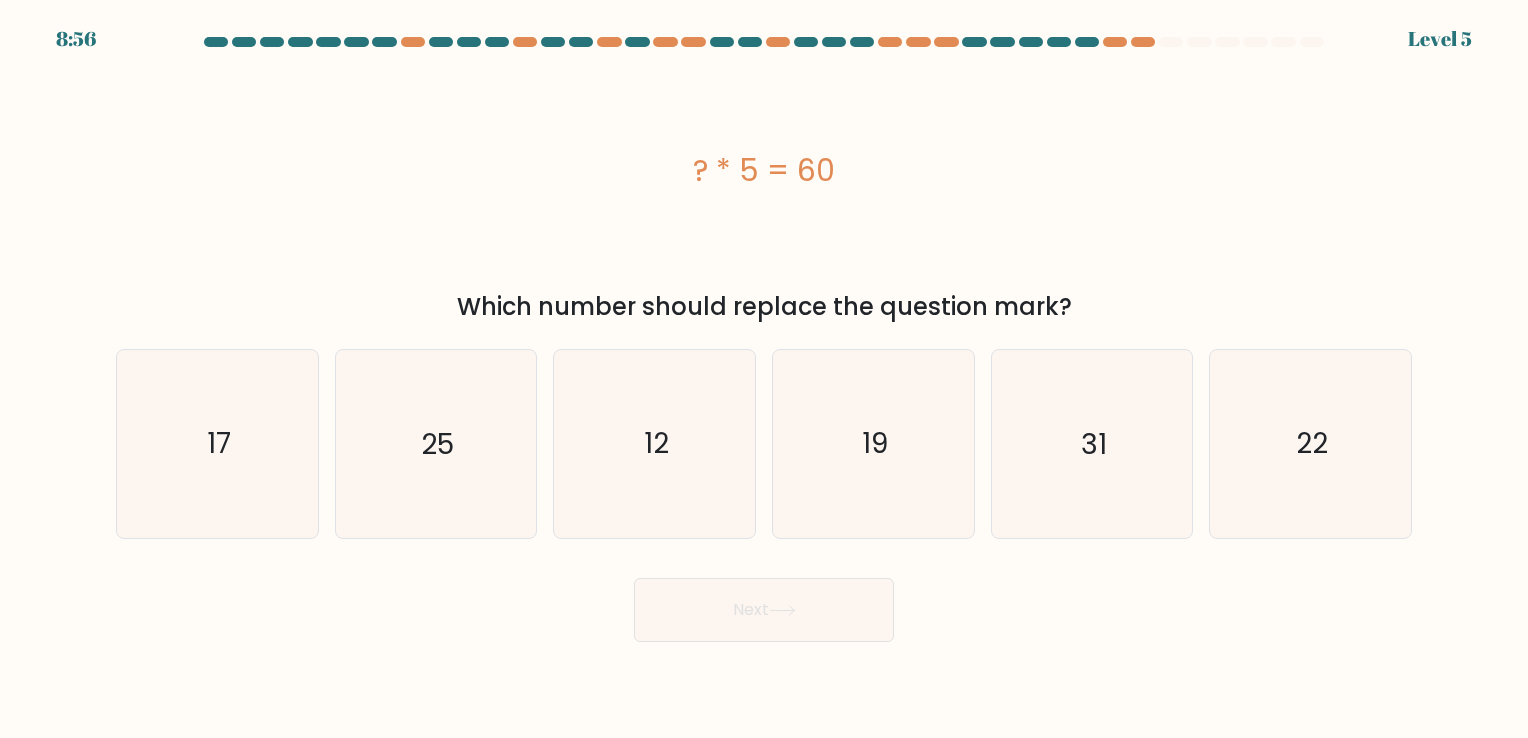 drag, startPoint x: 677, startPoint y: 163, endPoint x: 1095, endPoint y: 304, distance: 441.14056 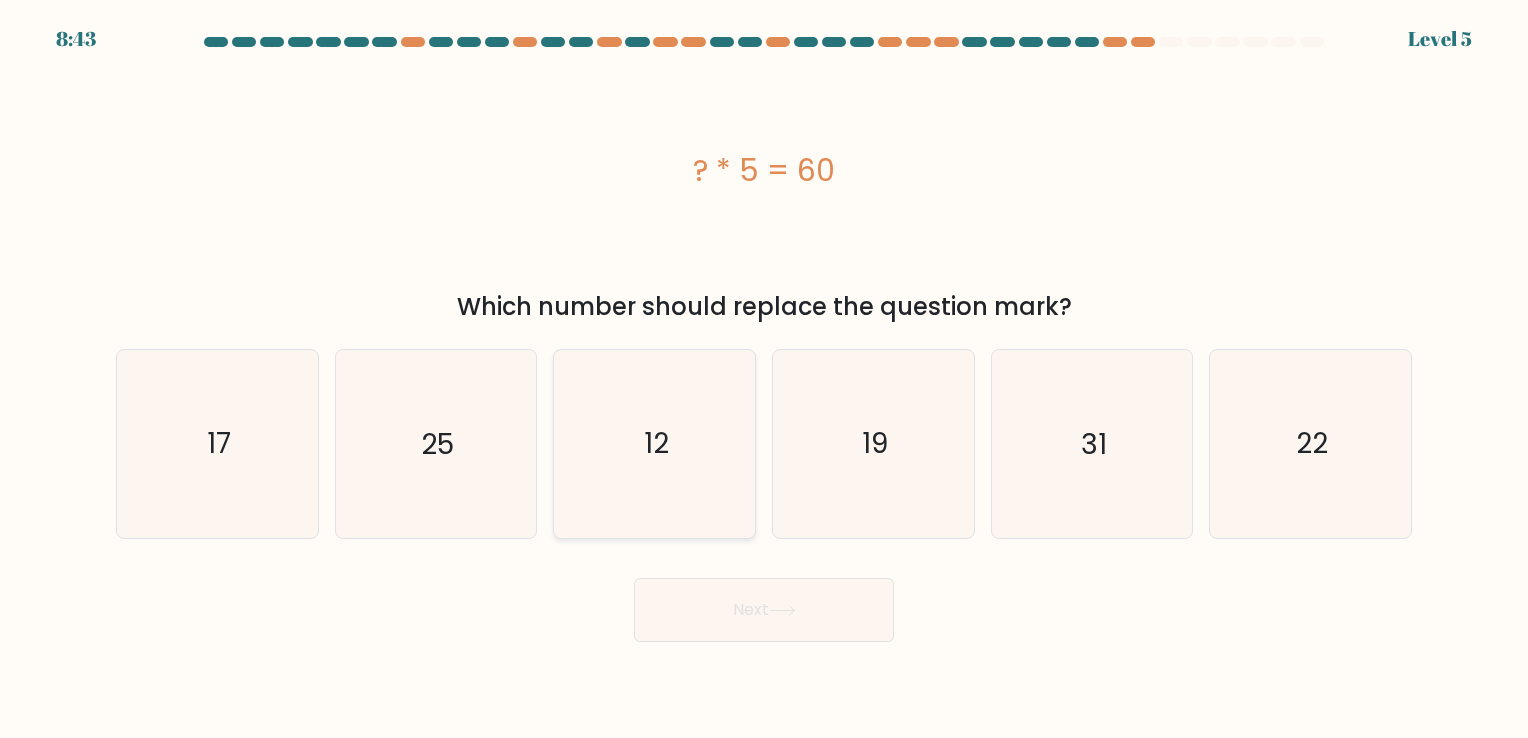 click on "12" 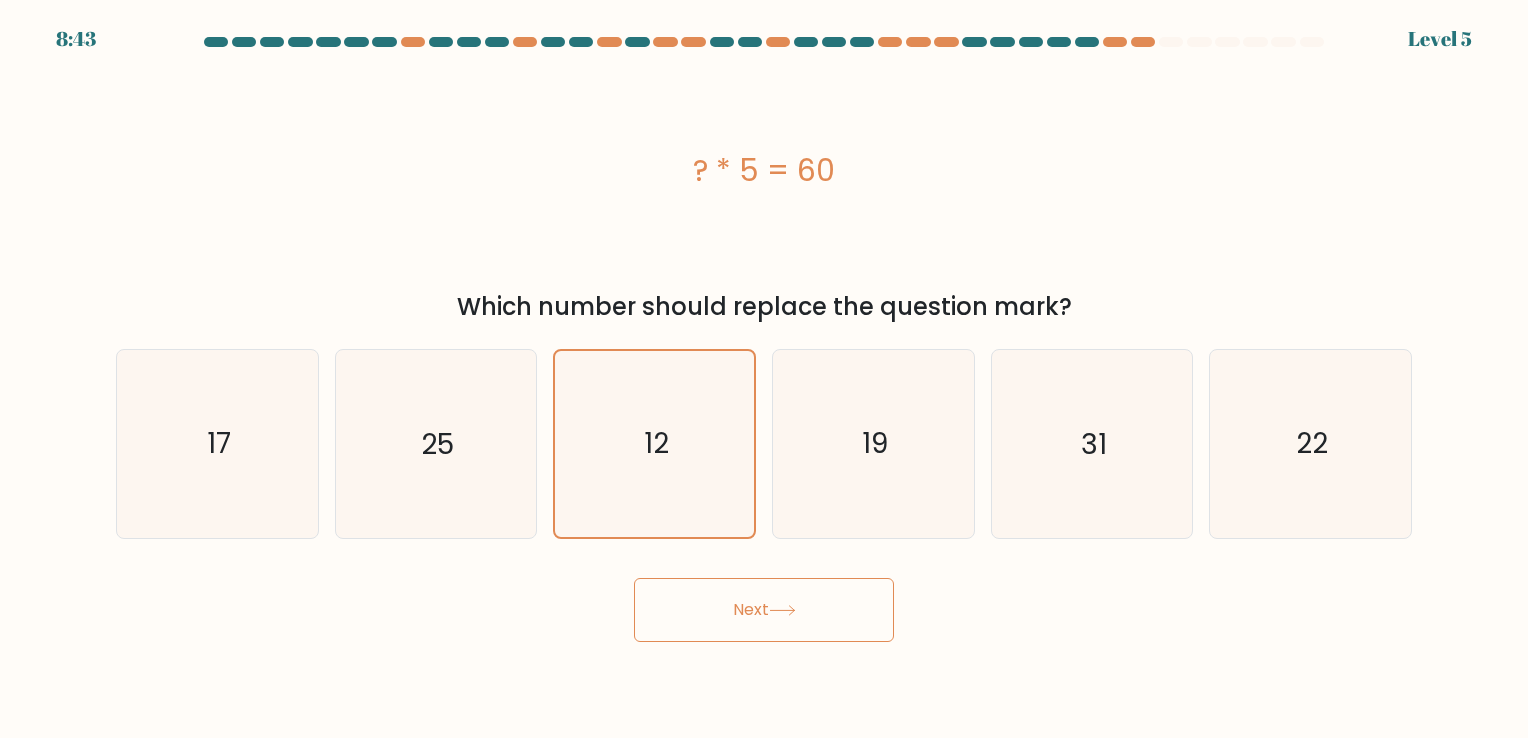 click on "Next" at bounding box center (764, 610) 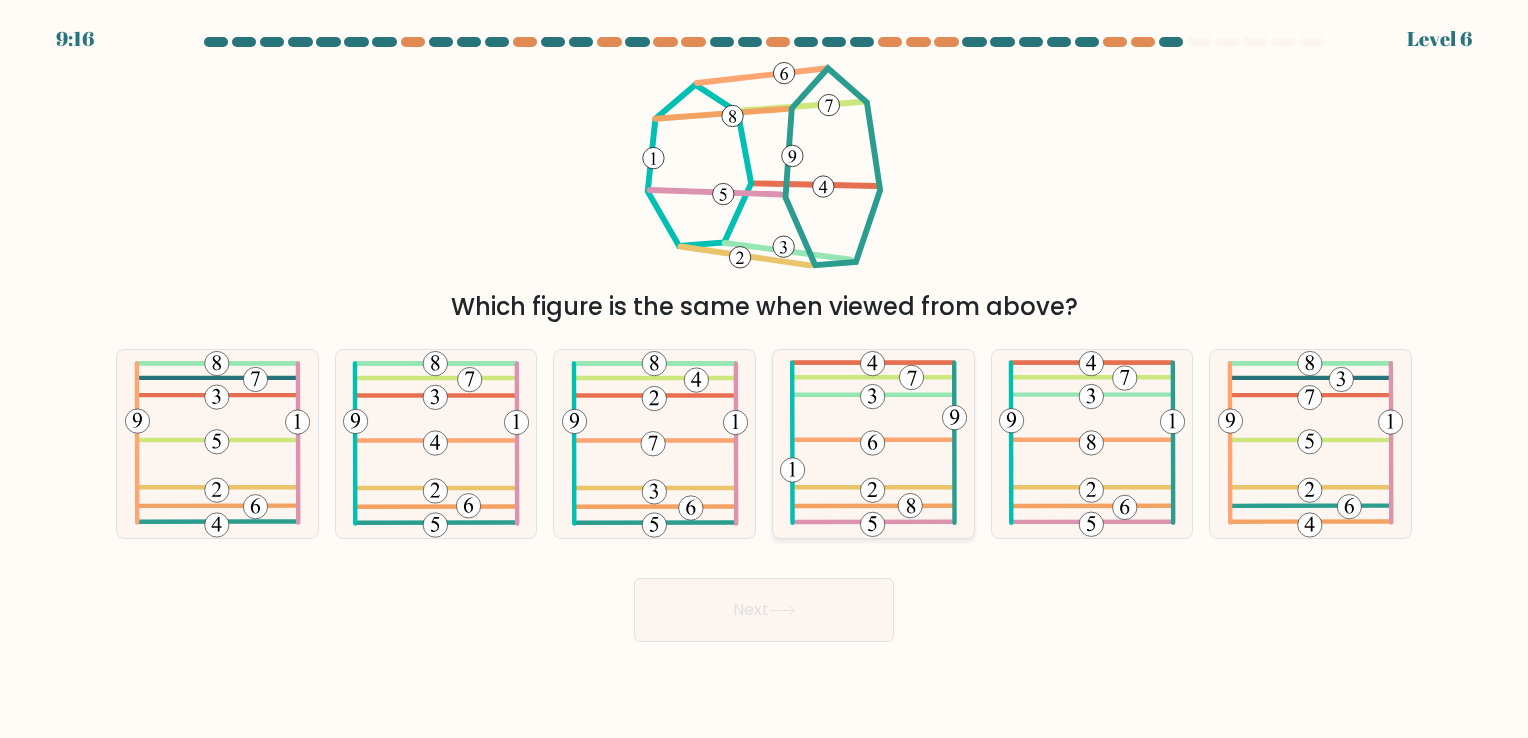 click 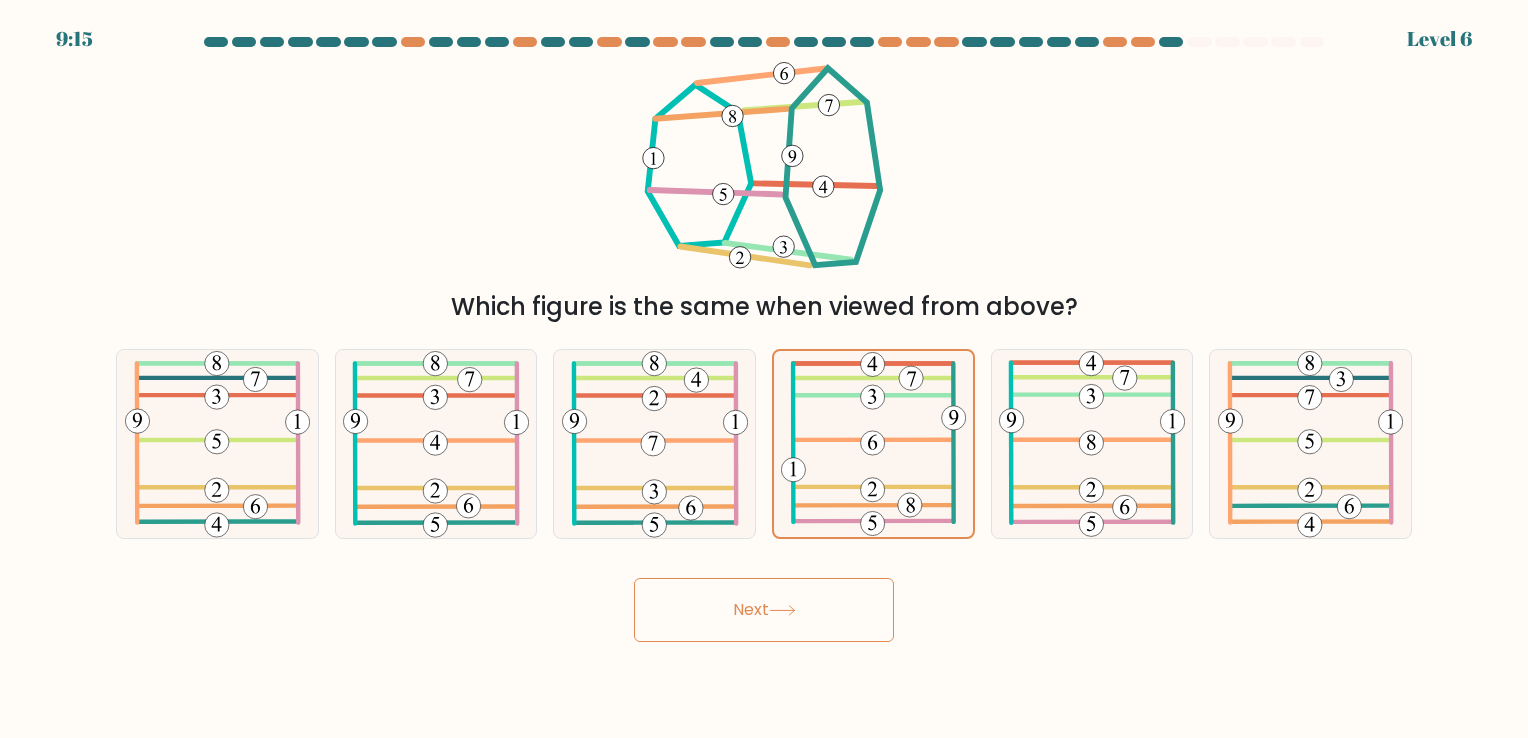 click on "Next" at bounding box center [764, 610] 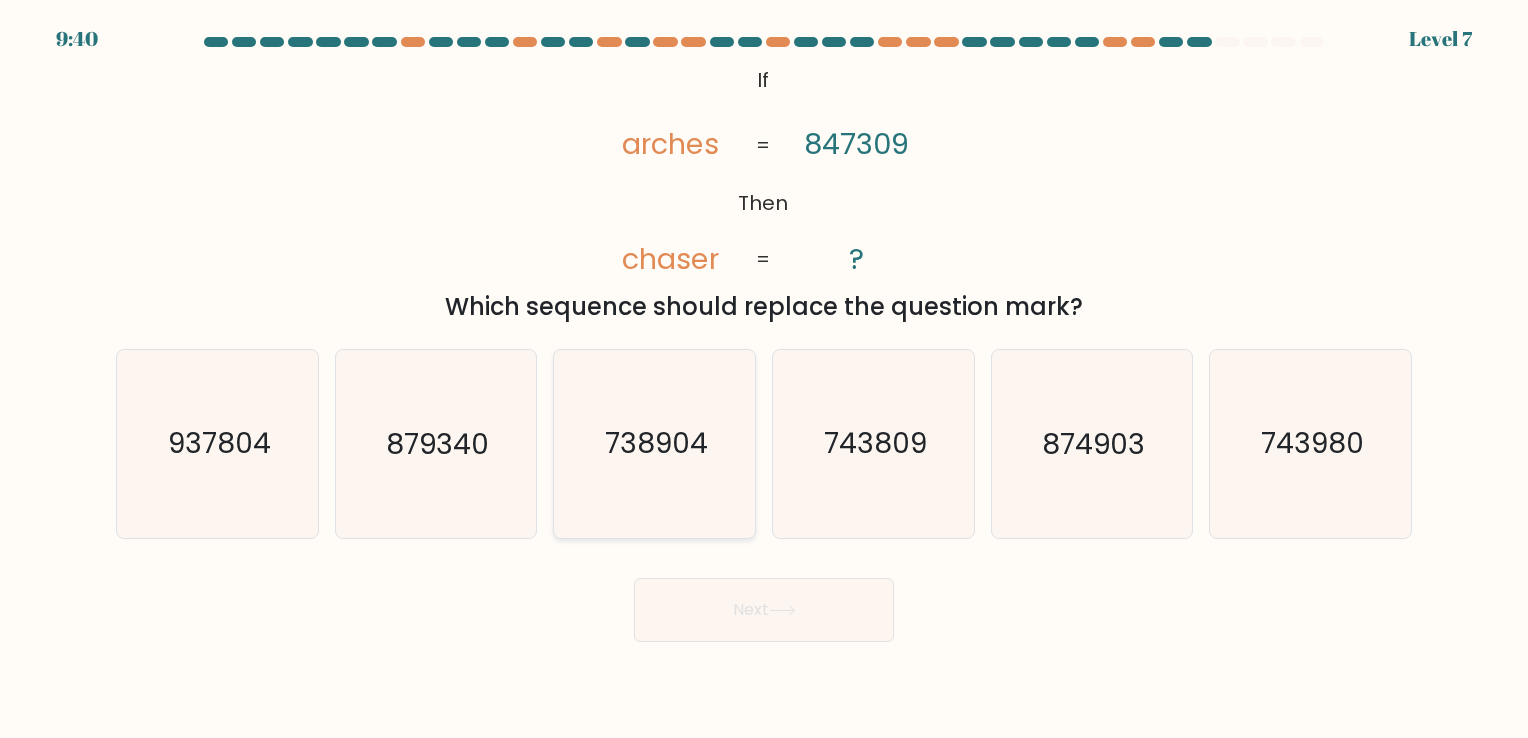 click on "738904" 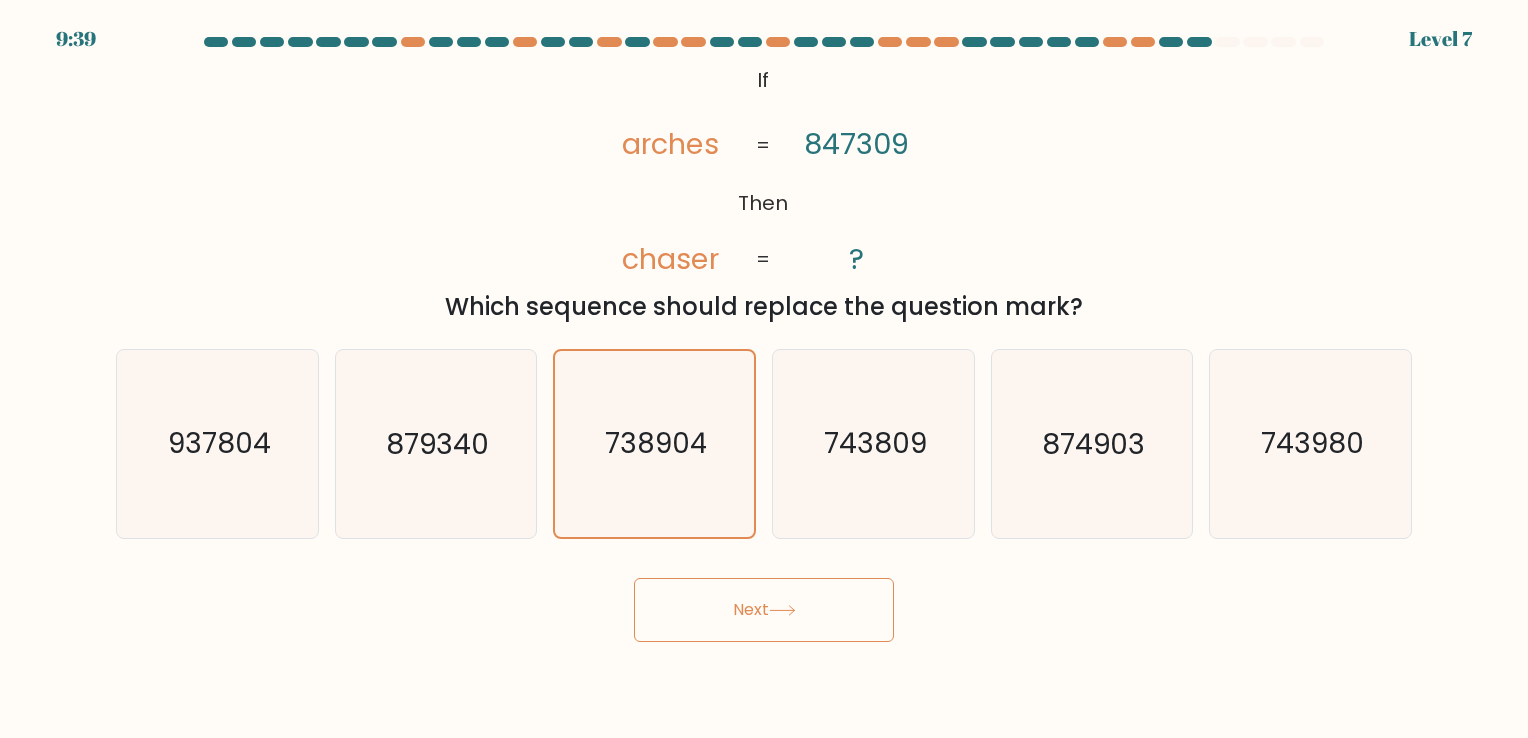 click on "Next" at bounding box center [764, 610] 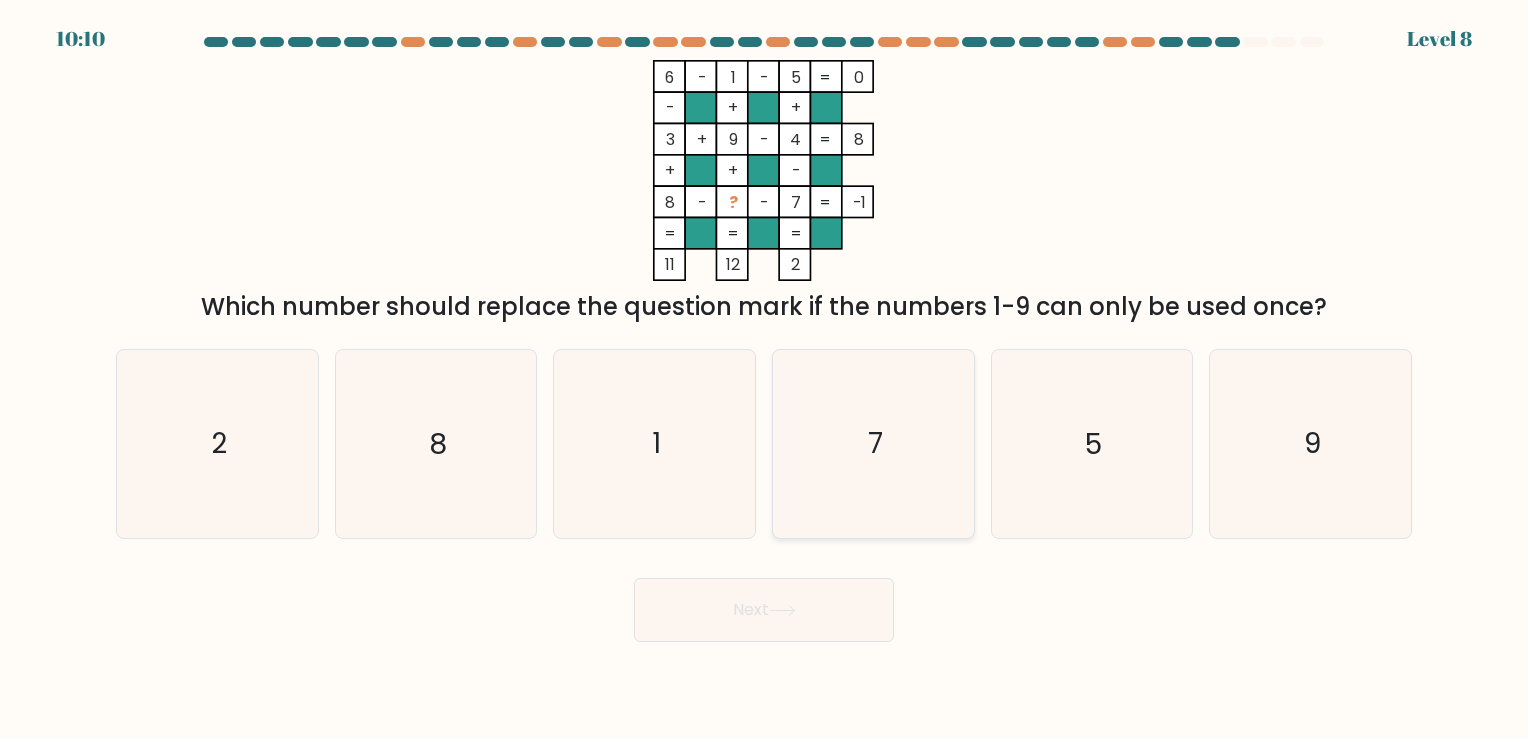 click on "7" 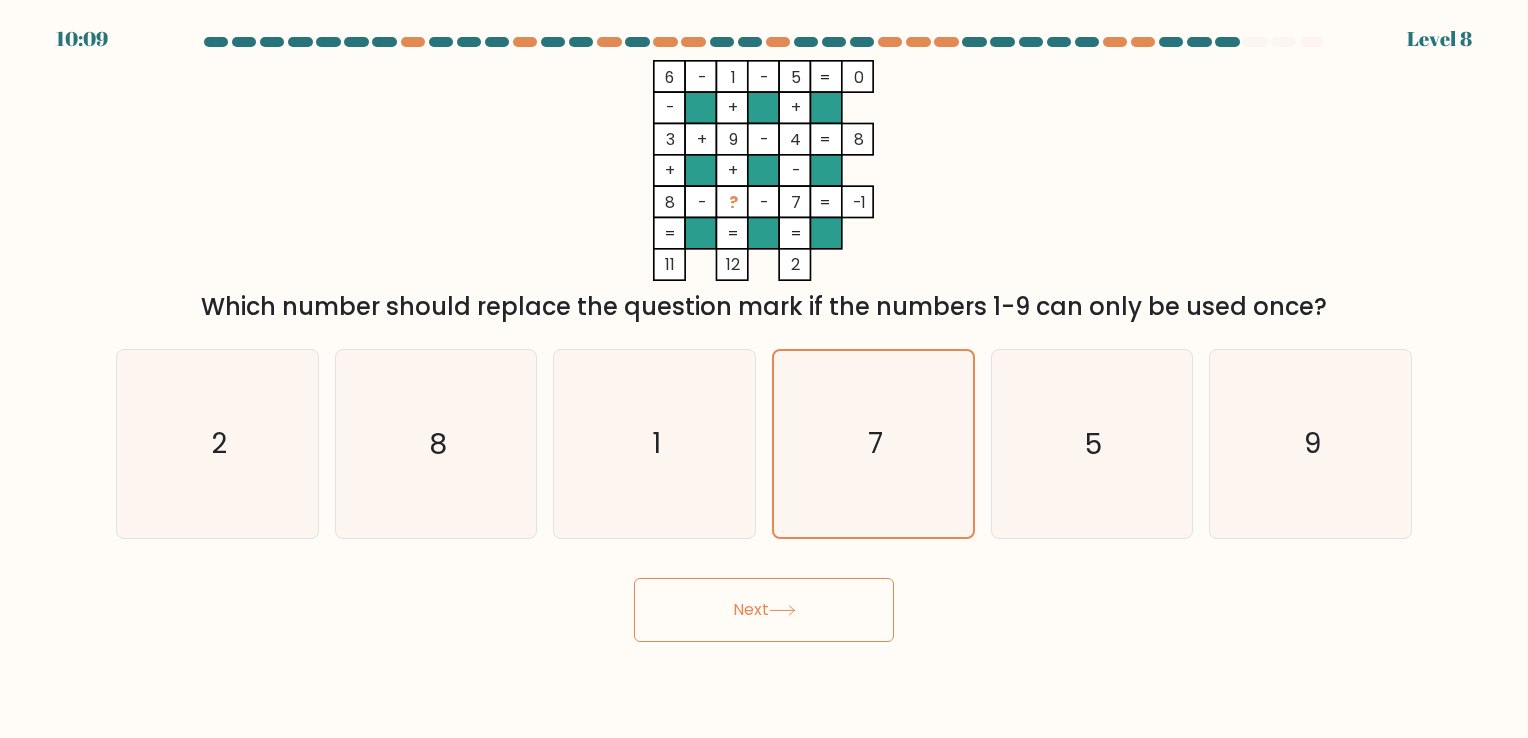 click on "Next" at bounding box center (764, 610) 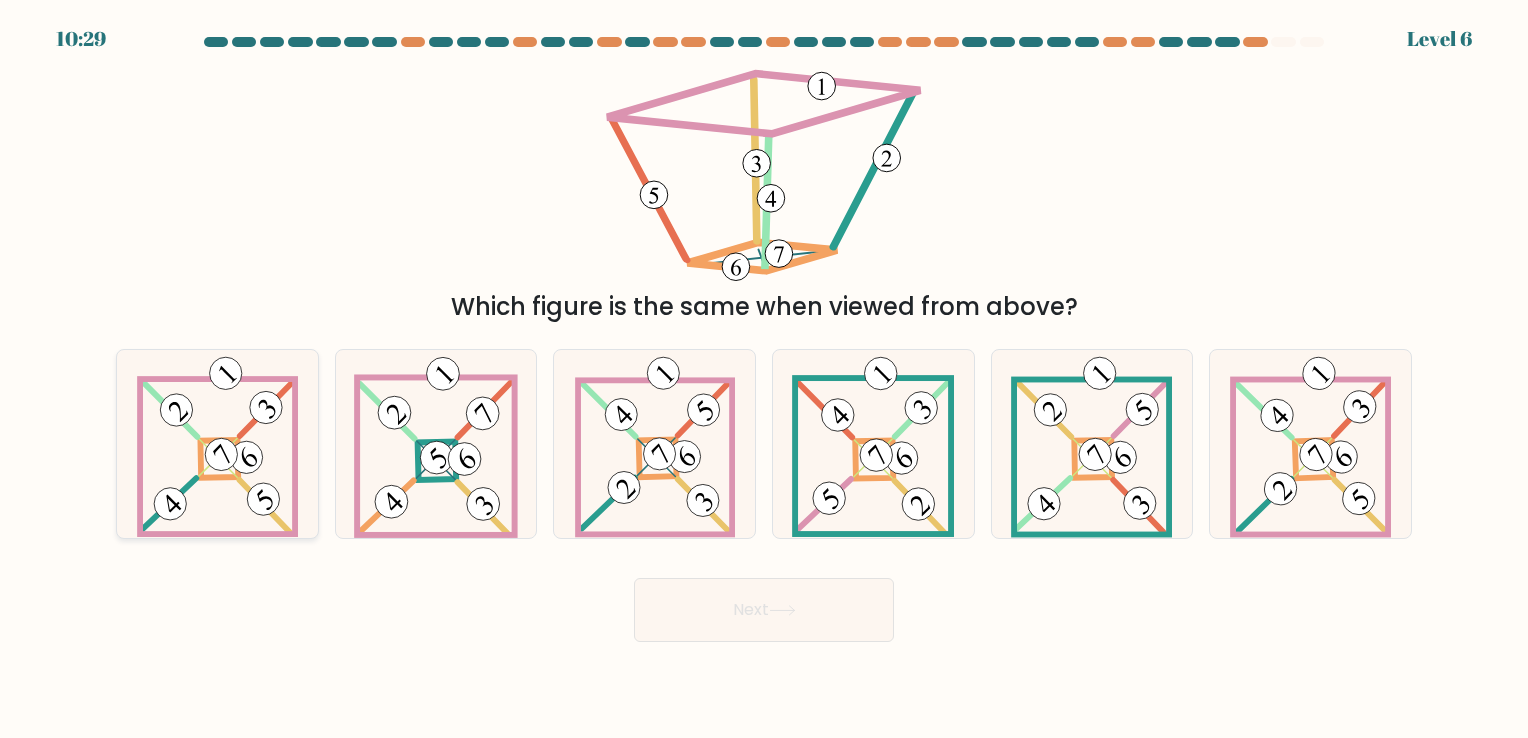 click 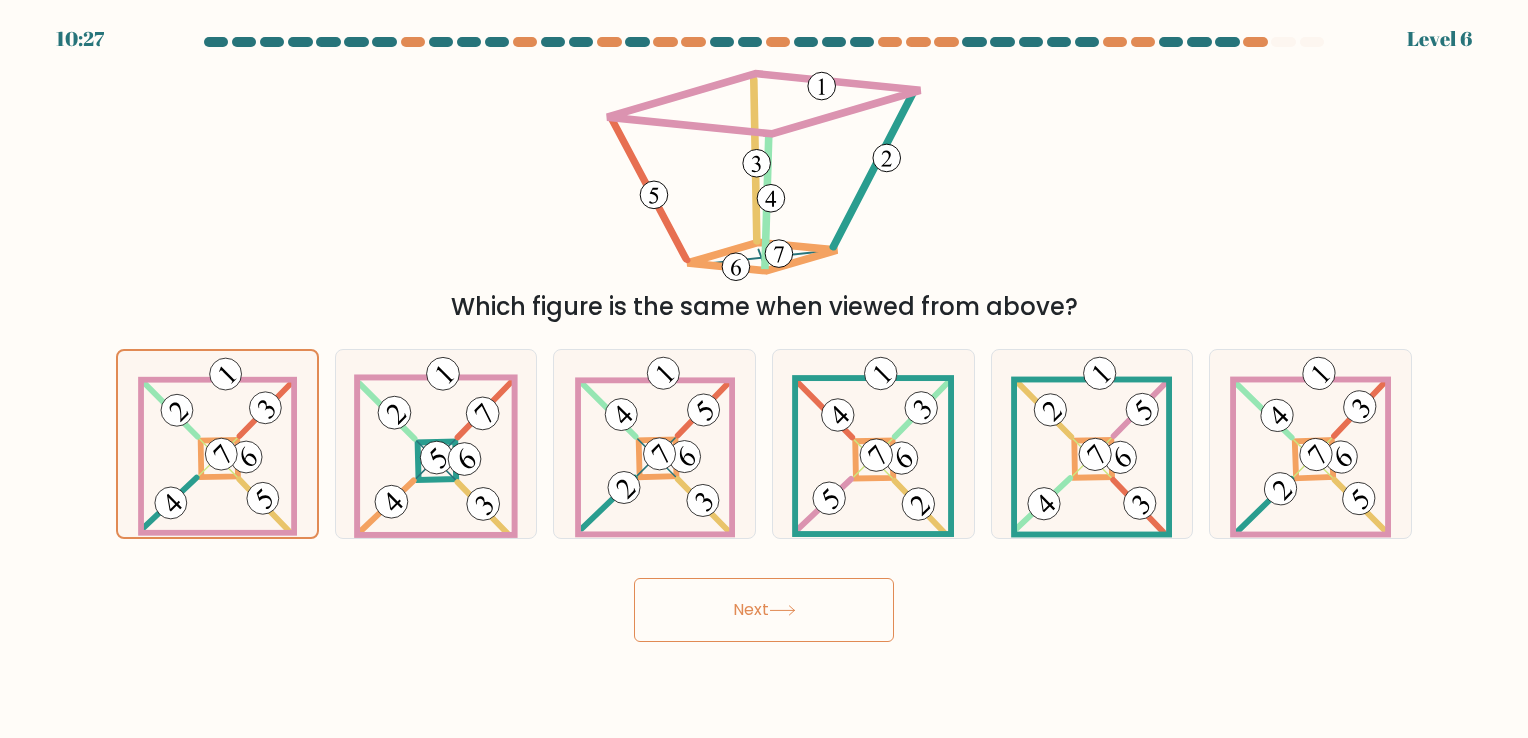 click on "Next" at bounding box center (764, 610) 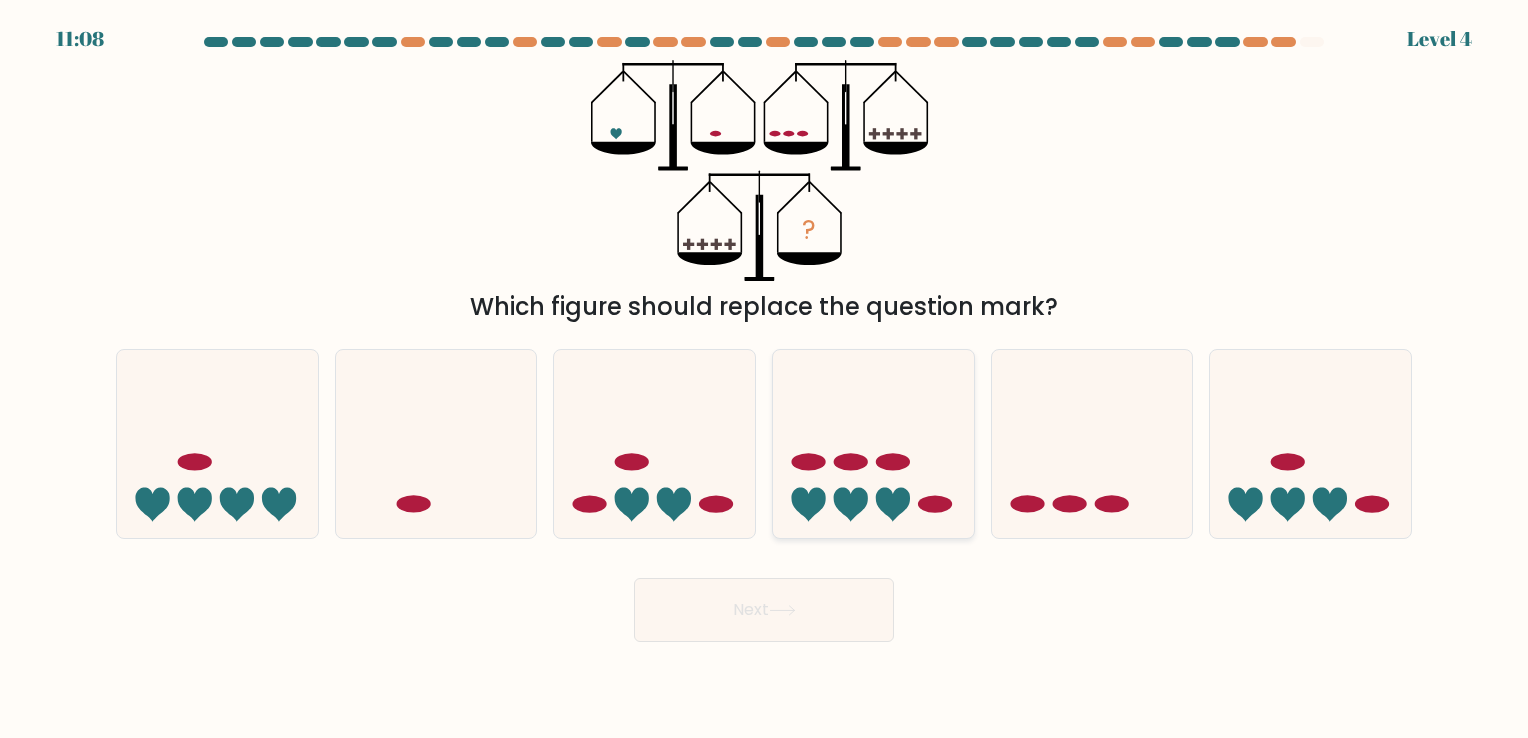 click 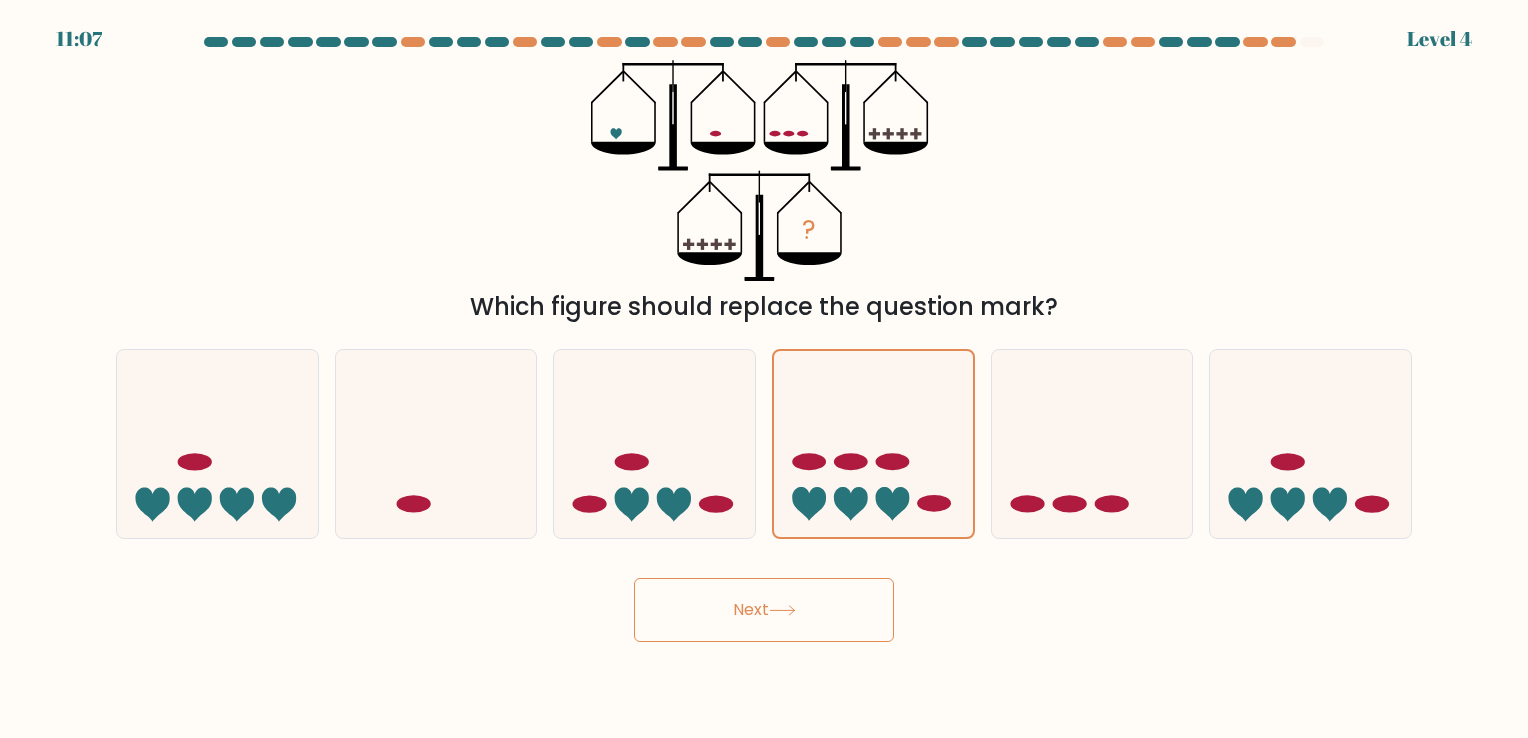 click on "Next" at bounding box center [764, 610] 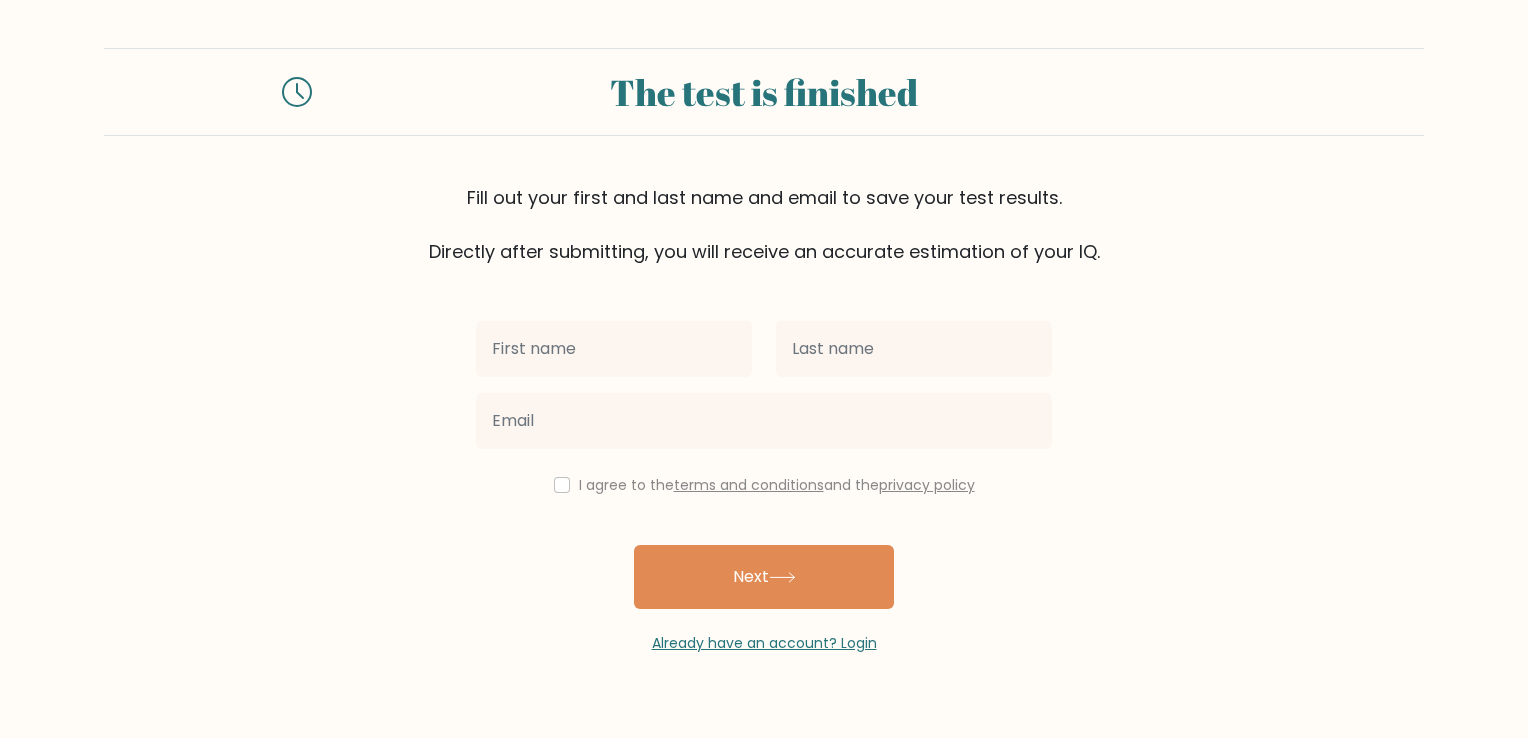 scroll, scrollTop: 0, scrollLeft: 0, axis: both 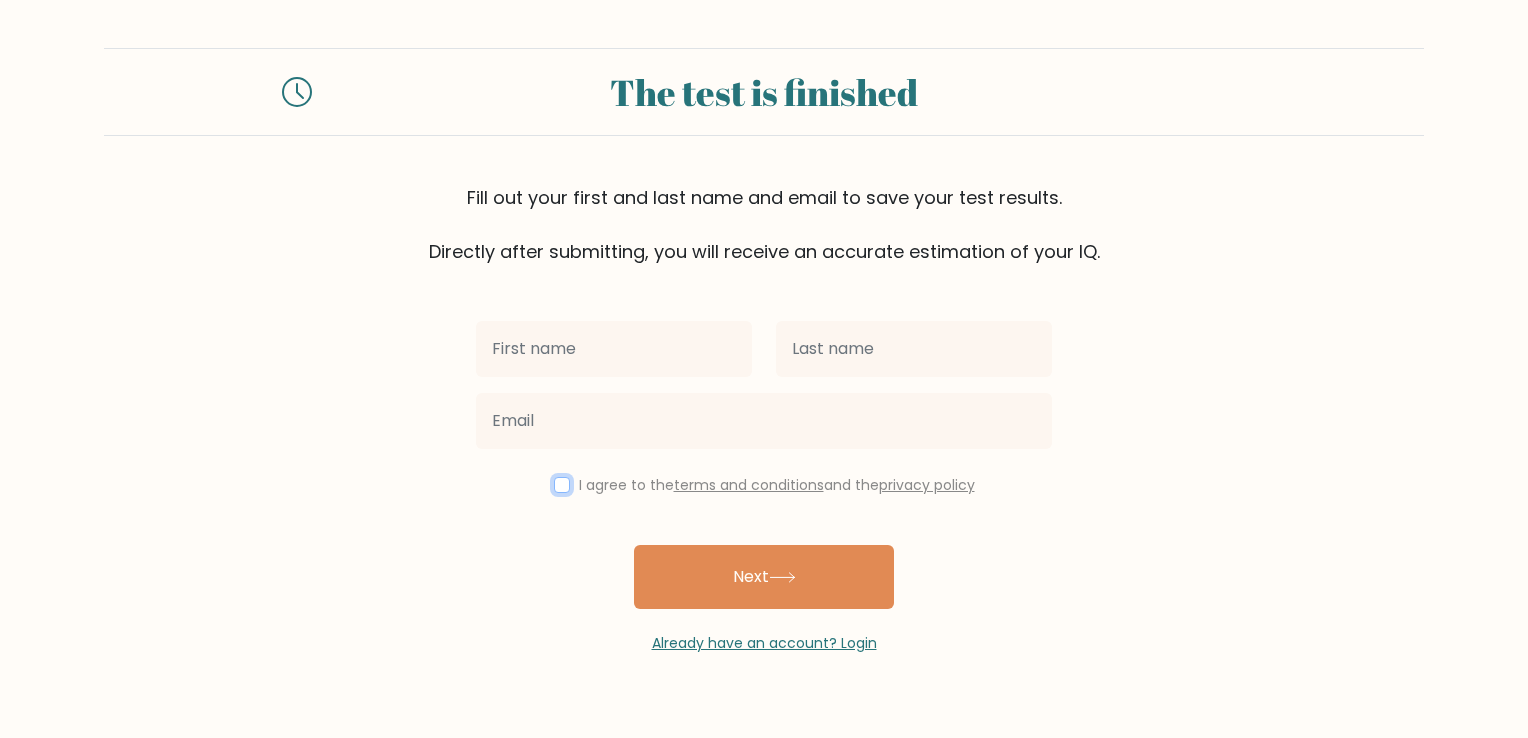 click at bounding box center (562, 485) 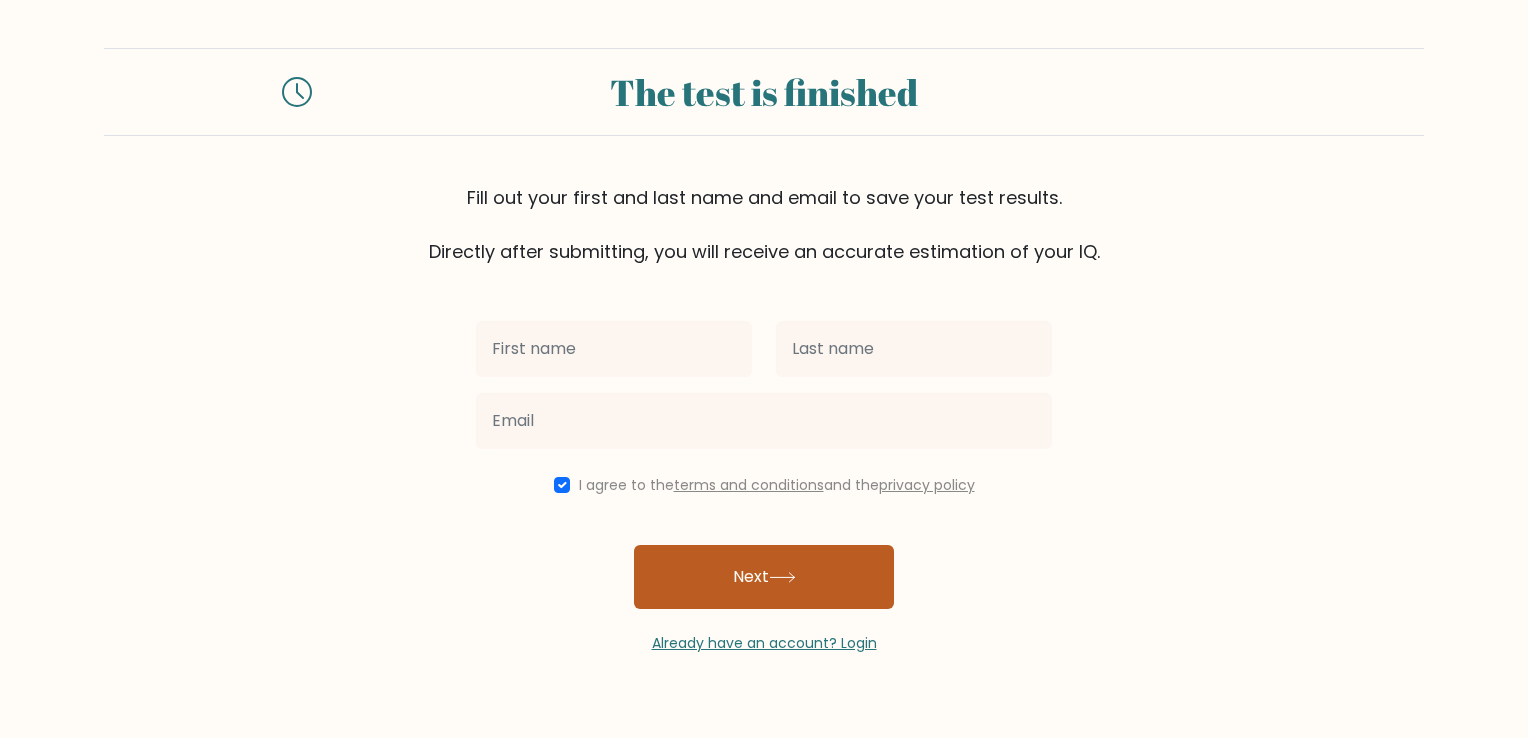 click on "Next" at bounding box center (764, 577) 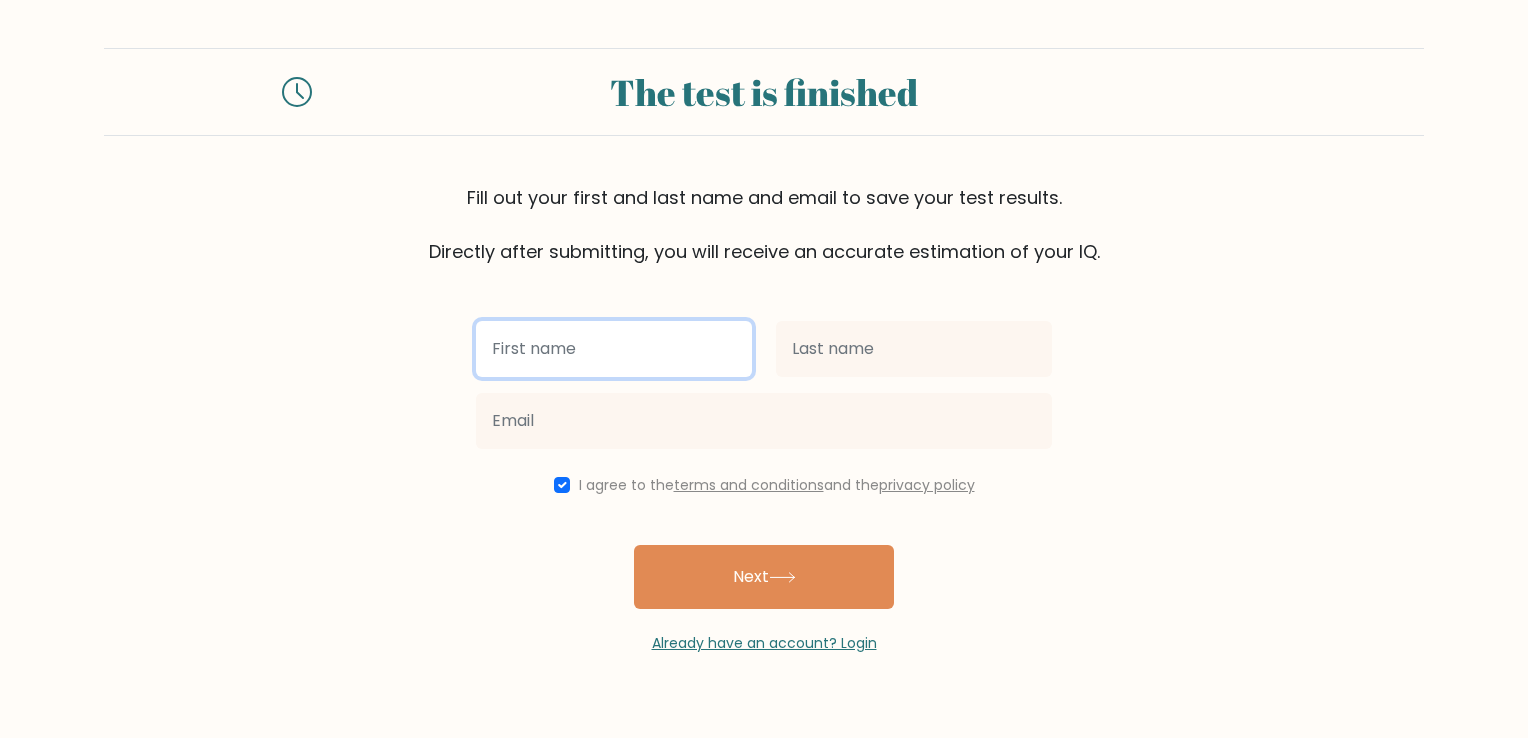 click at bounding box center [614, 349] 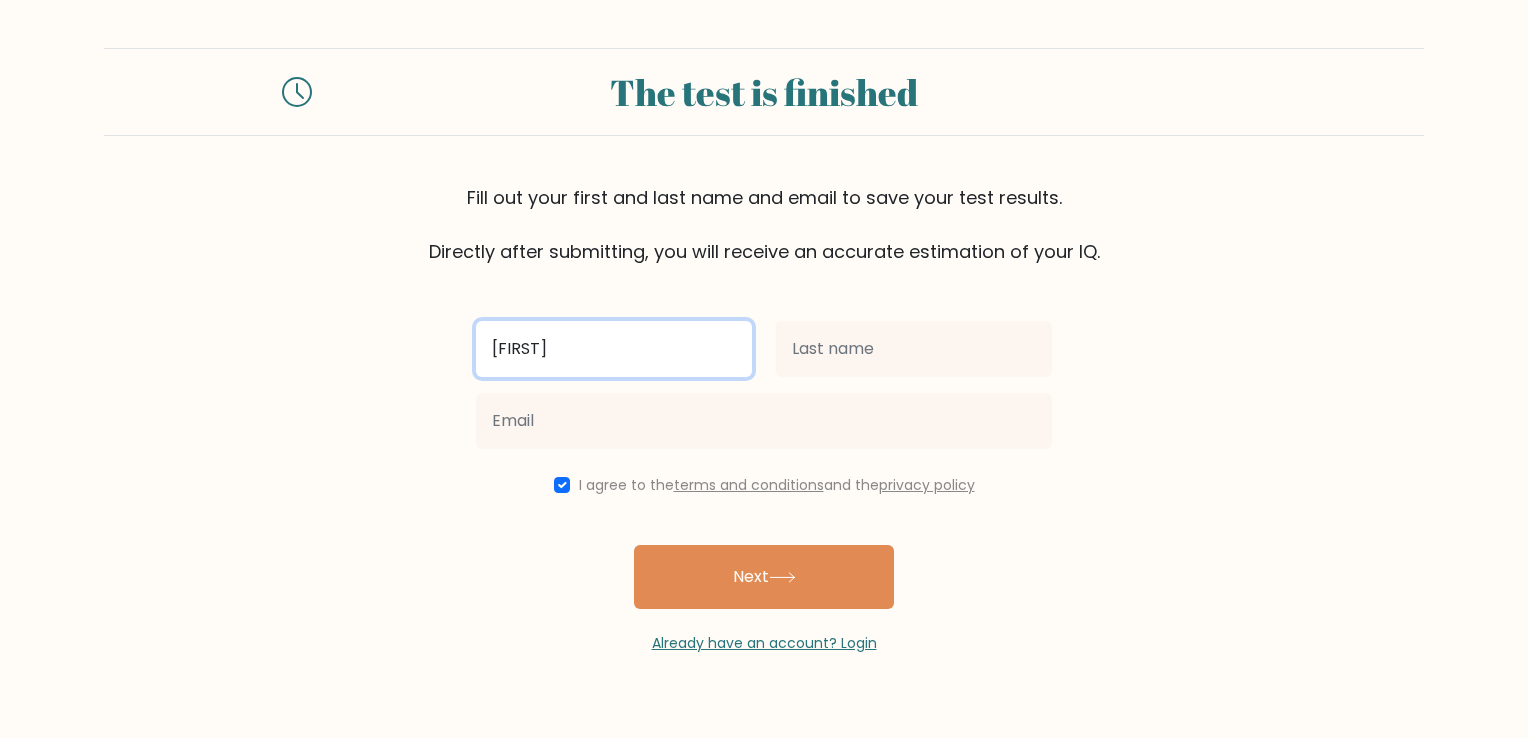 type on "MARICEL" 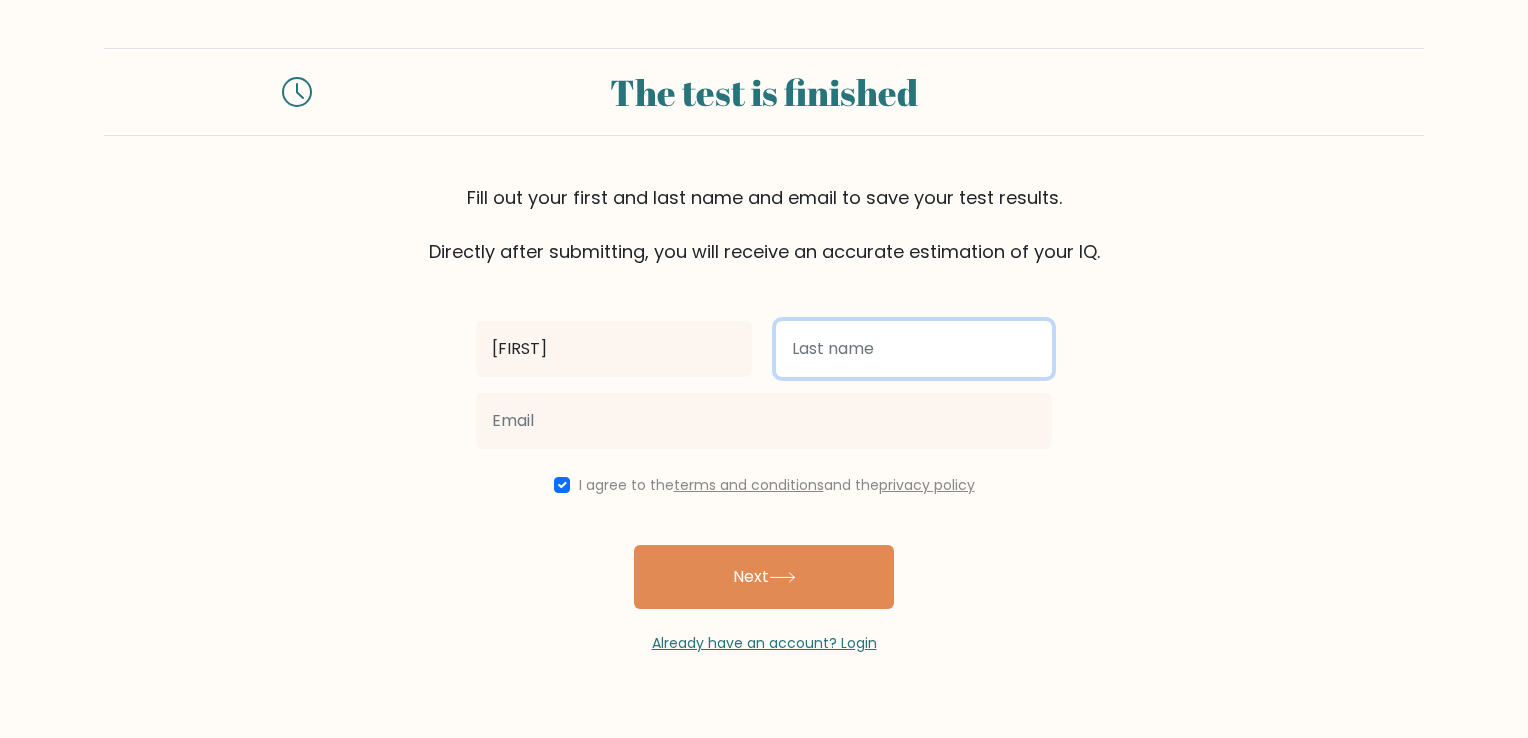 type on "ROSAUT" 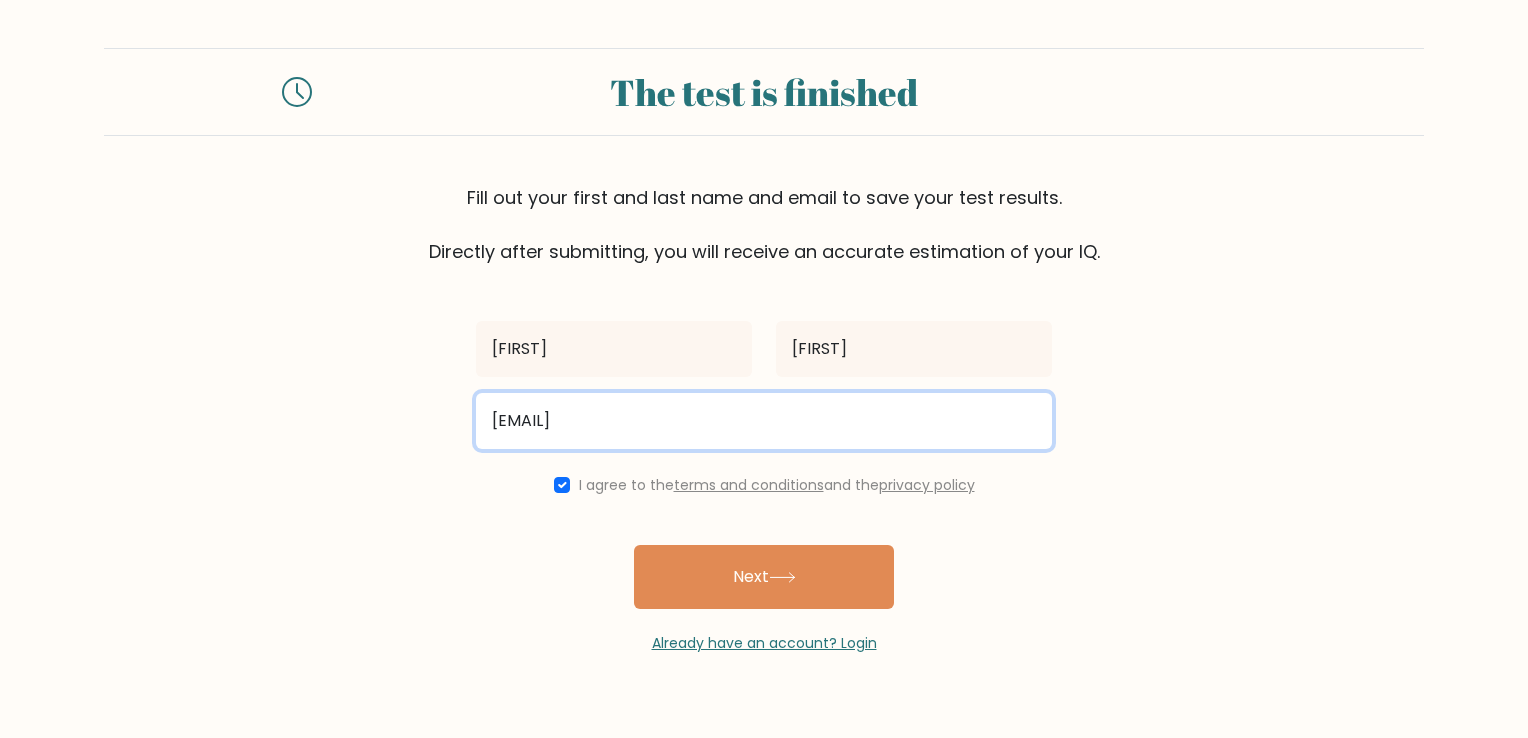 drag, startPoint x: 577, startPoint y: 418, endPoint x: 486, endPoint y: 413, distance: 91.13726 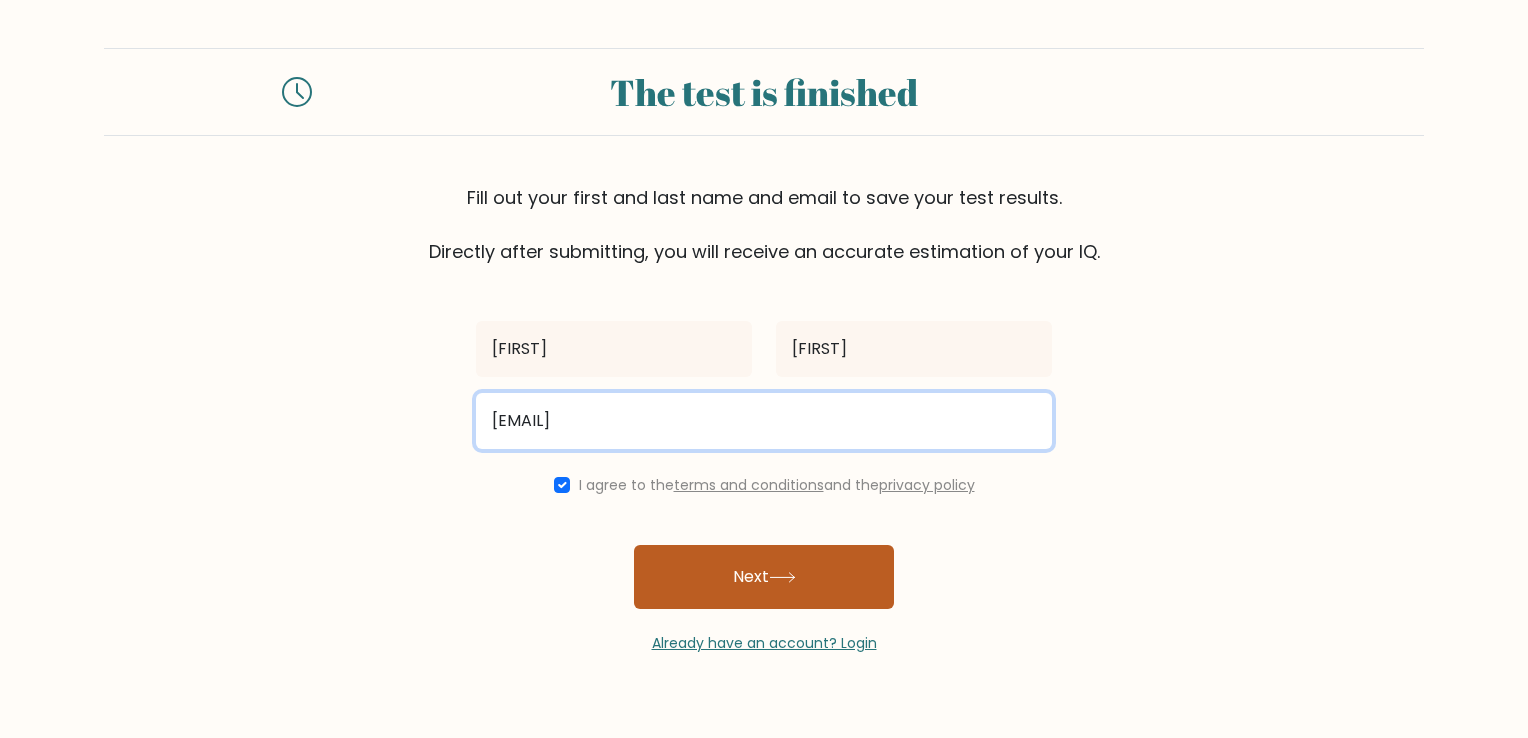 type on "rosautmaricel1@gmail.com" 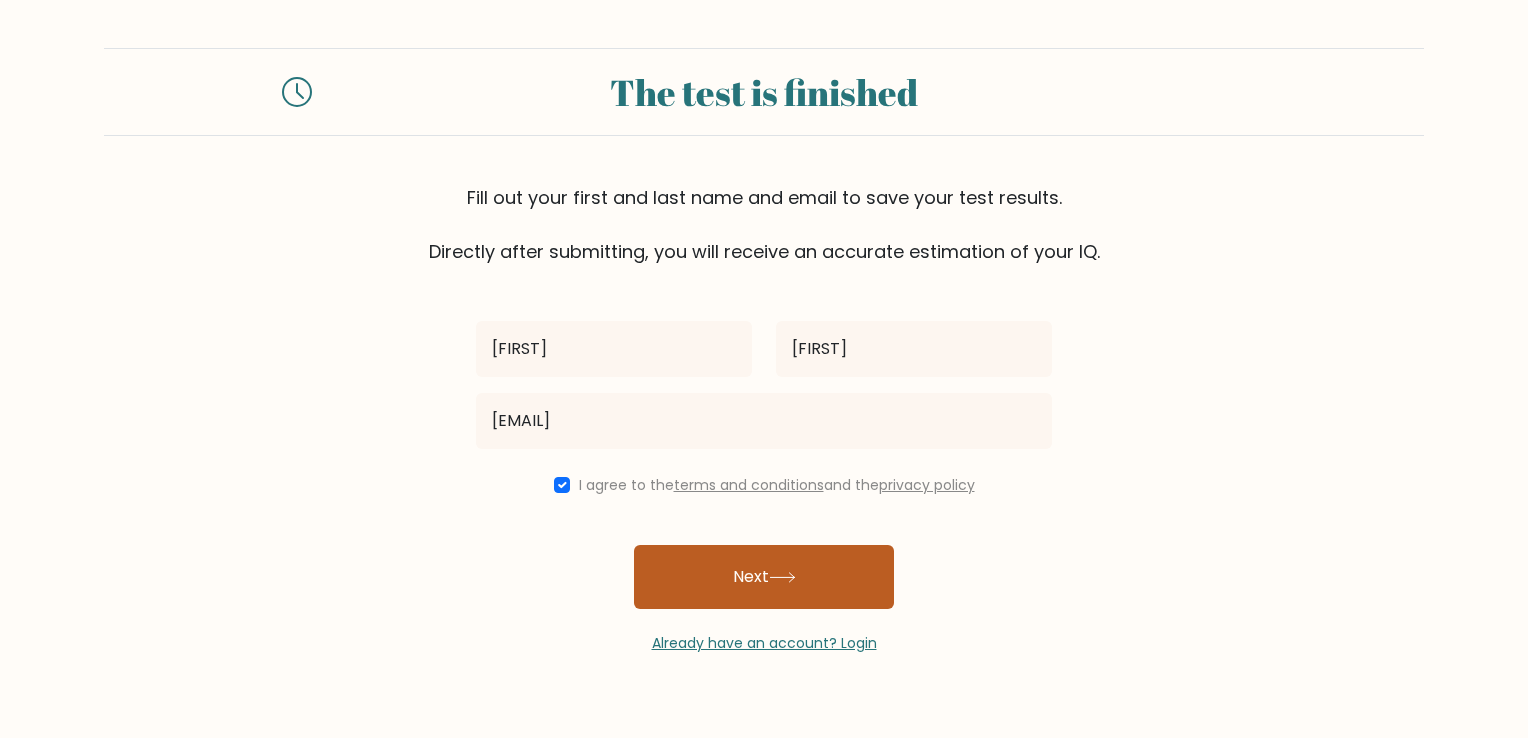 click 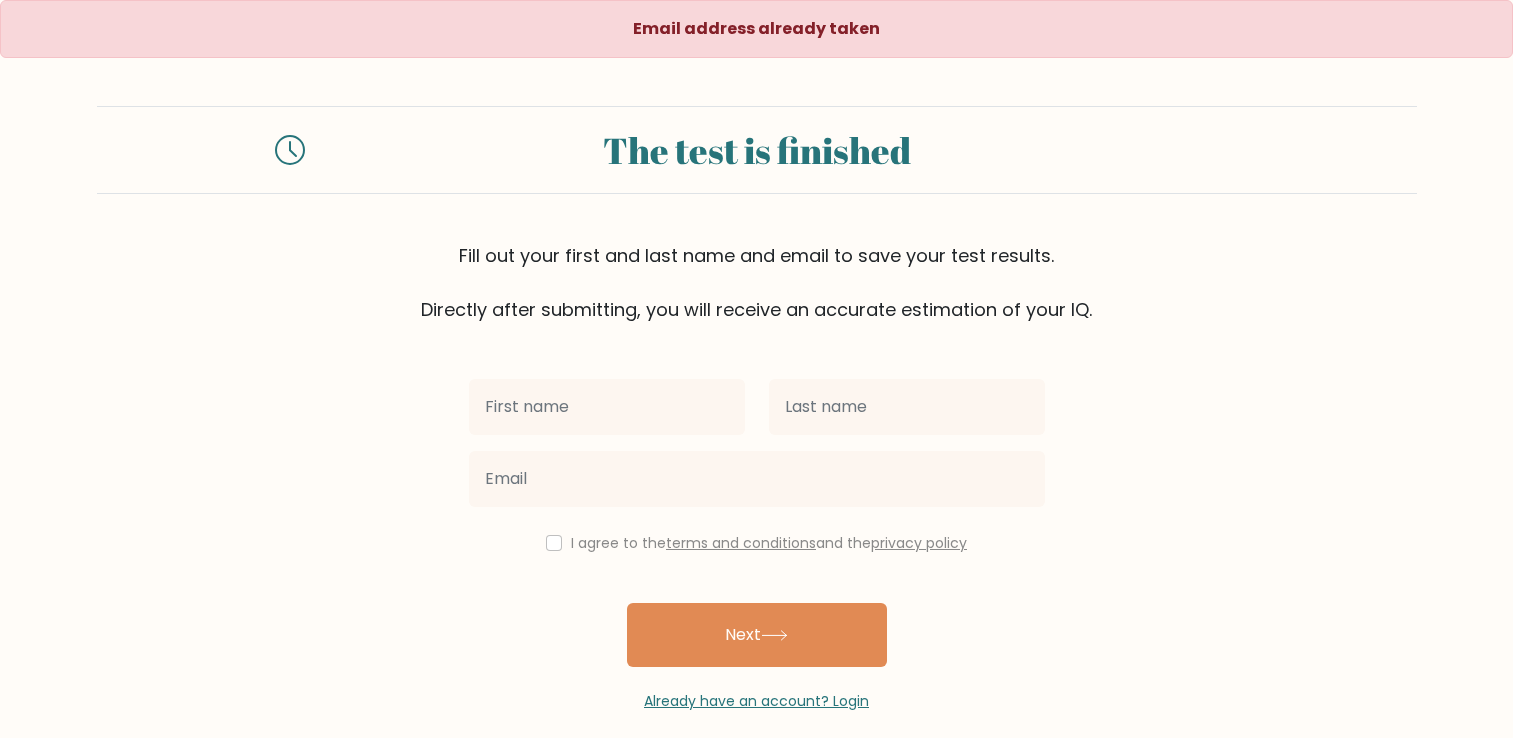 scroll, scrollTop: 0, scrollLeft: 0, axis: both 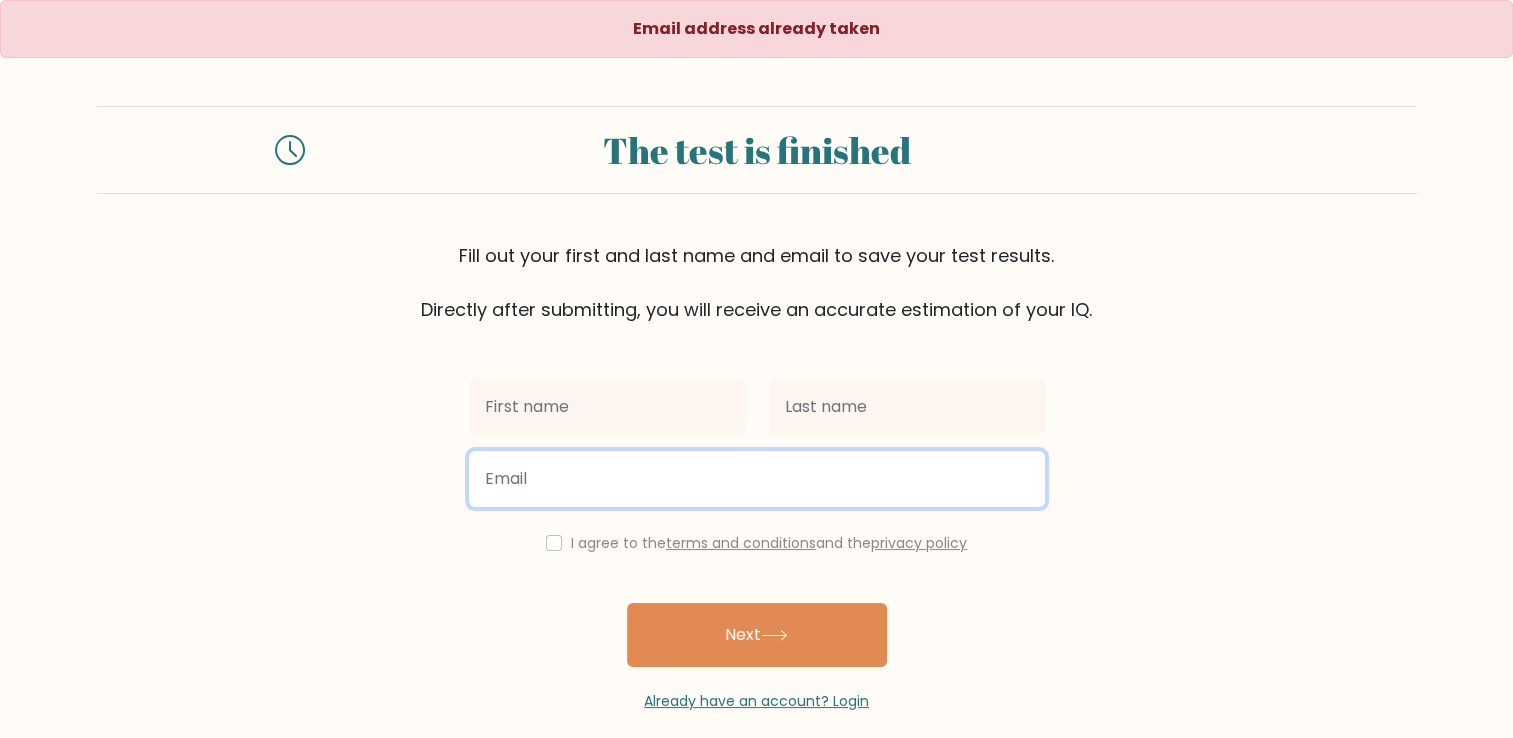 click at bounding box center [757, 479] 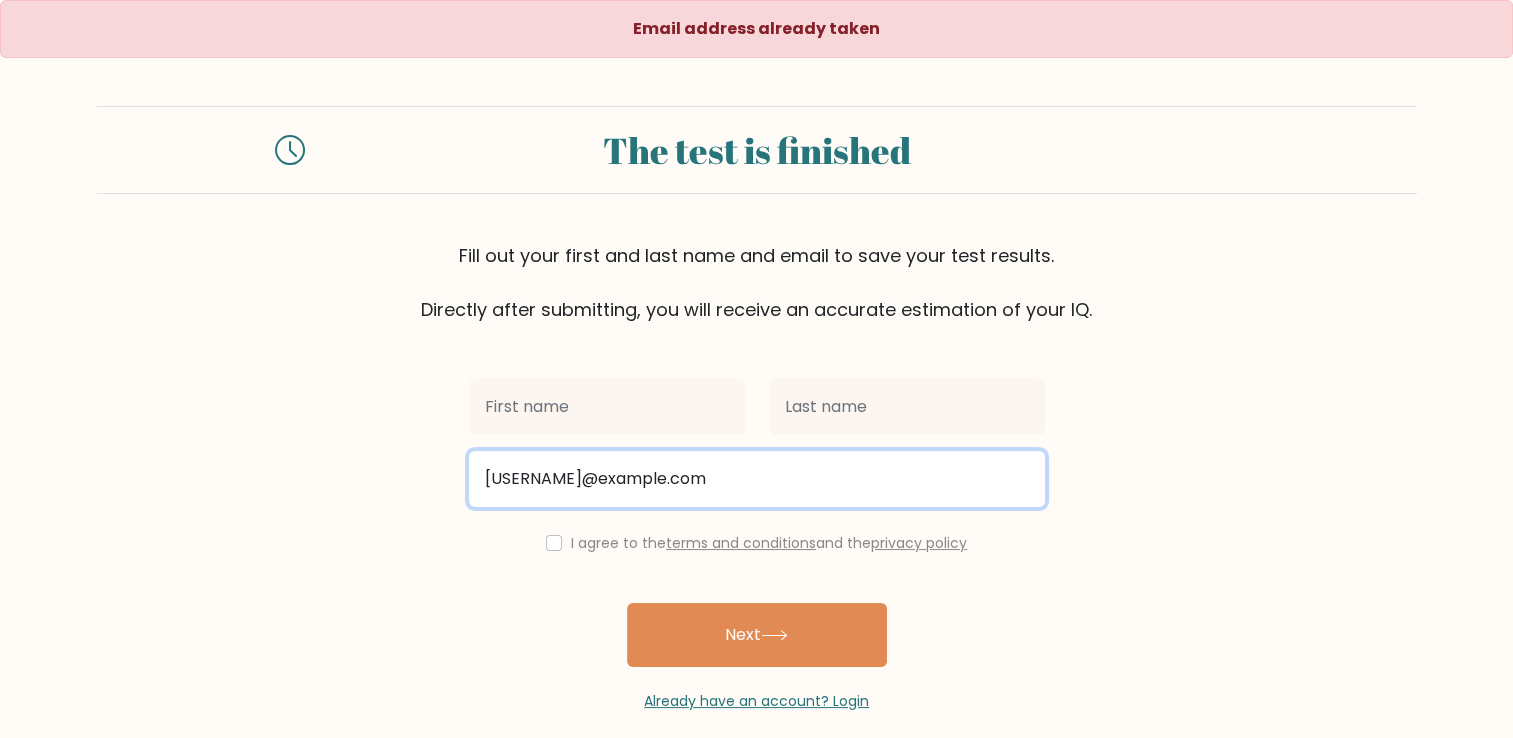 type on "[USERNAME]@example.com" 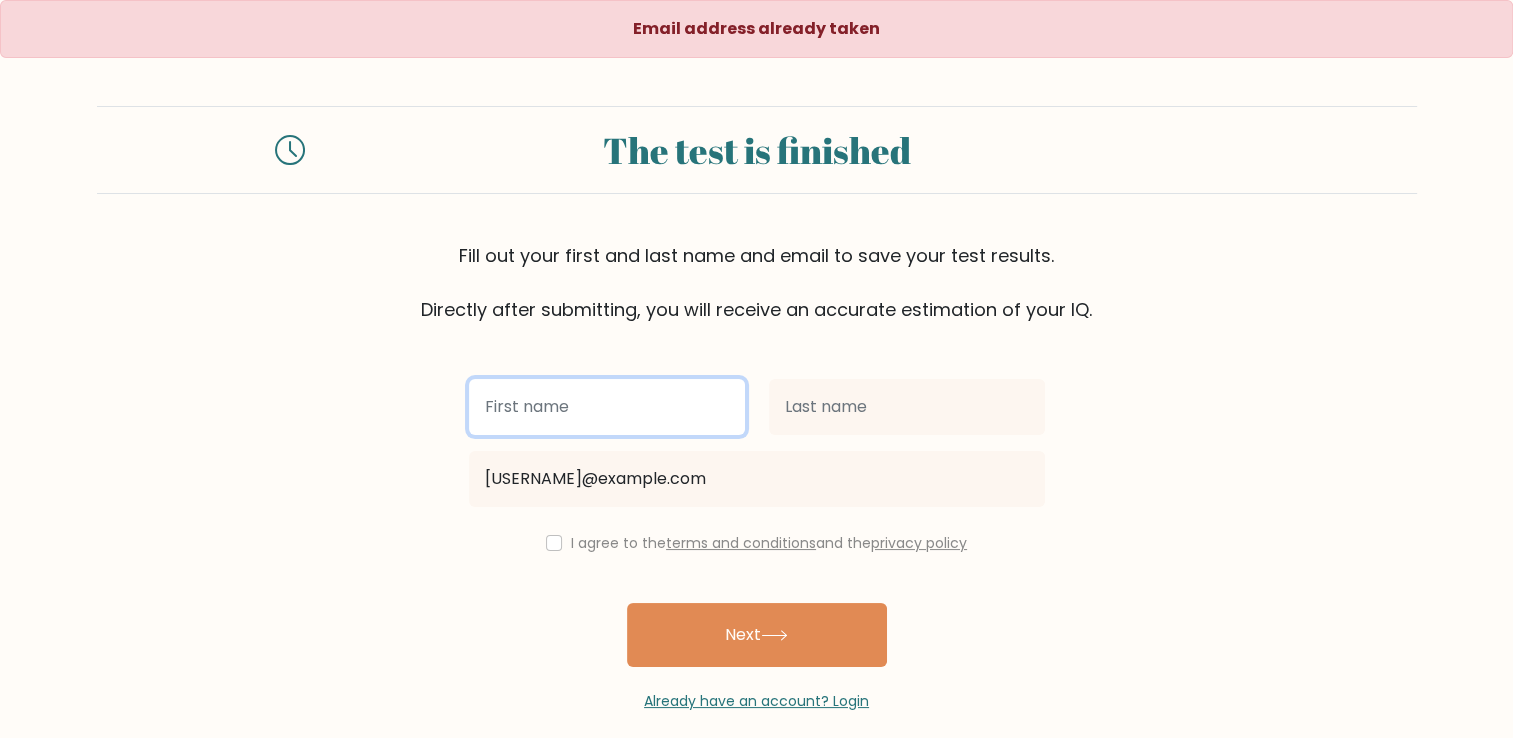 click at bounding box center (607, 407) 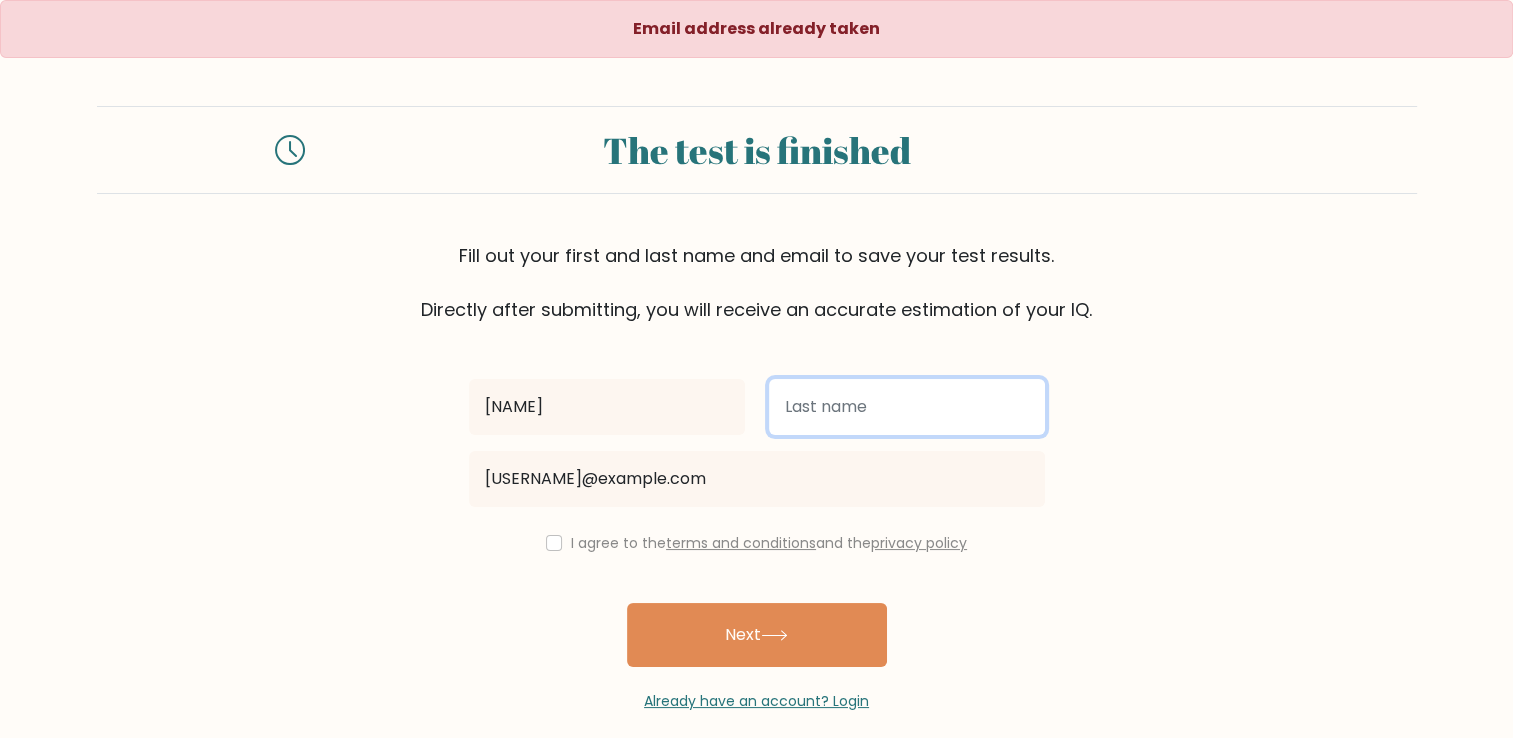 type on "[NAME]" 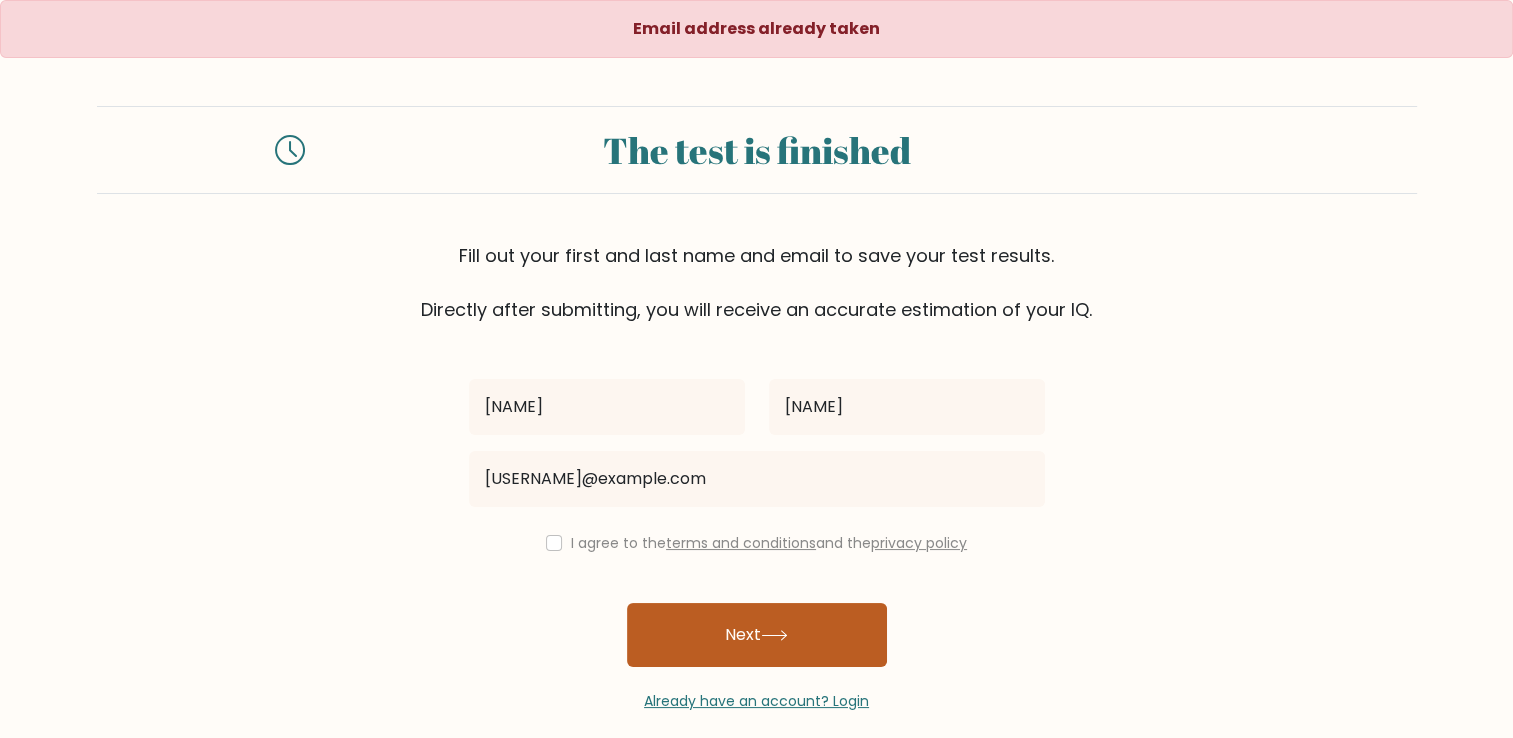 click on "Next" at bounding box center [757, 635] 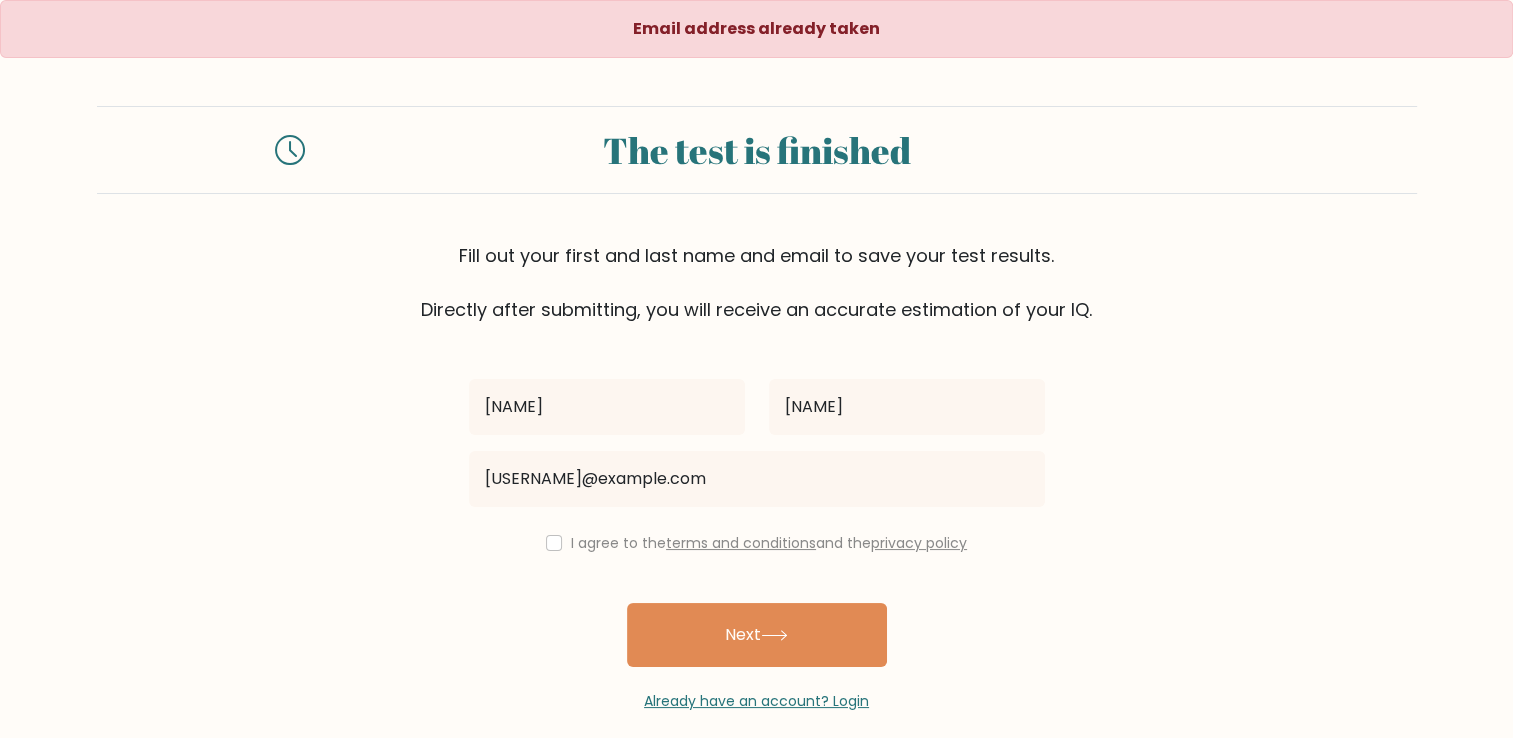 click on "I agree to the  terms and conditions  and the  privacy policy" at bounding box center (757, 543) 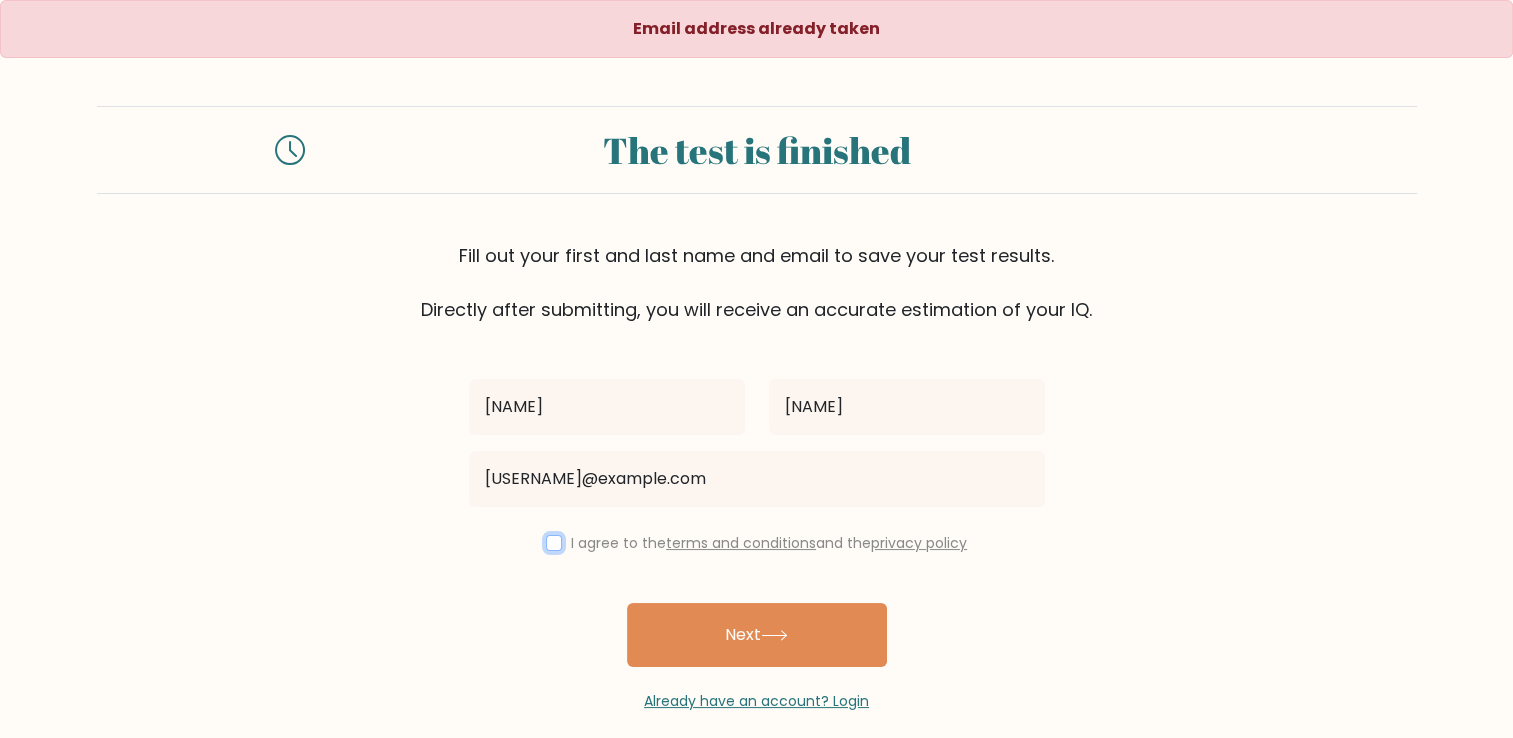 click at bounding box center (554, 543) 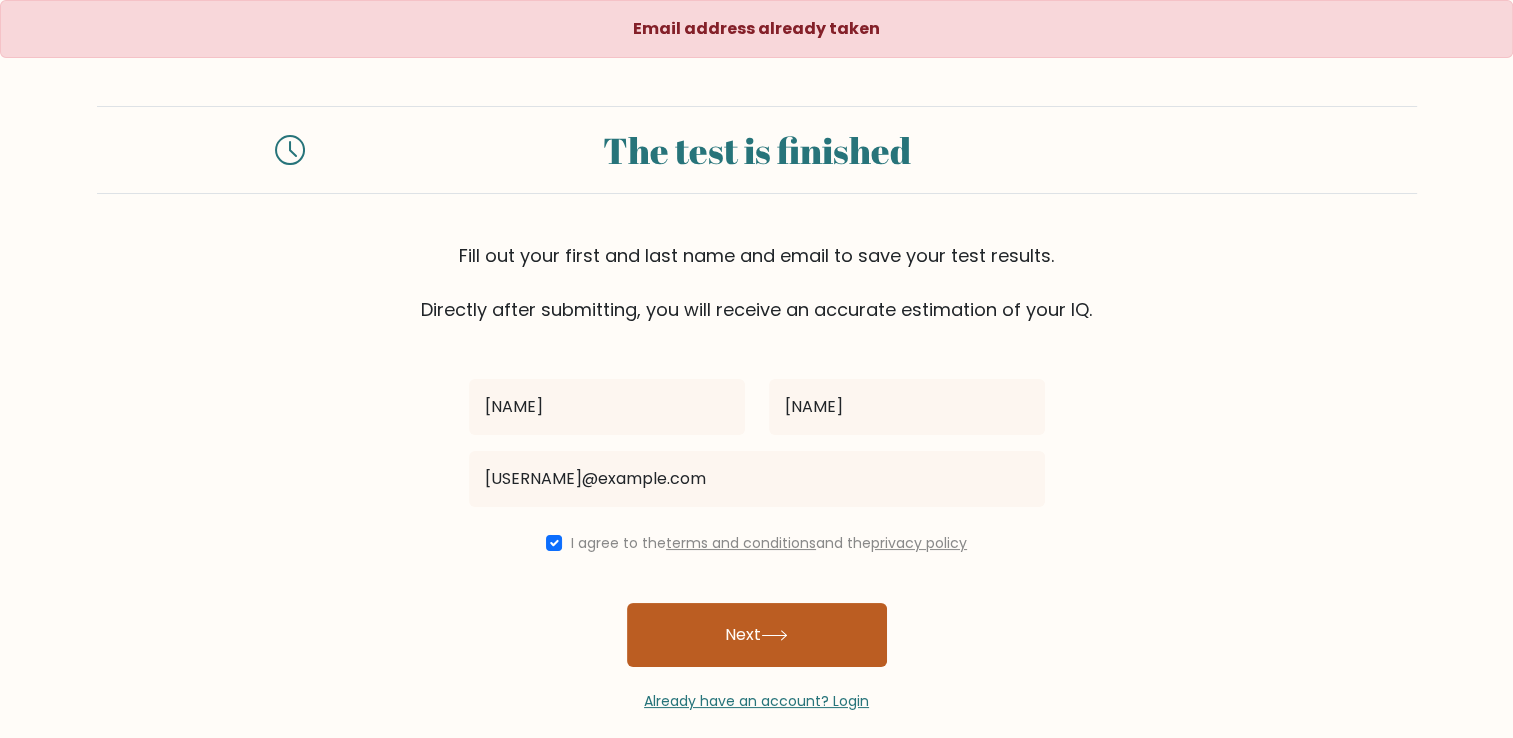 click on "Next" at bounding box center (757, 635) 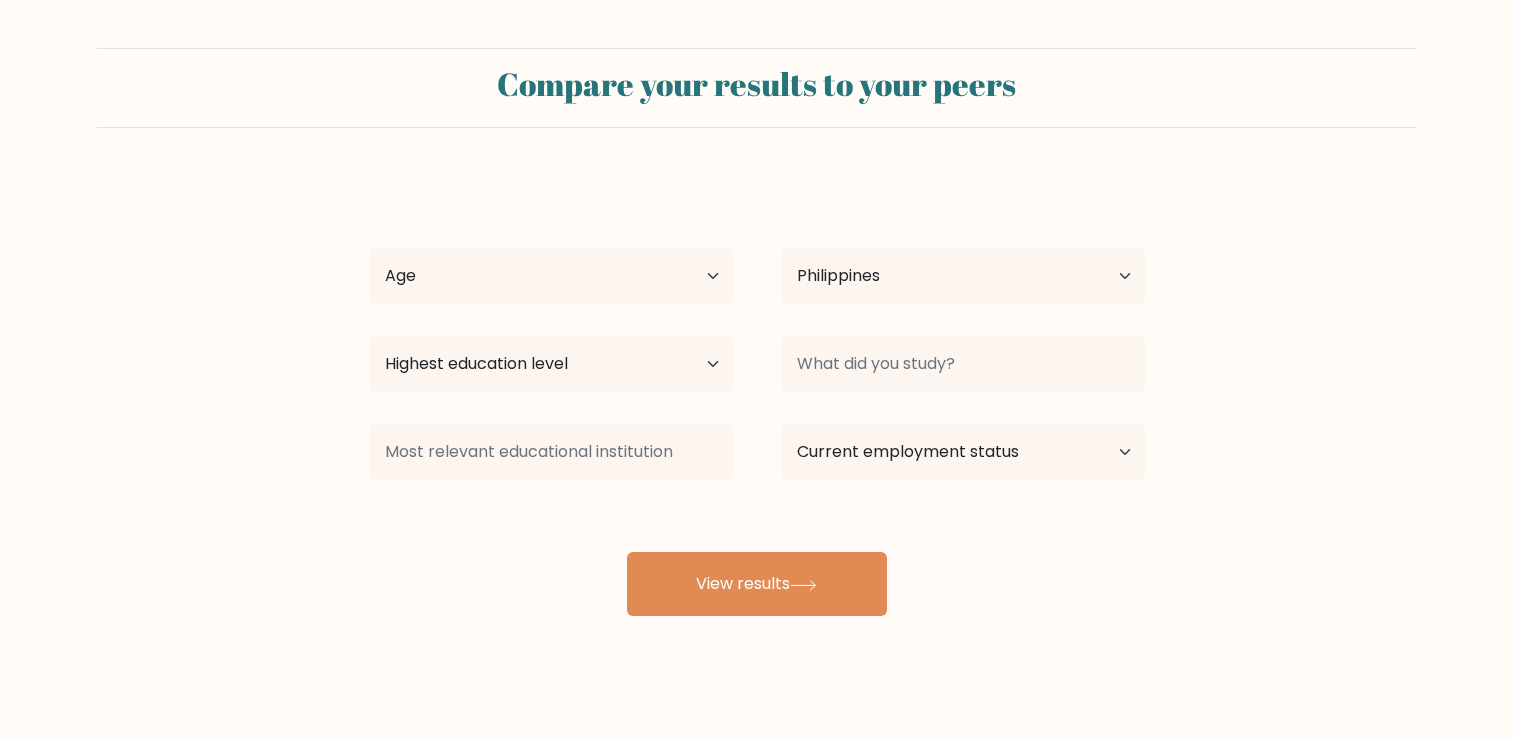 select on "PH" 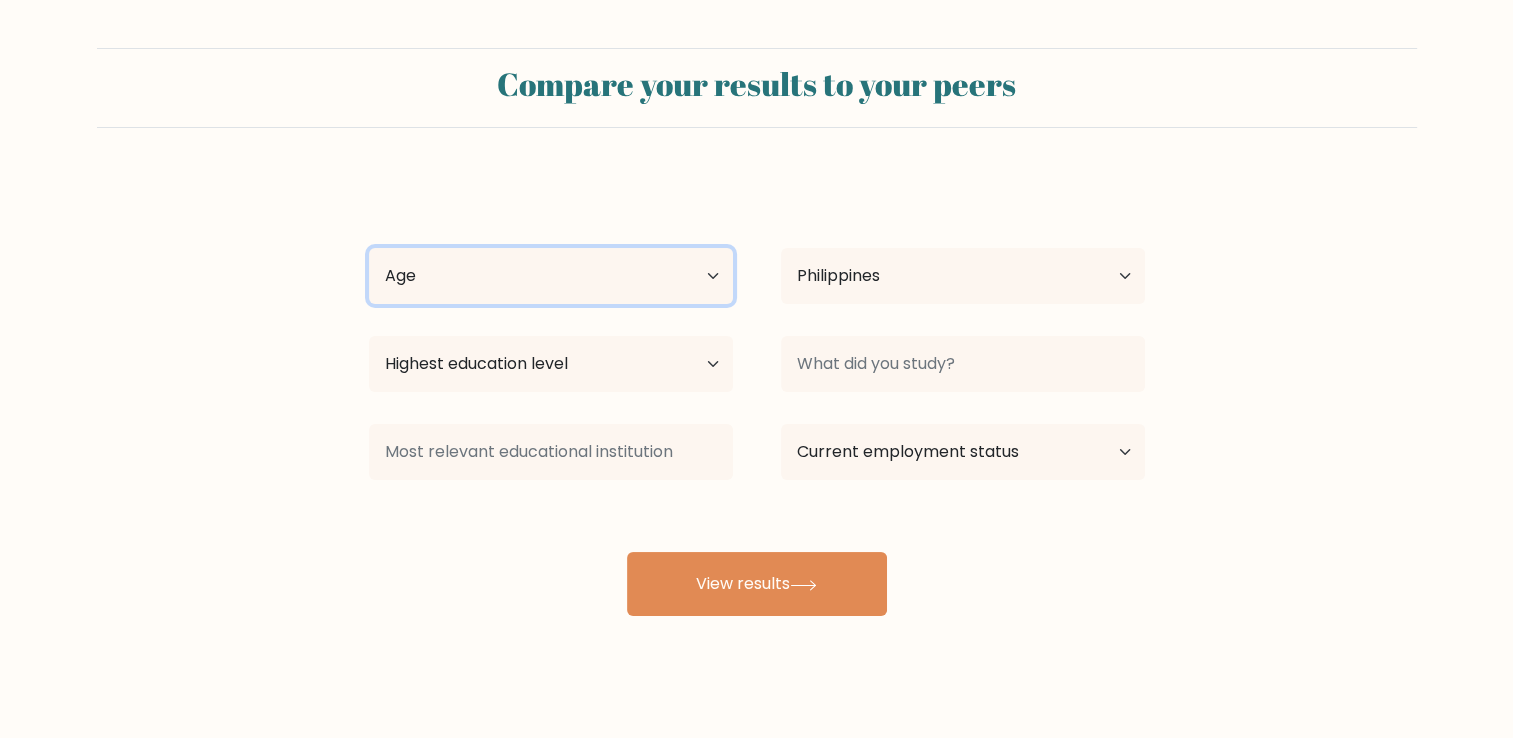 click on "Age
Under 18 years old
18-24 years old
25-34 years old
35-44 years old
45-54 years old
55-64 years old
65 years old and above" at bounding box center (551, 276) 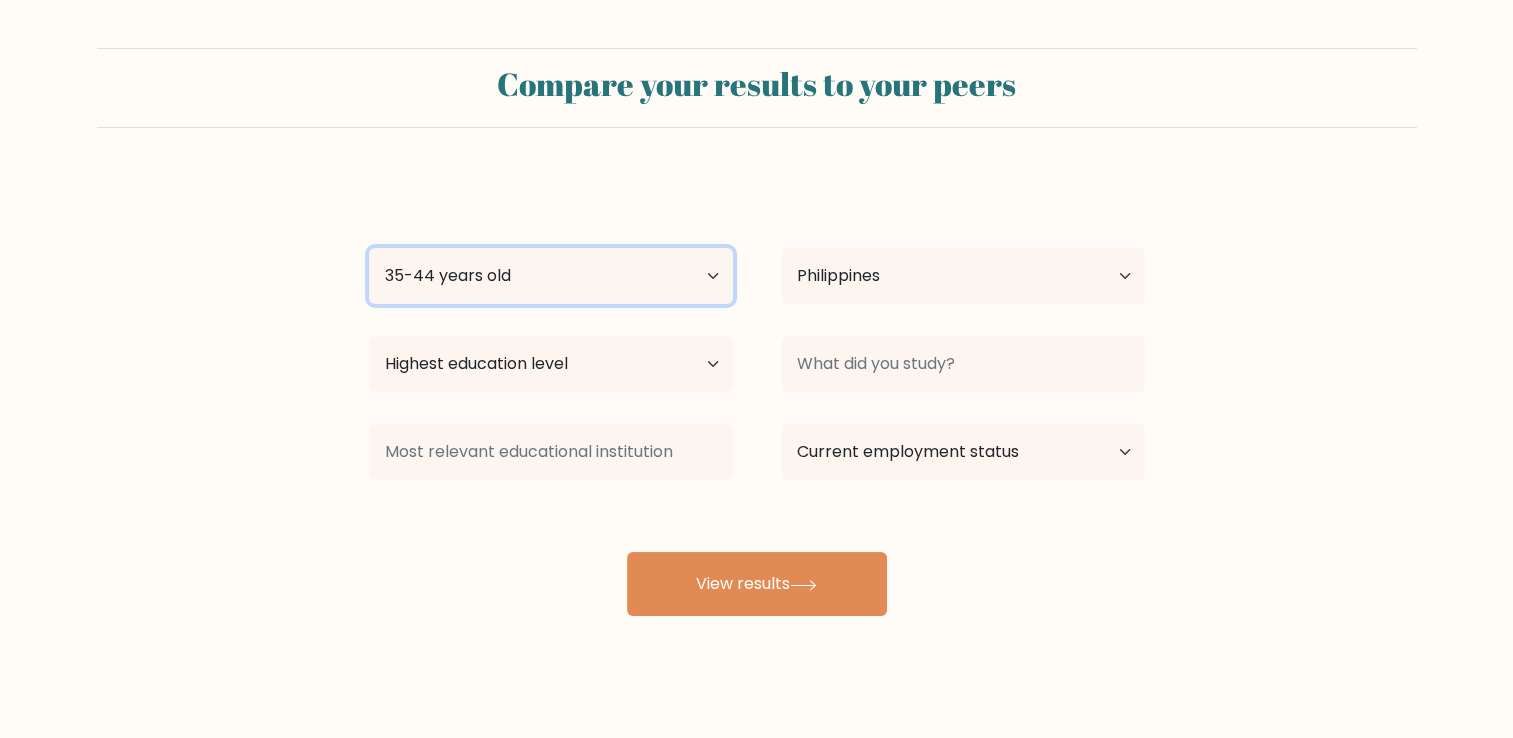click on "Age
Under 18 years old
18-24 years old
25-34 years old
35-44 years old
45-54 years old
55-64 years old
65 years old and above" at bounding box center [551, 276] 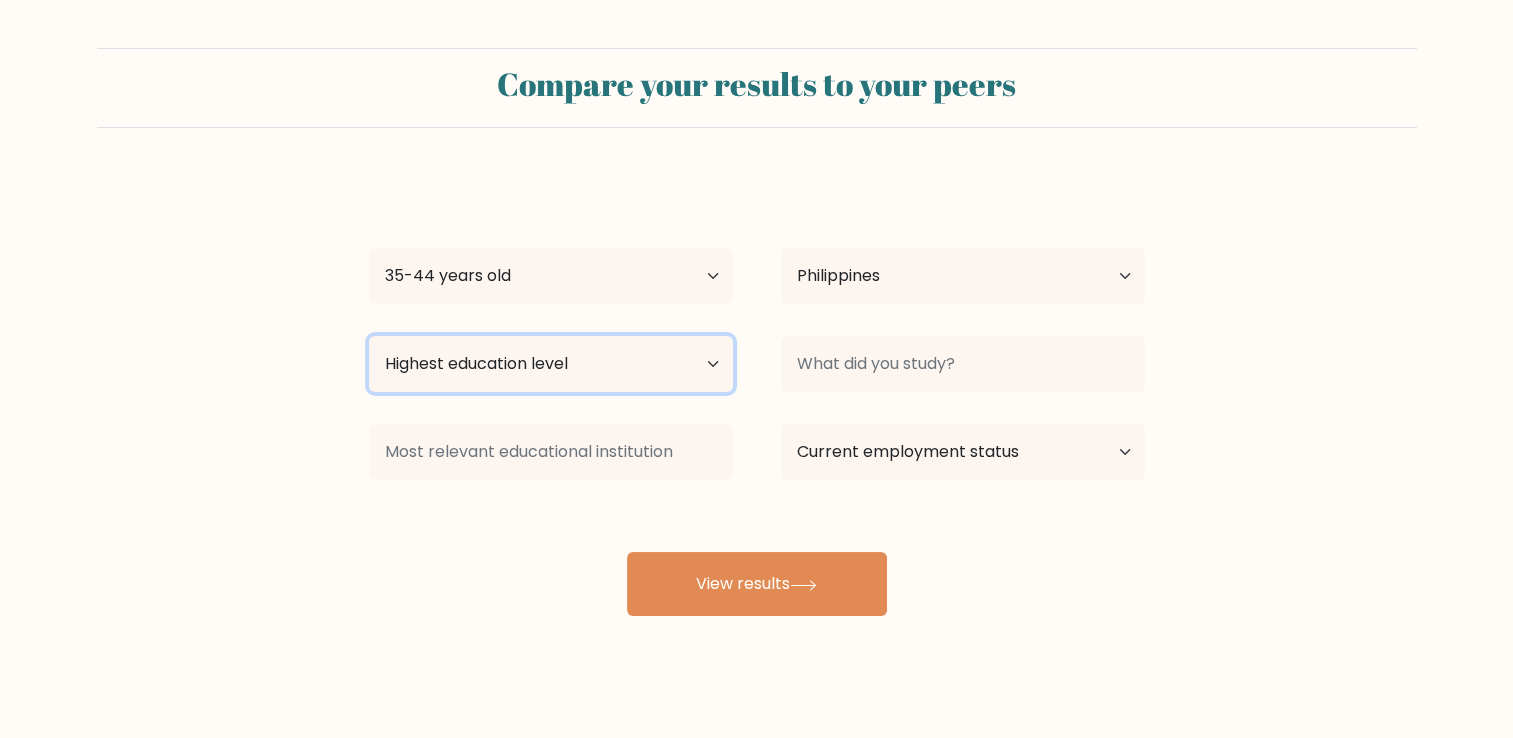 click on "Highest education level
No schooling
Primary
Lower Secondary
Upper Secondary
Occupation Specific
Bachelor's degree
Master's degree
Doctoral degree" at bounding box center [551, 364] 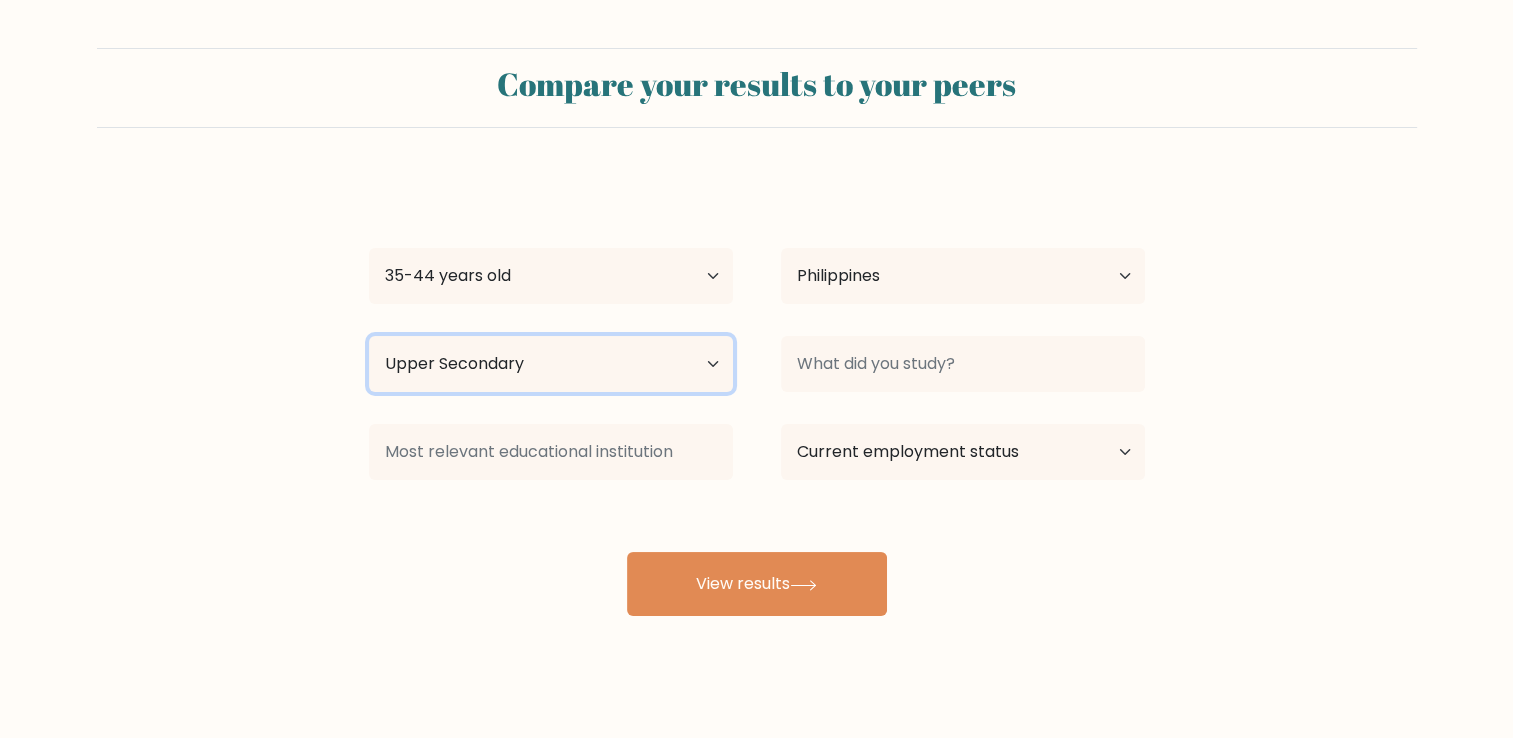 click on "Highest education level
No schooling
Primary
Lower Secondary
Upper Secondary
Occupation Specific
Bachelor's degree
Master's degree
Doctoral degree" at bounding box center (551, 364) 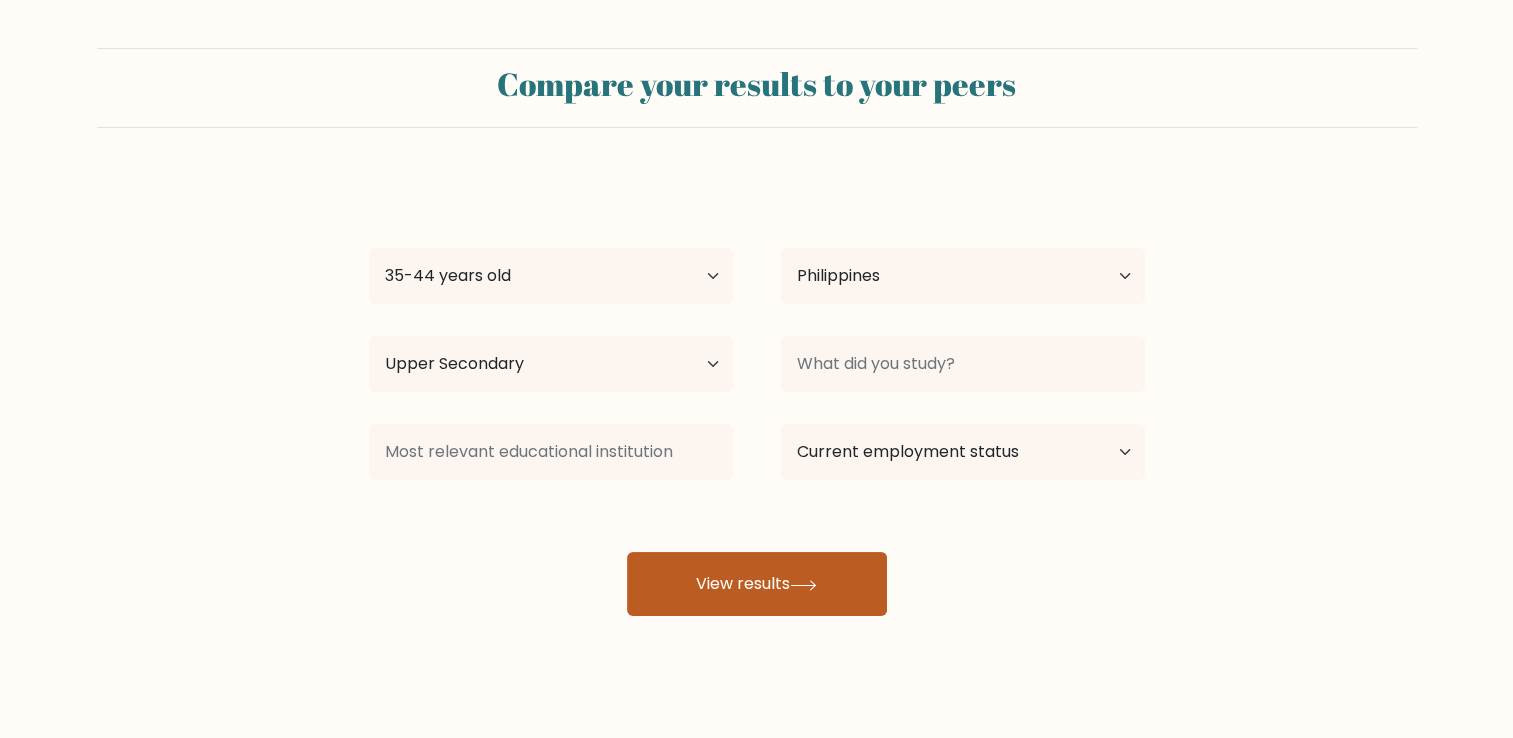 click on "View results" at bounding box center [757, 584] 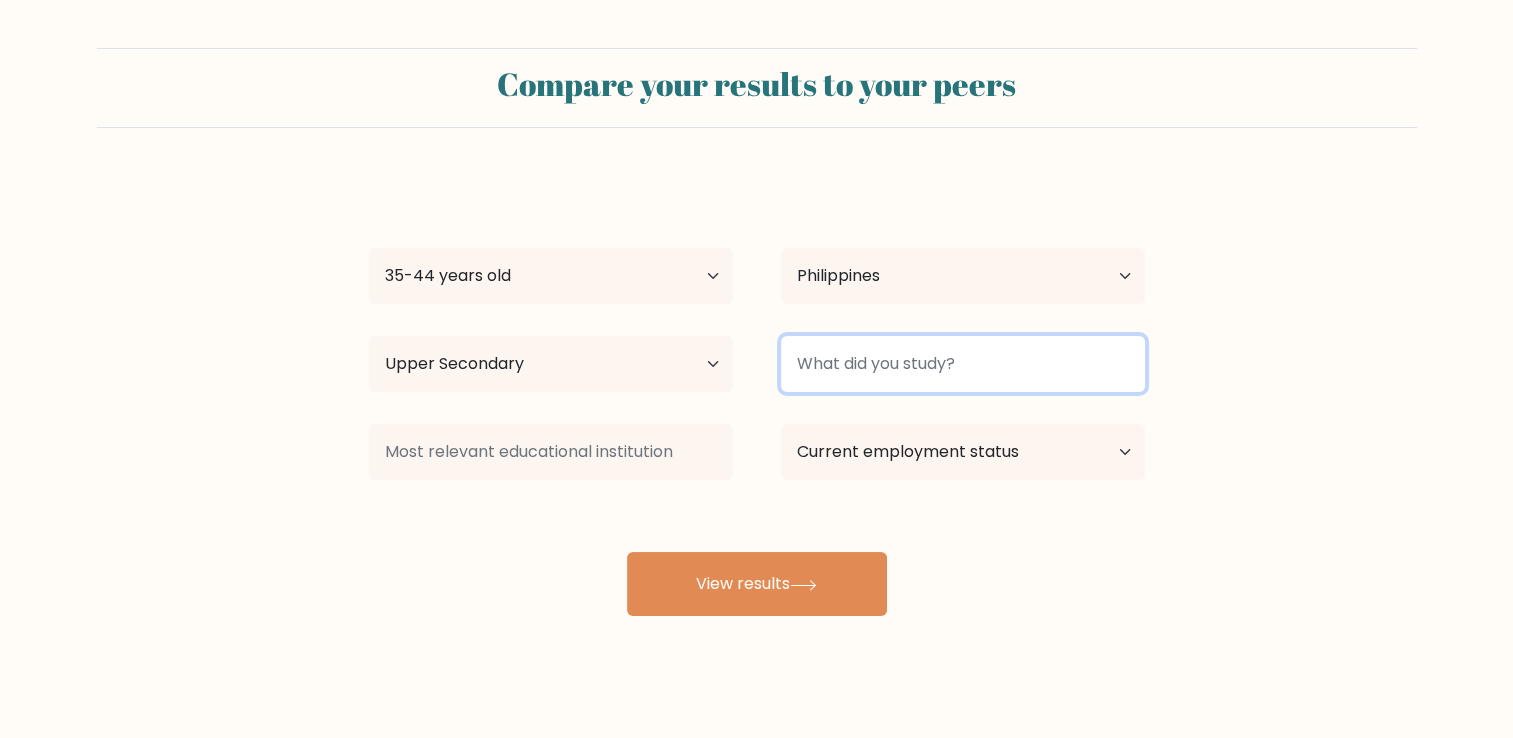 click at bounding box center [963, 364] 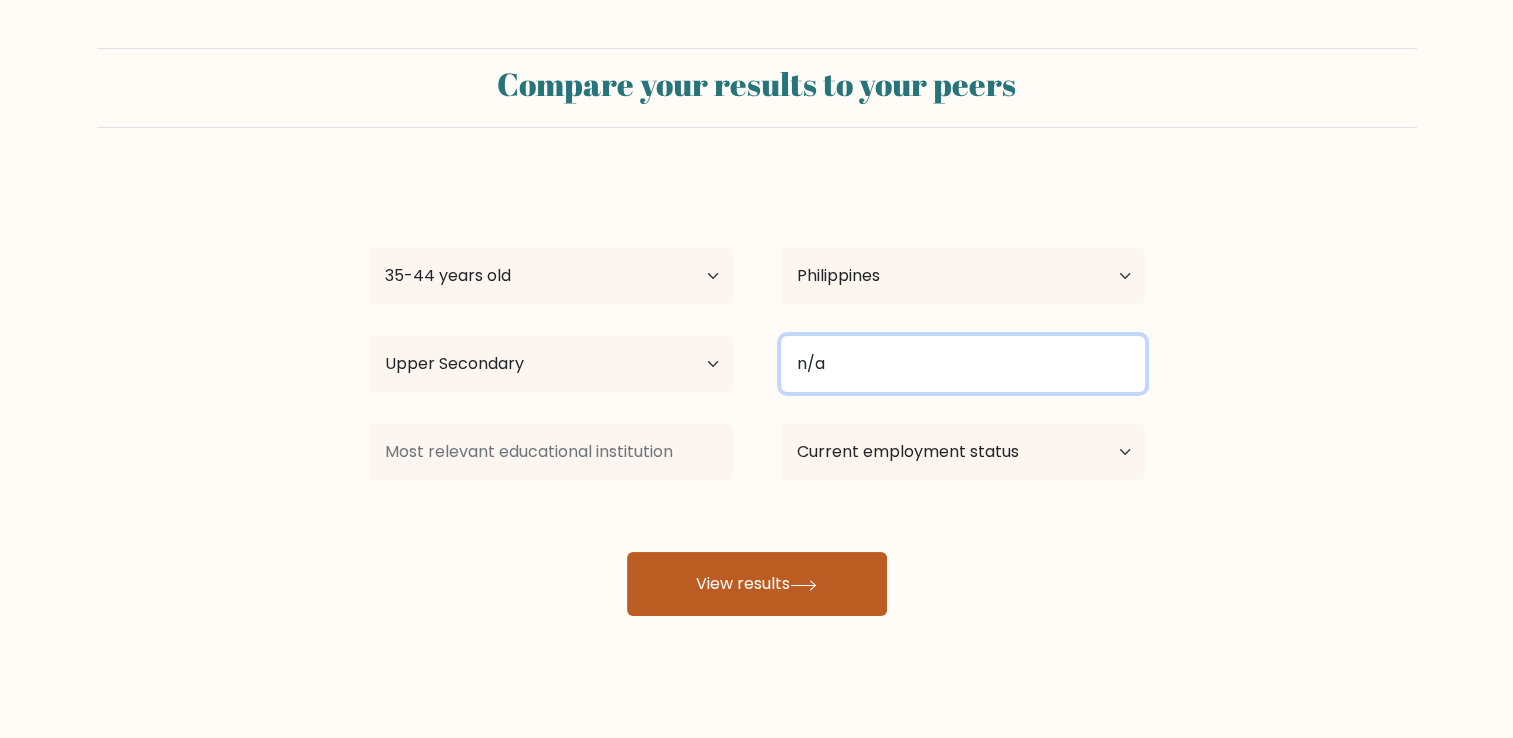 type on "n/a" 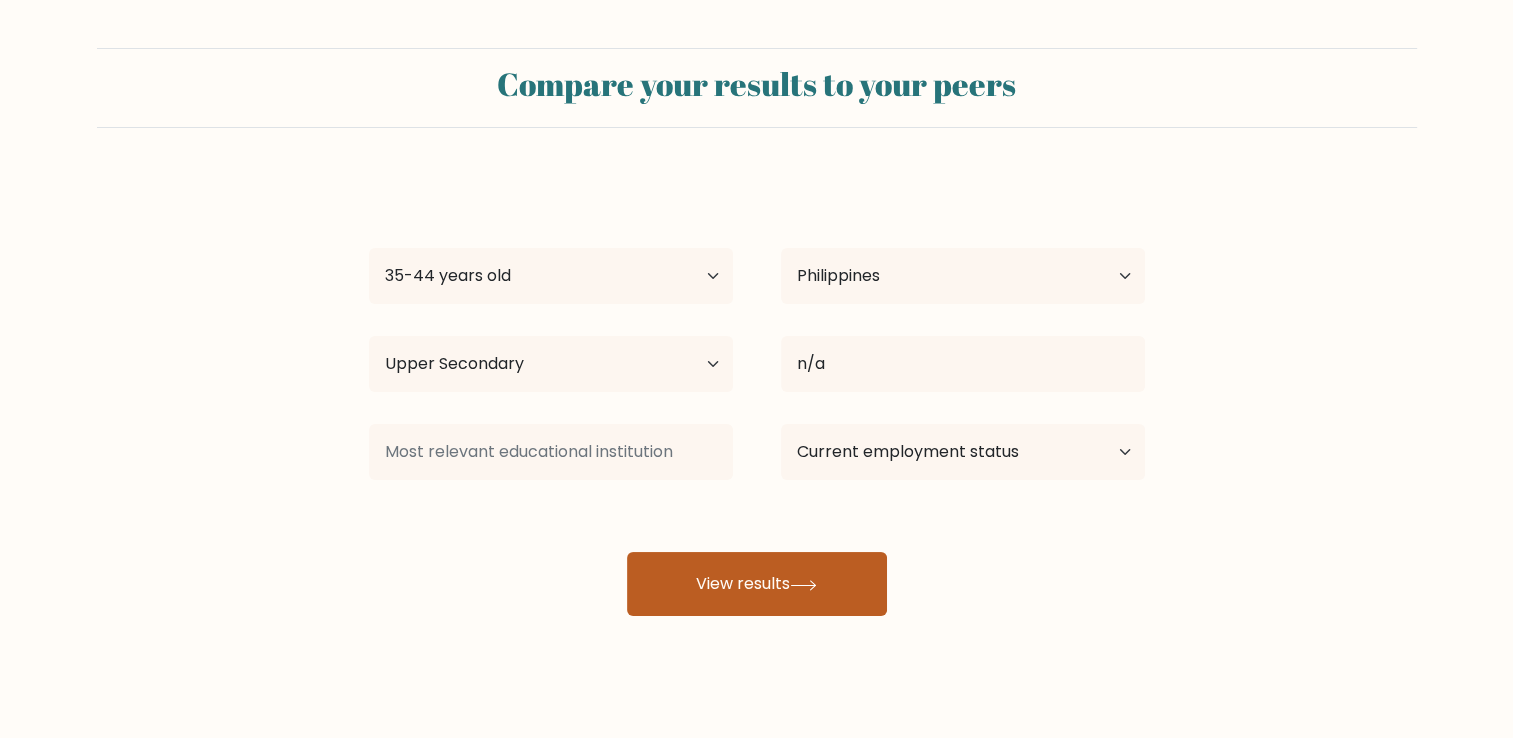 click on "View results" at bounding box center [757, 584] 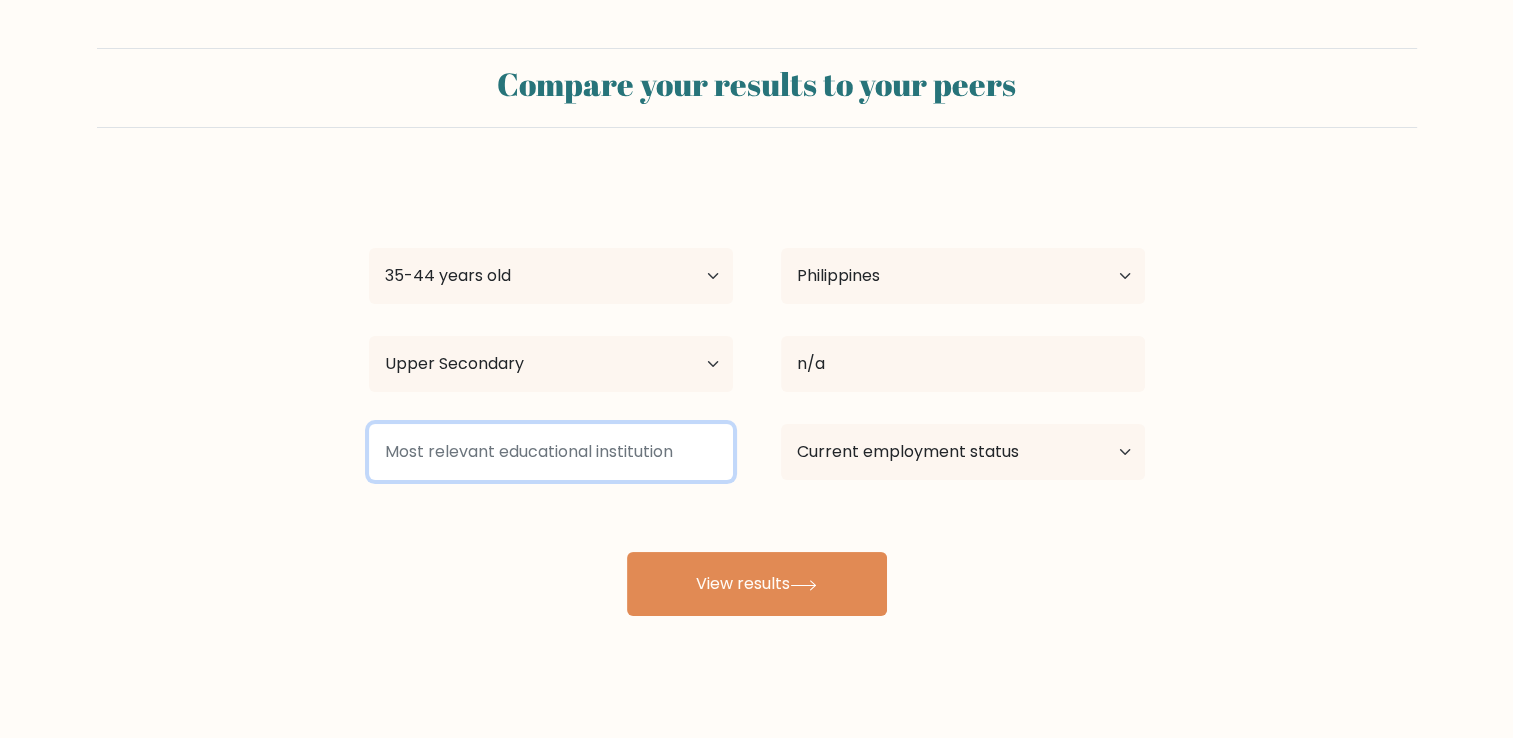 click at bounding box center [551, 452] 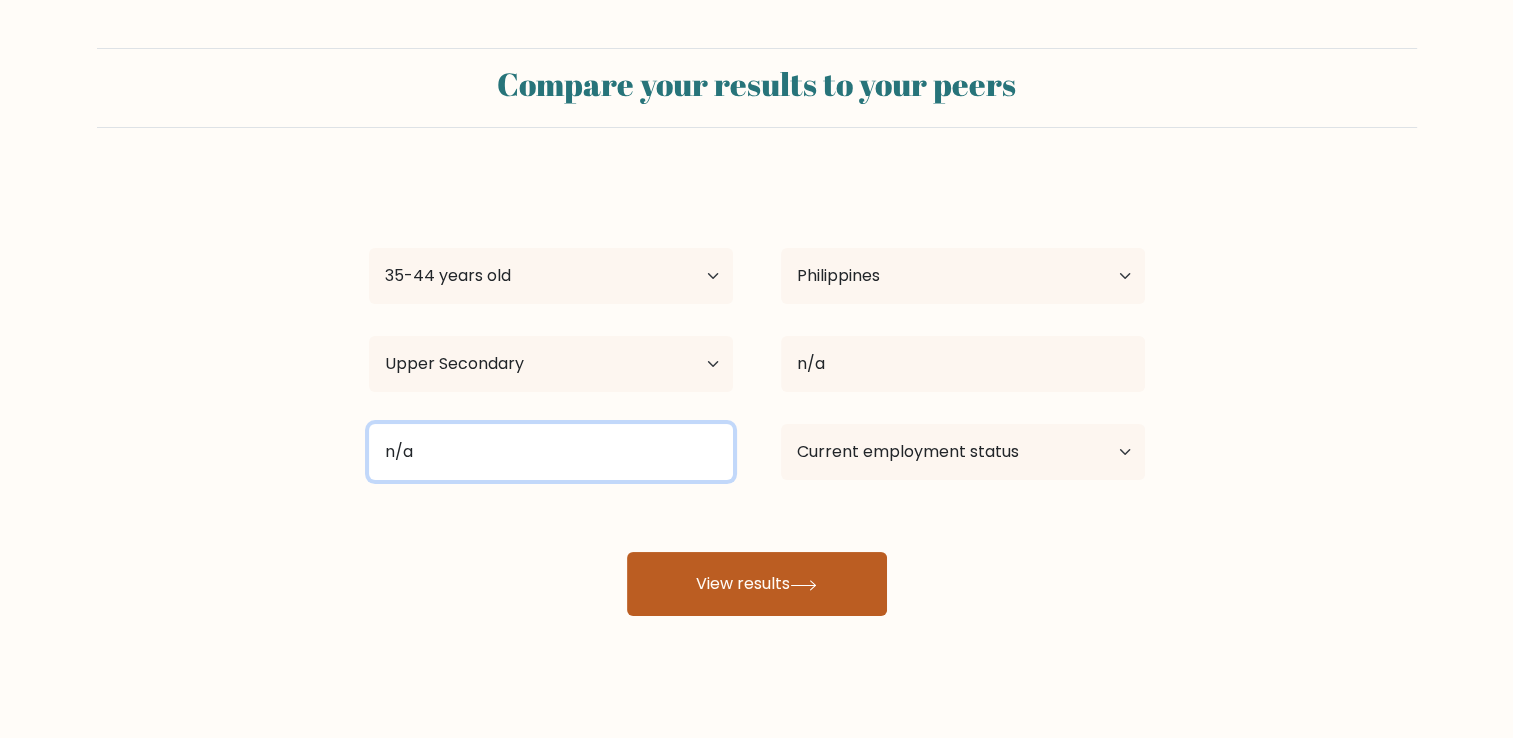 type on "n/a" 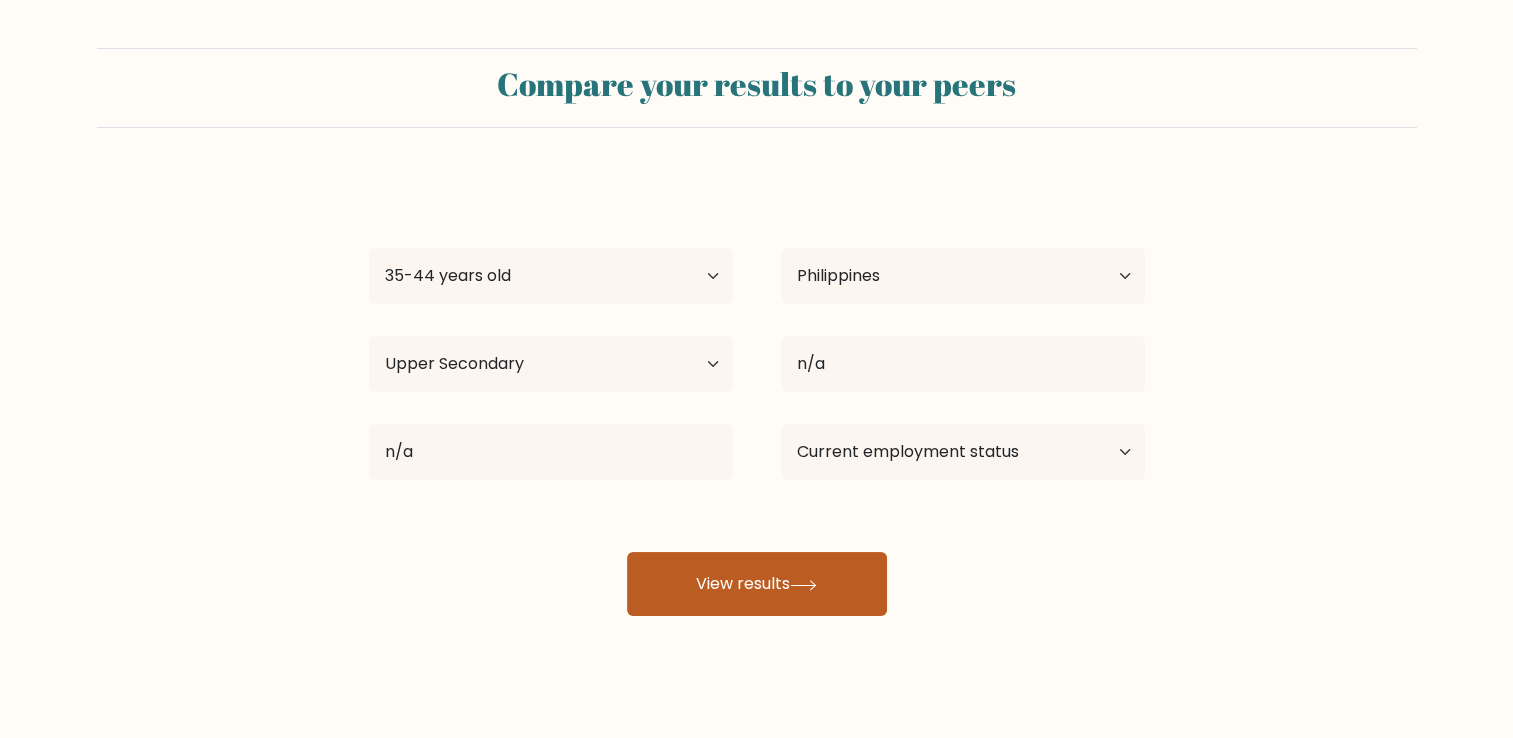 click on "View results" at bounding box center (757, 584) 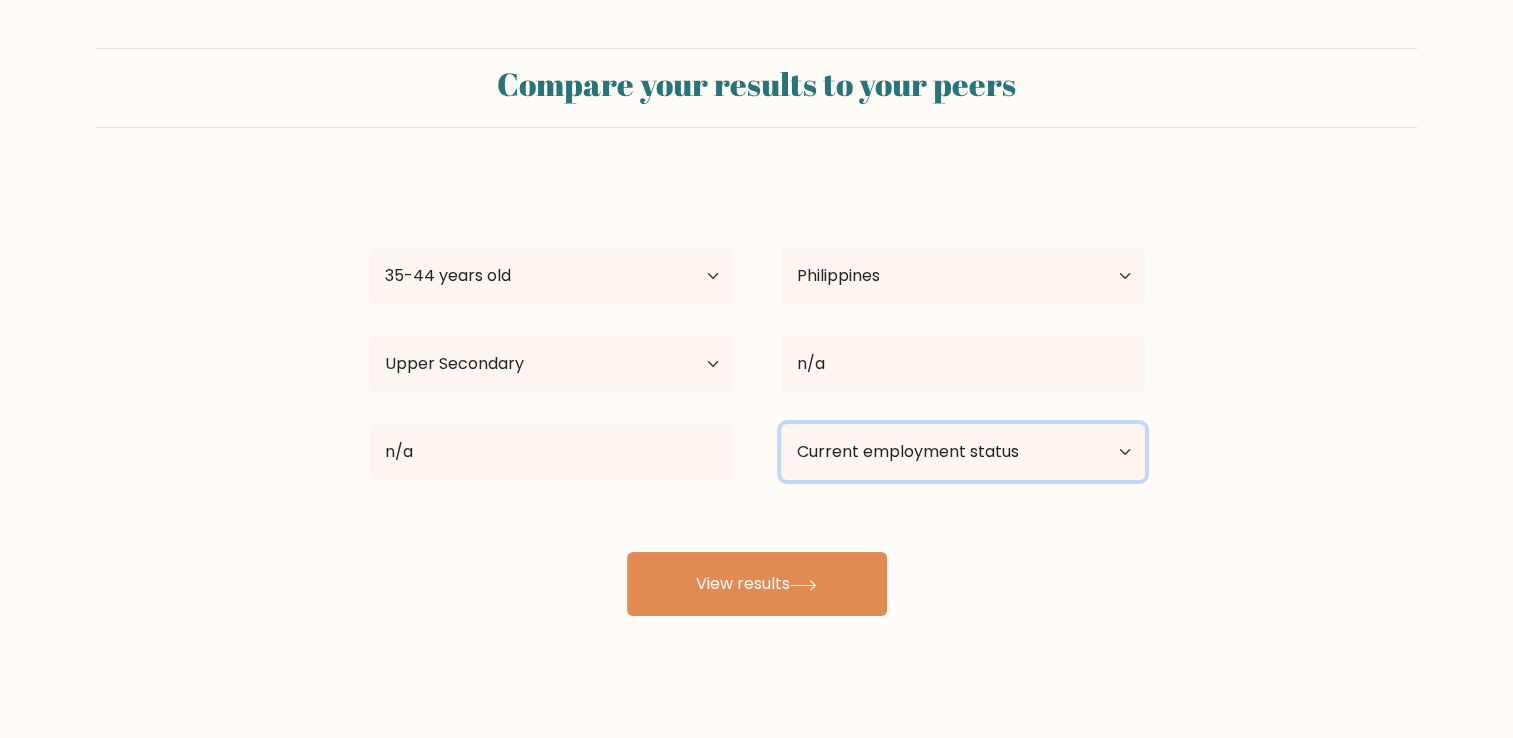 click on "Current employment status
Employed
Student
Retired
Other / prefer not to answer" at bounding box center [963, 452] 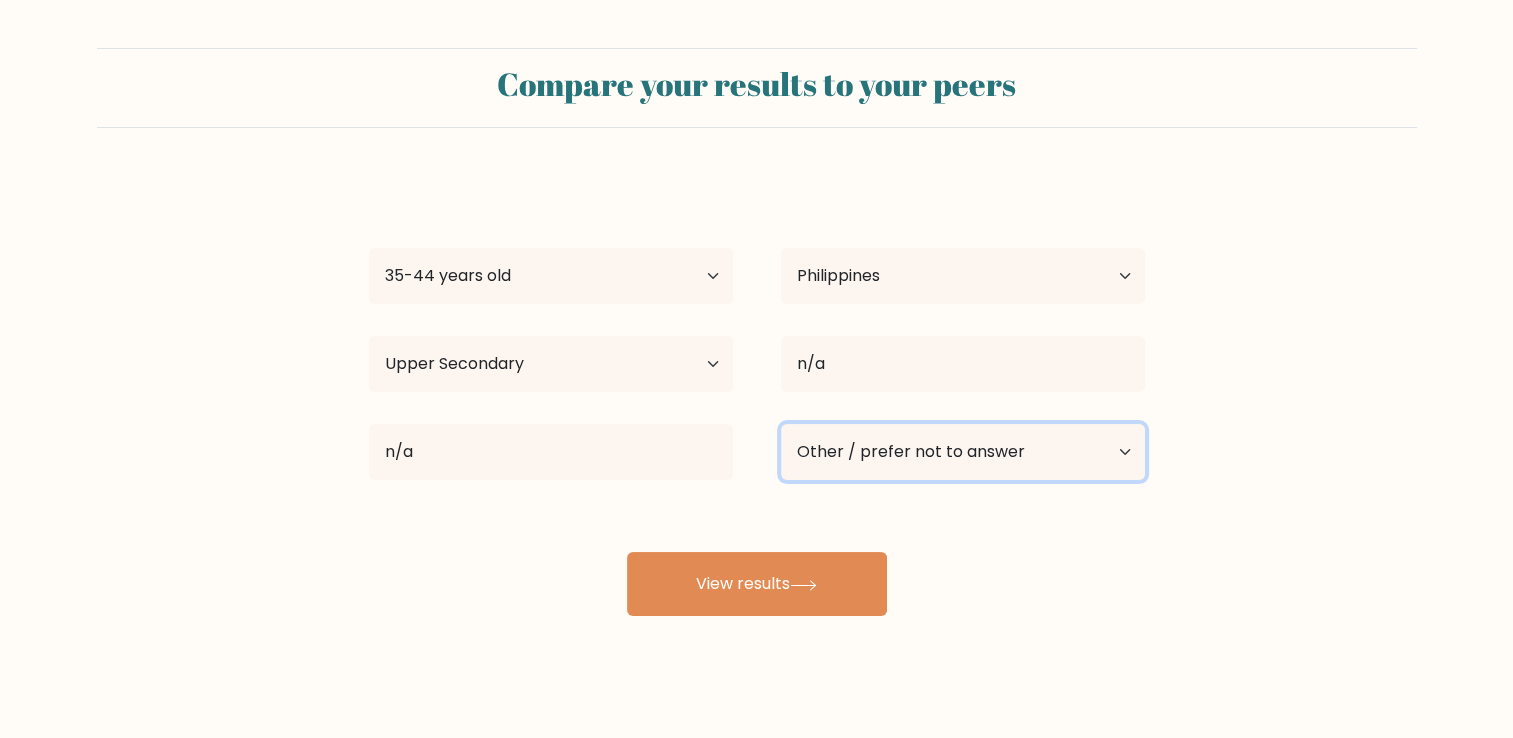 click on "Current employment status
Employed
Student
Retired
Other / prefer not to answer" at bounding box center [963, 452] 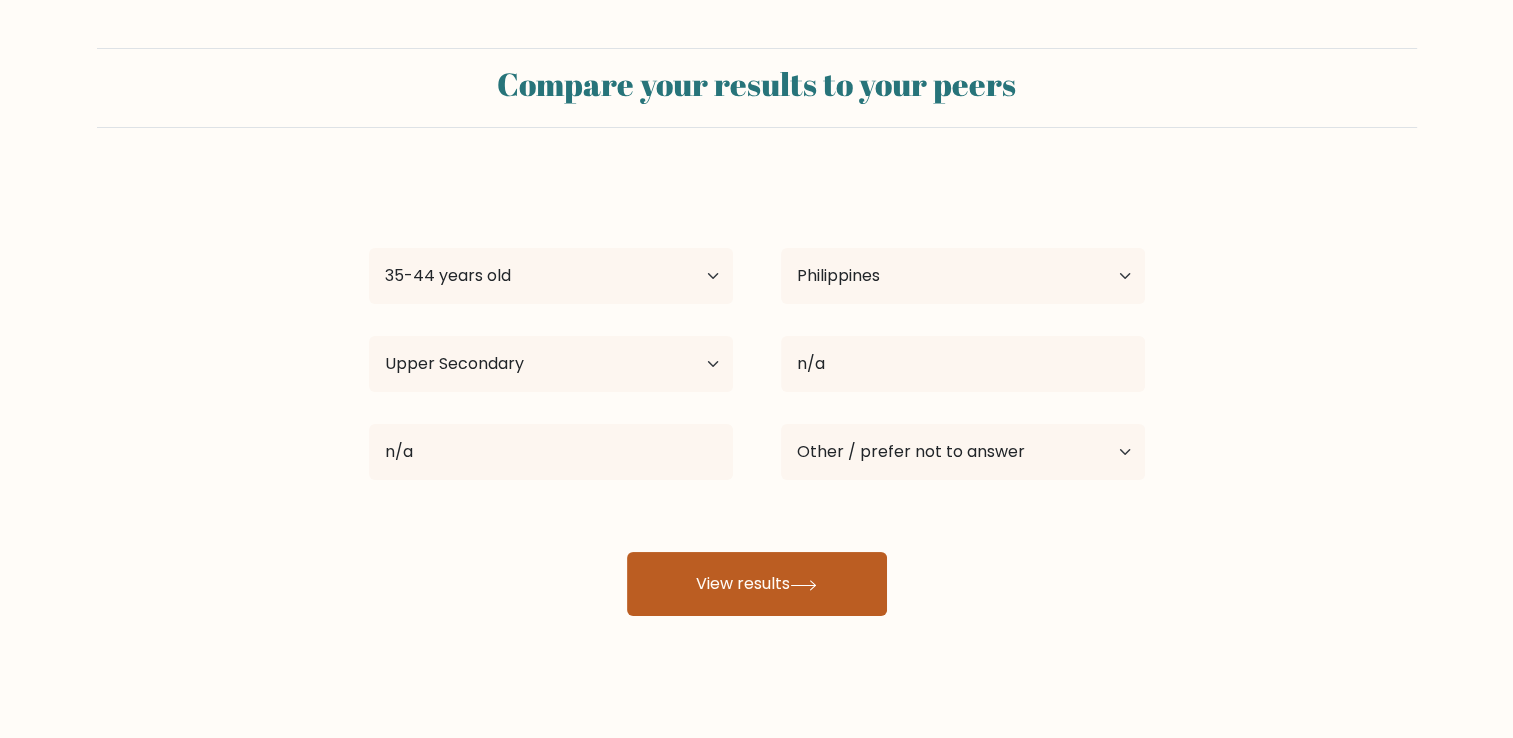 click on "View results" at bounding box center (757, 584) 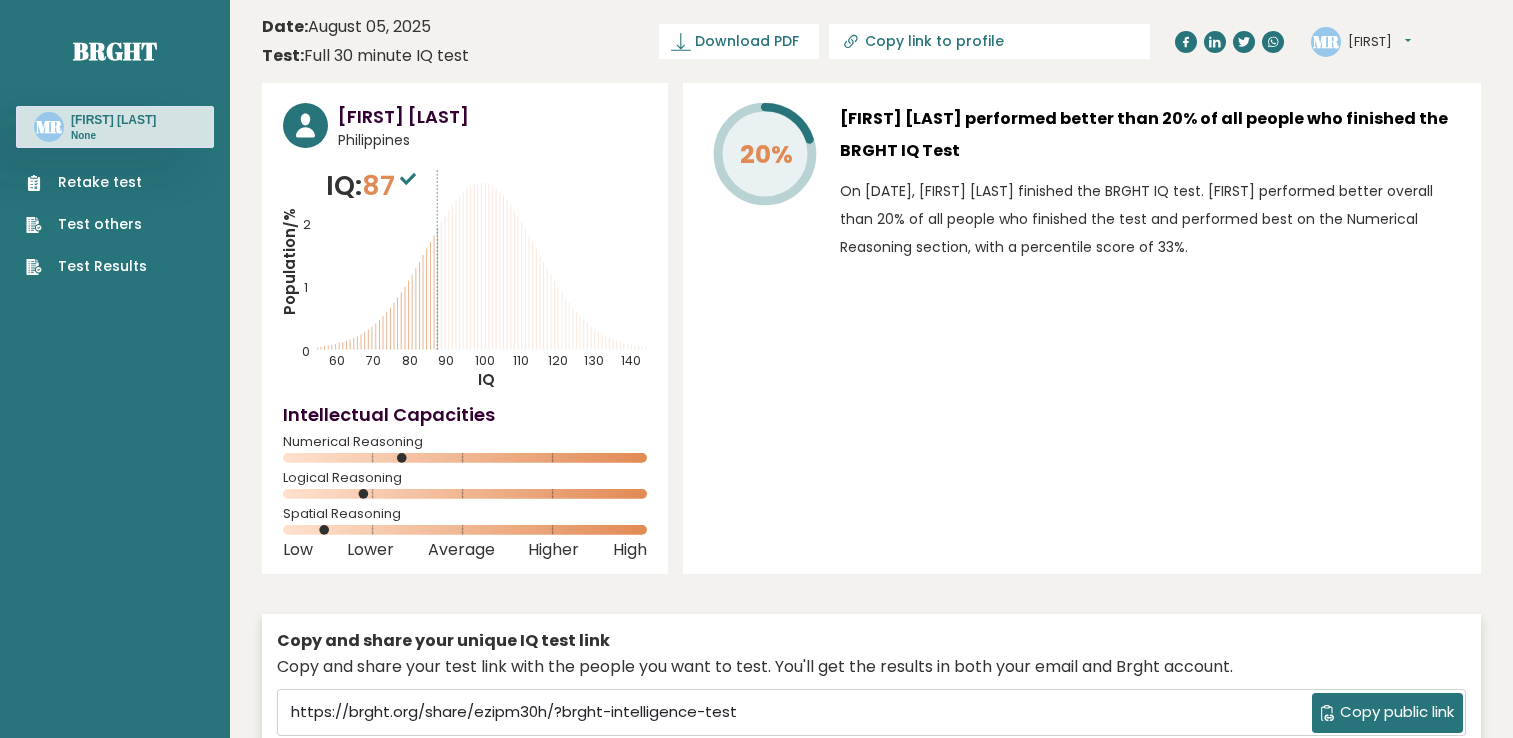 scroll, scrollTop: 0, scrollLeft: 0, axis: both 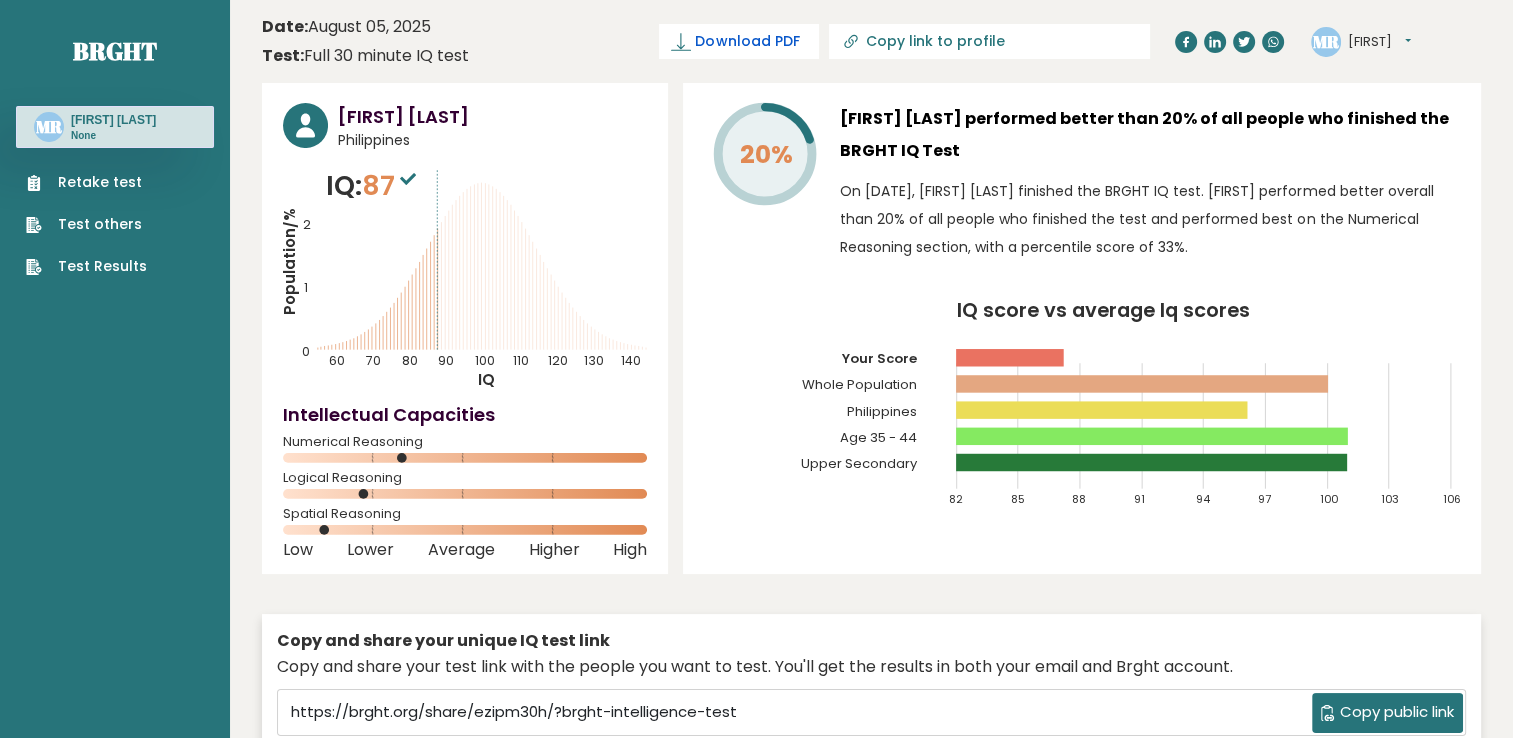 click on "Download PDF" at bounding box center (747, 41) 